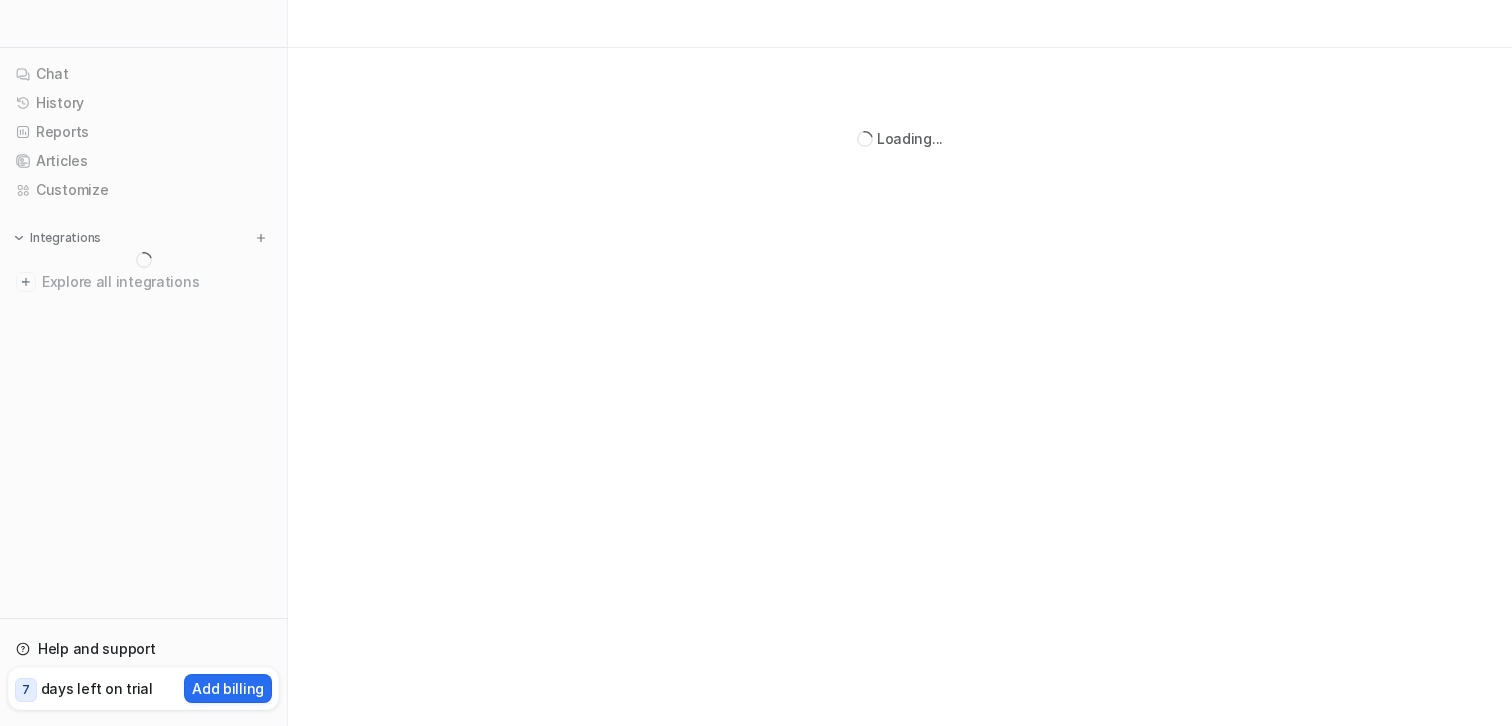 scroll, scrollTop: 0, scrollLeft: 0, axis: both 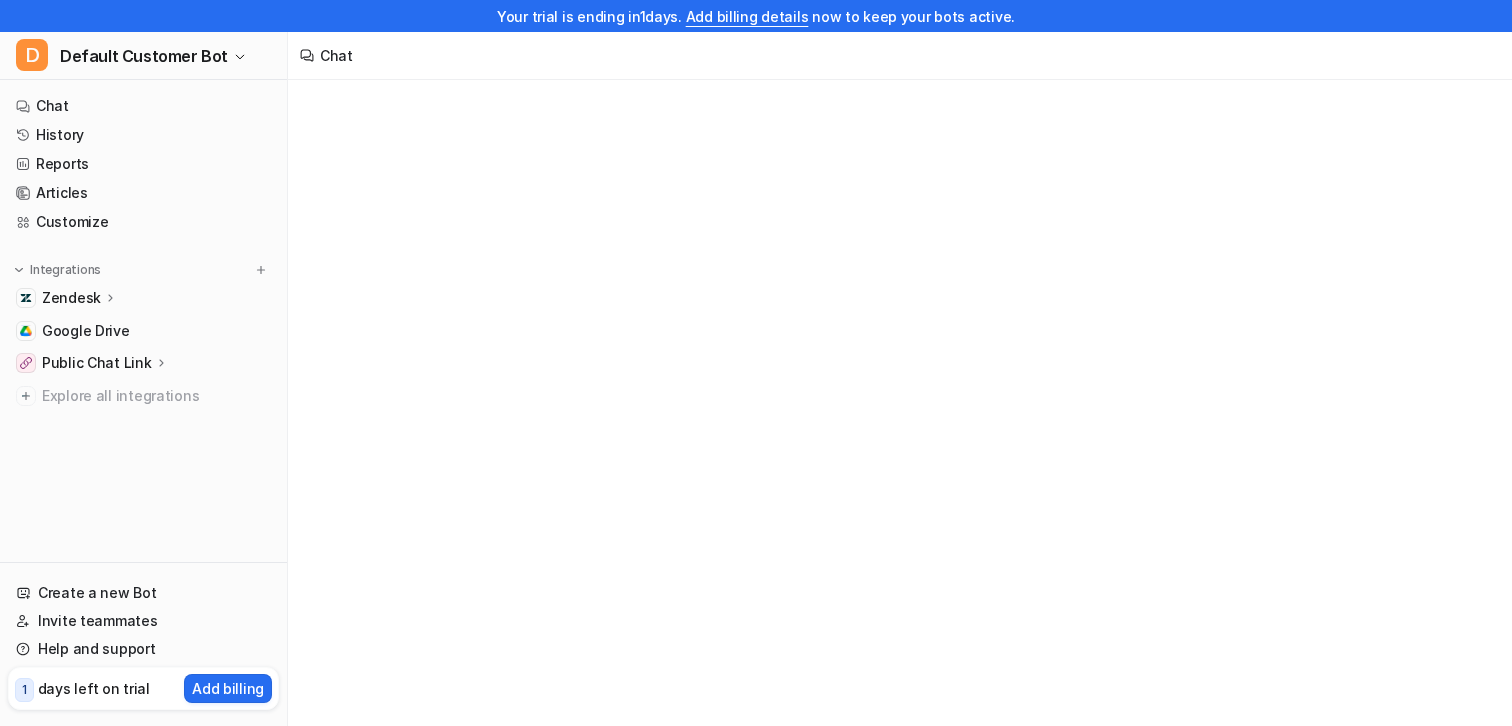 click on "Default Customer Bot" at bounding box center (144, 56) 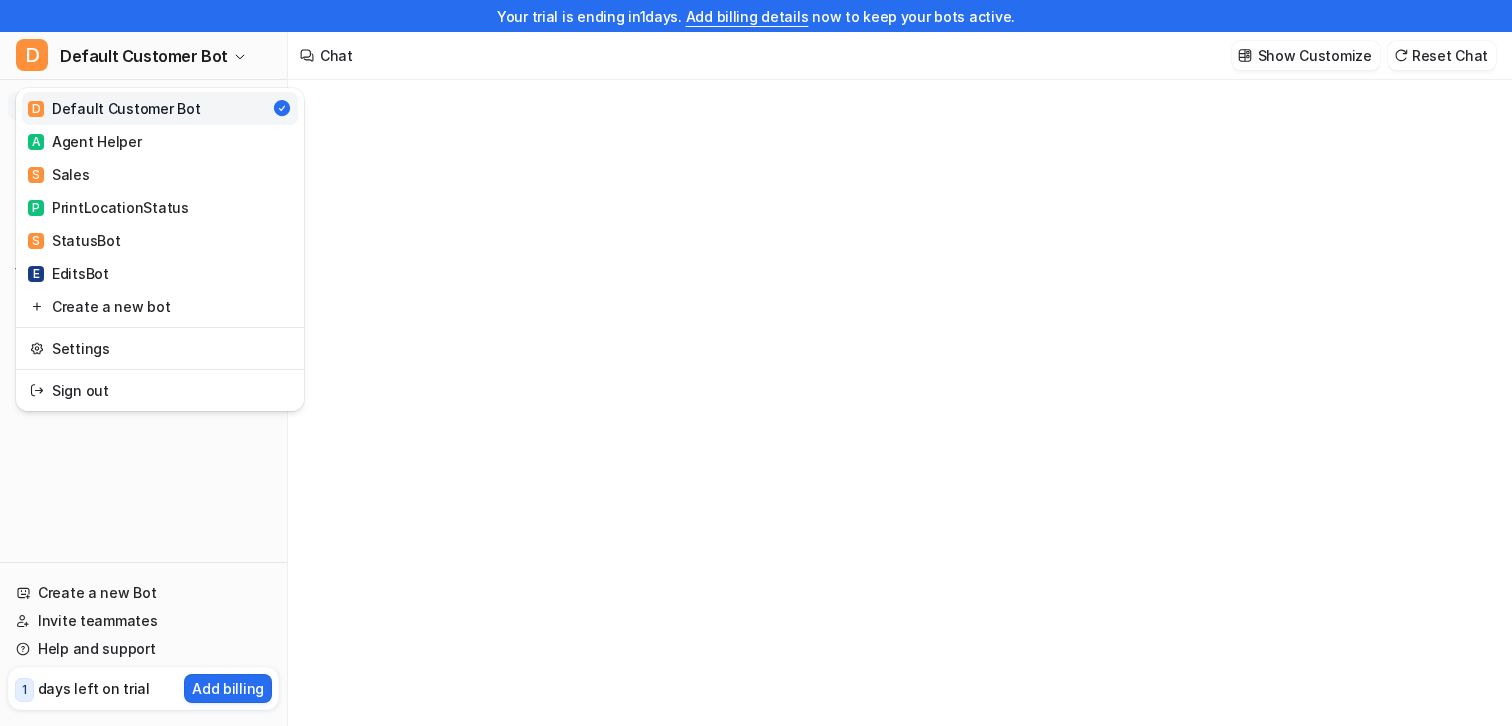 type on "**********" 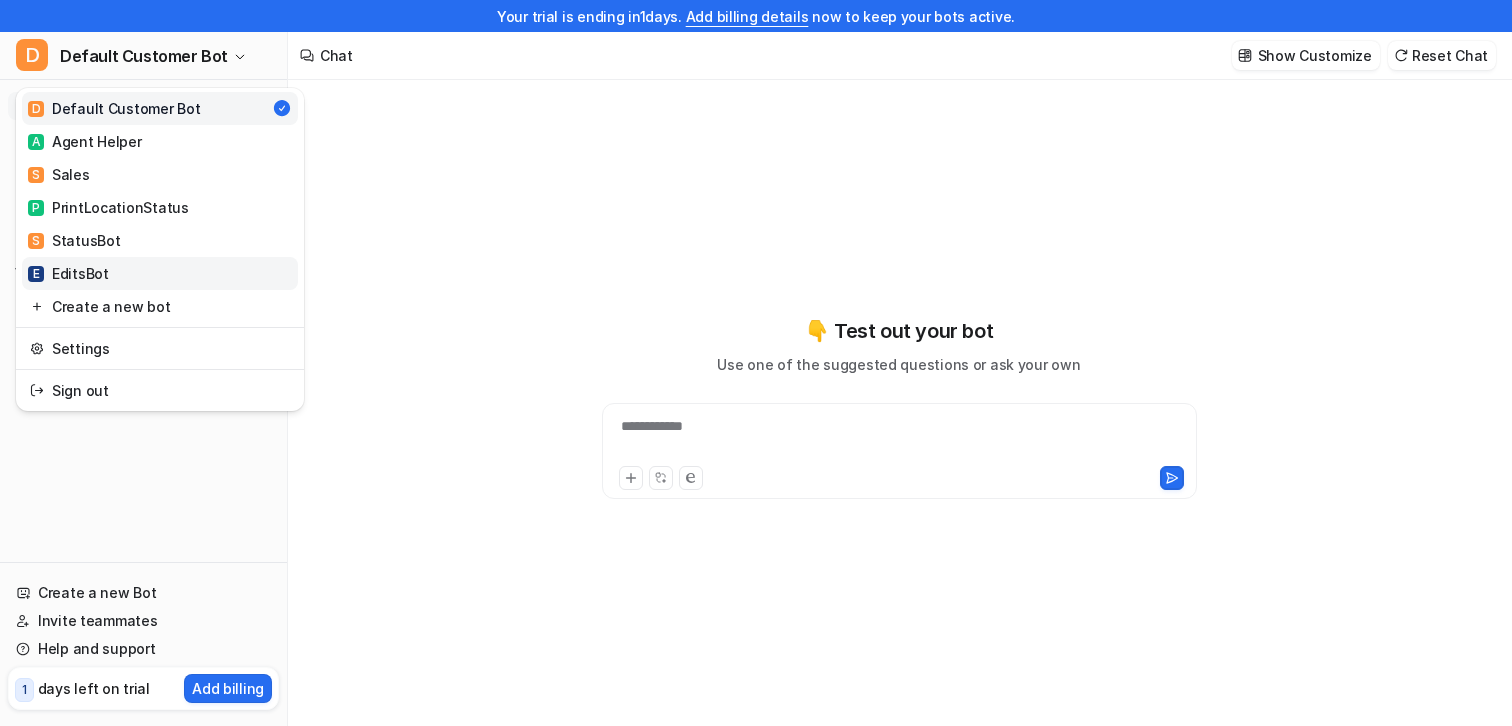 click on "E   EditsBot" at bounding box center (68, 273) 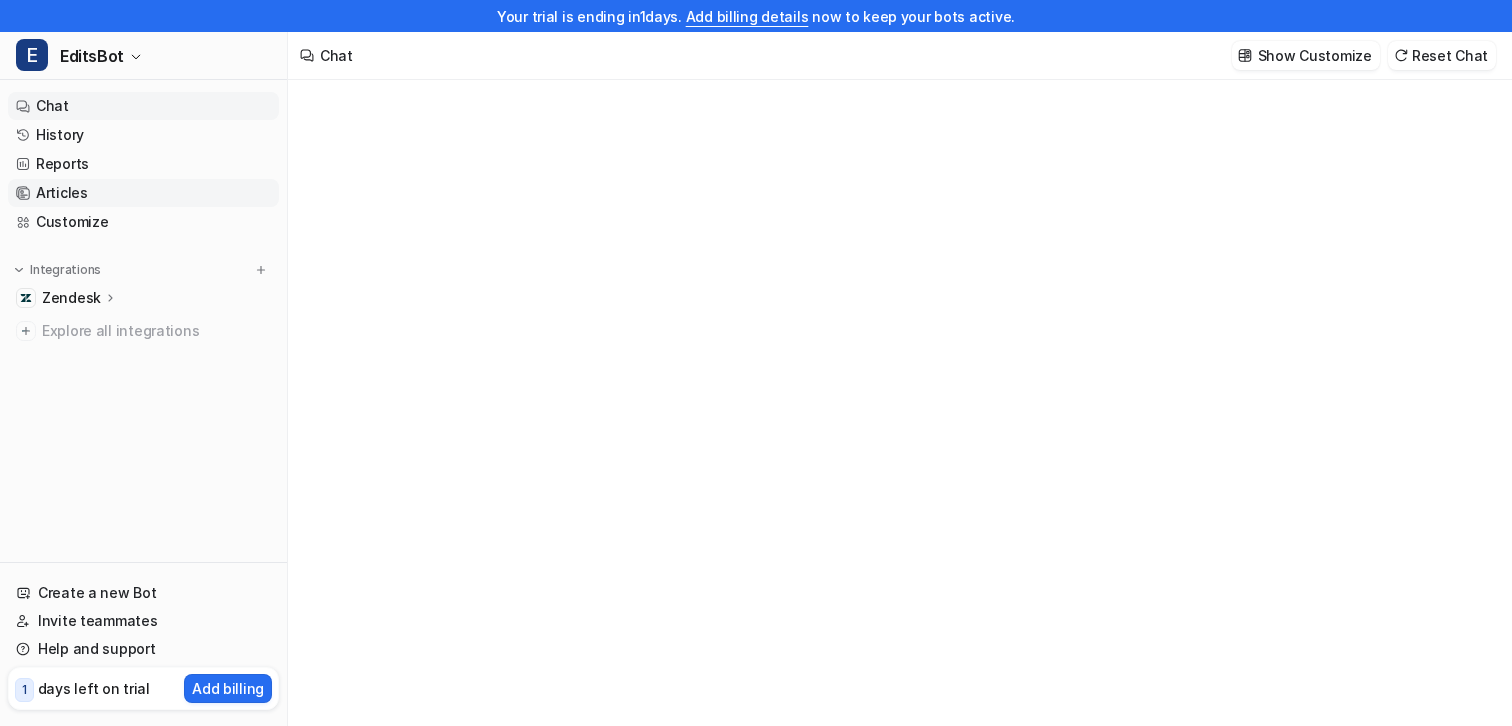click on "Articles" at bounding box center [143, 193] 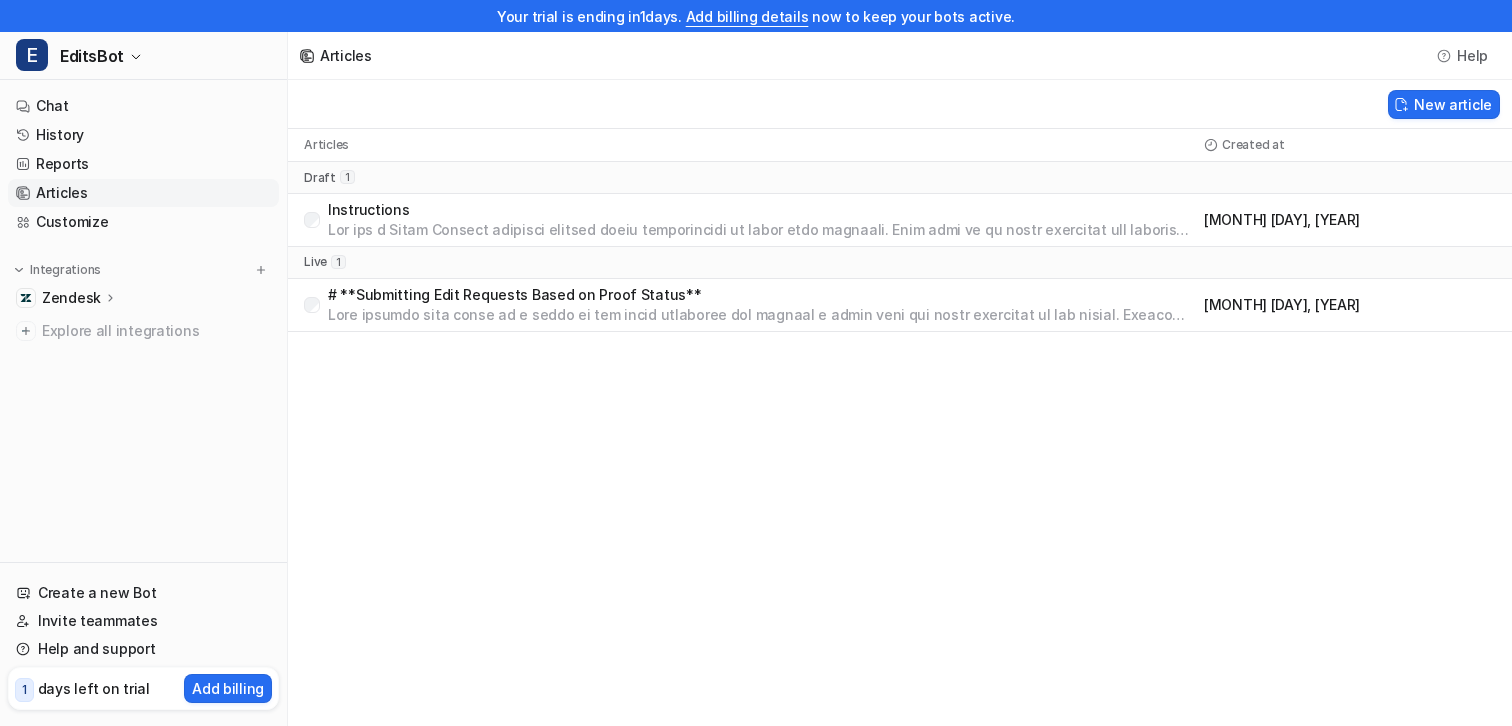 click on "# **Submitting Edit Requests Based on Proof Status**" at bounding box center (762, 295) 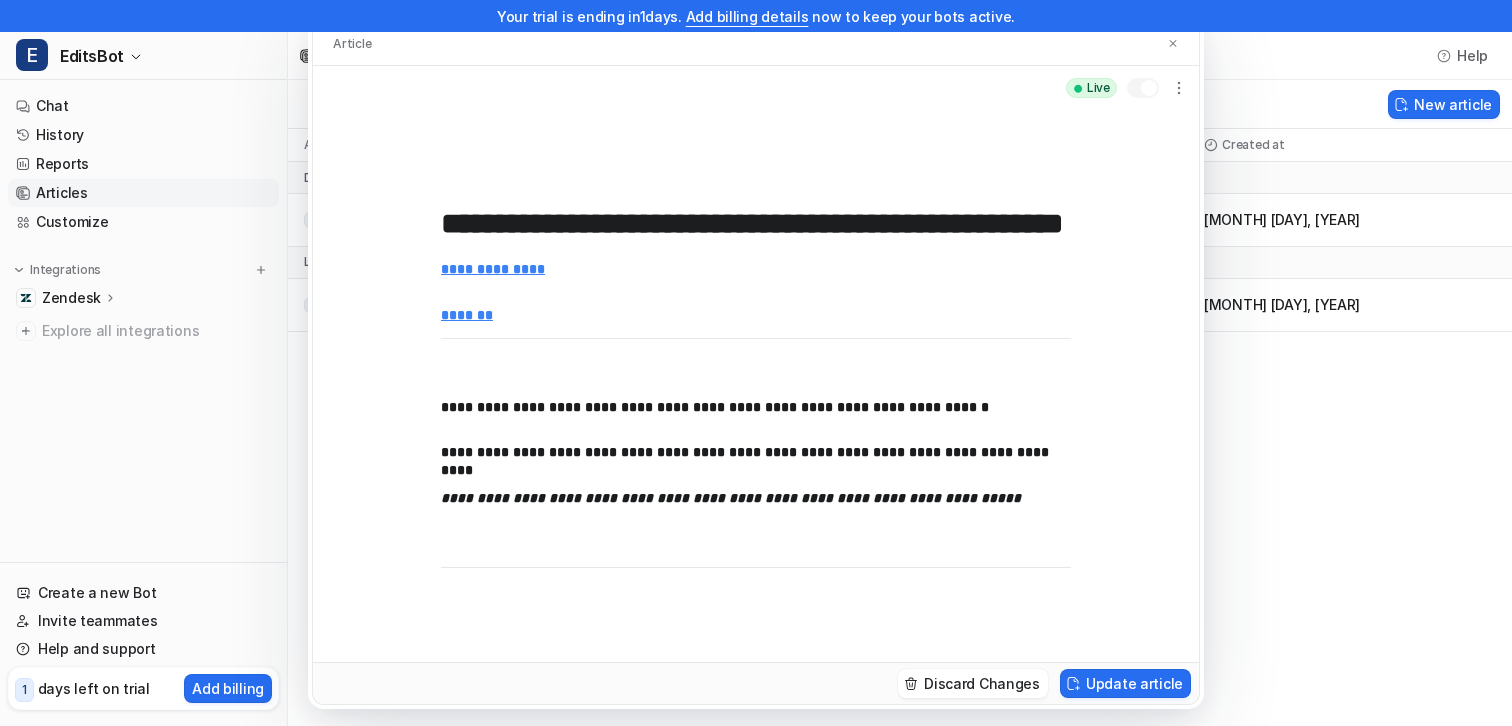scroll, scrollTop: 589, scrollLeft: 0, axis: vertical 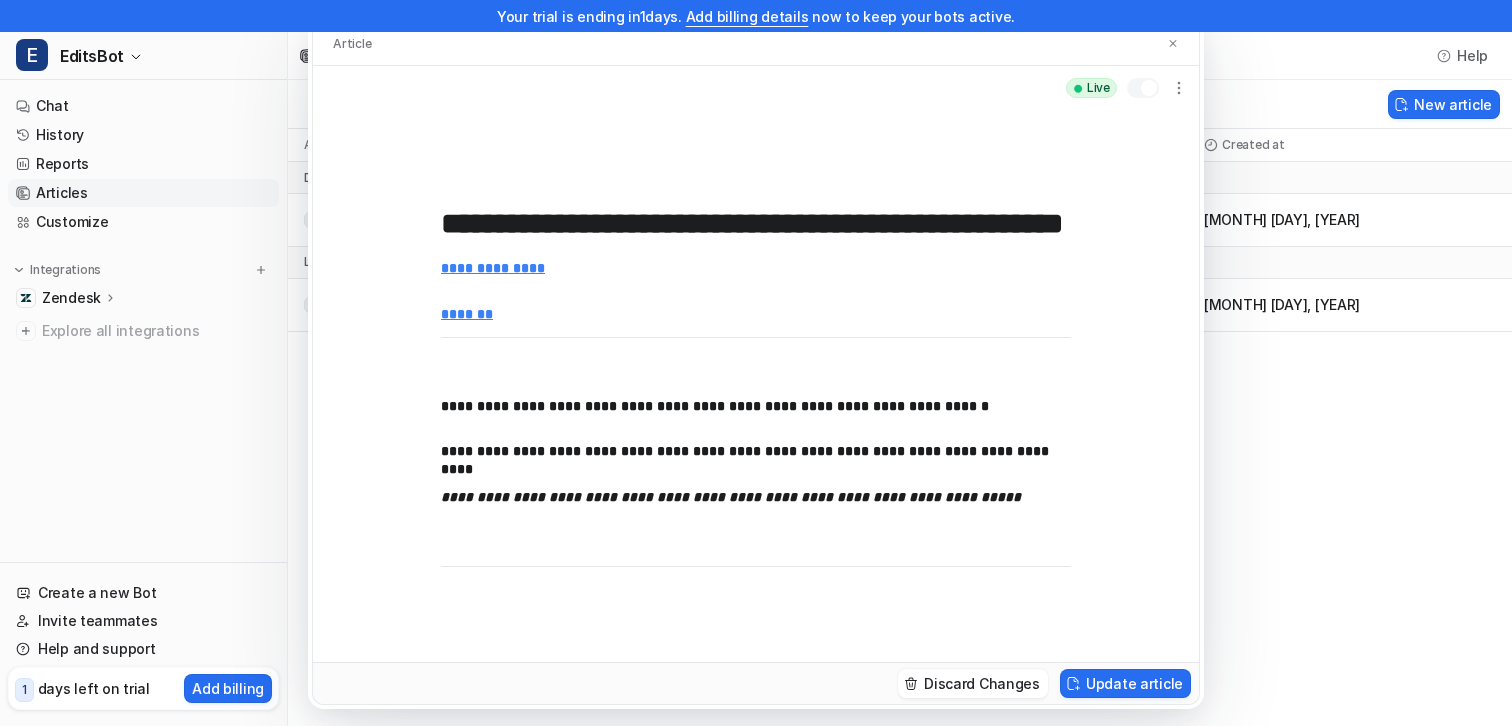 type 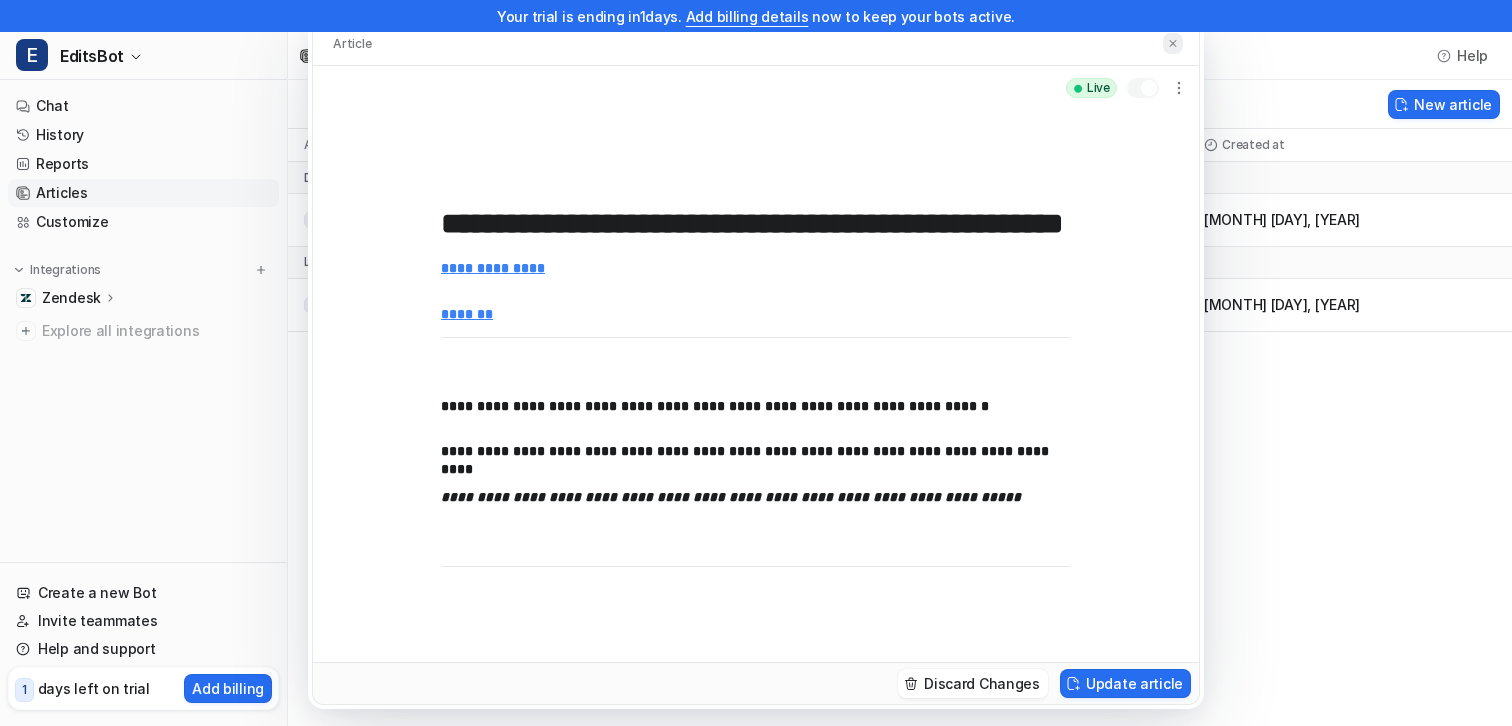 click at bounding box center [1173, 43] 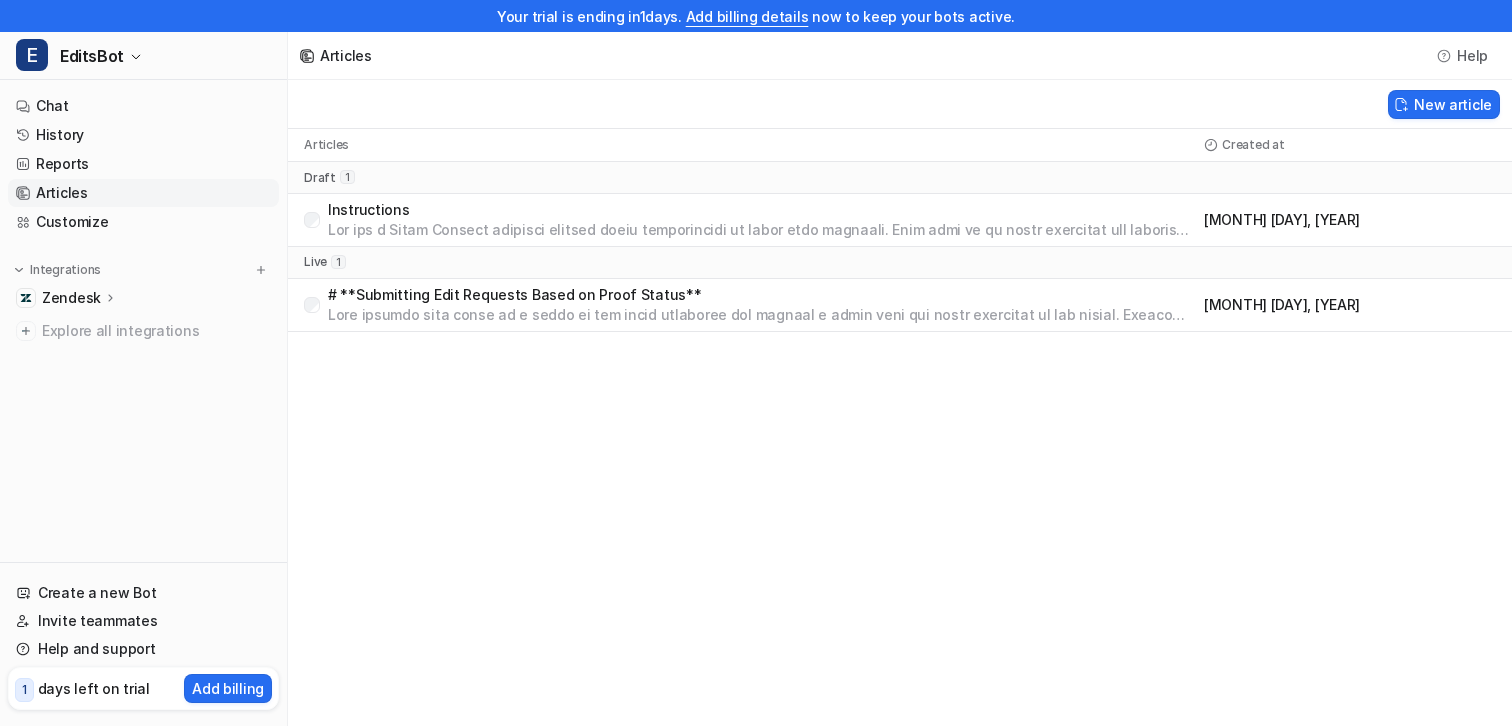 click on "Instructions" at bounding box center (762, 210) 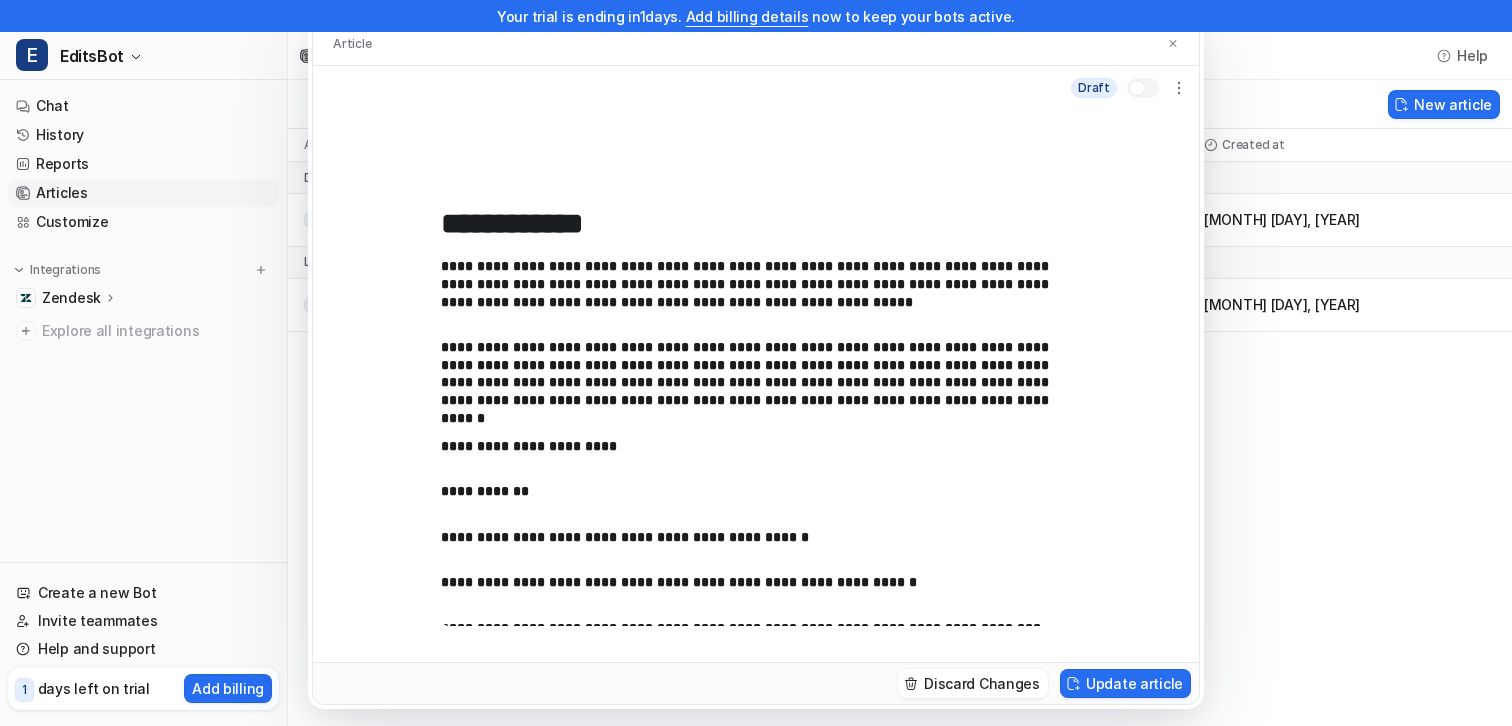 click on "**********" at bounding box center (756, 374) 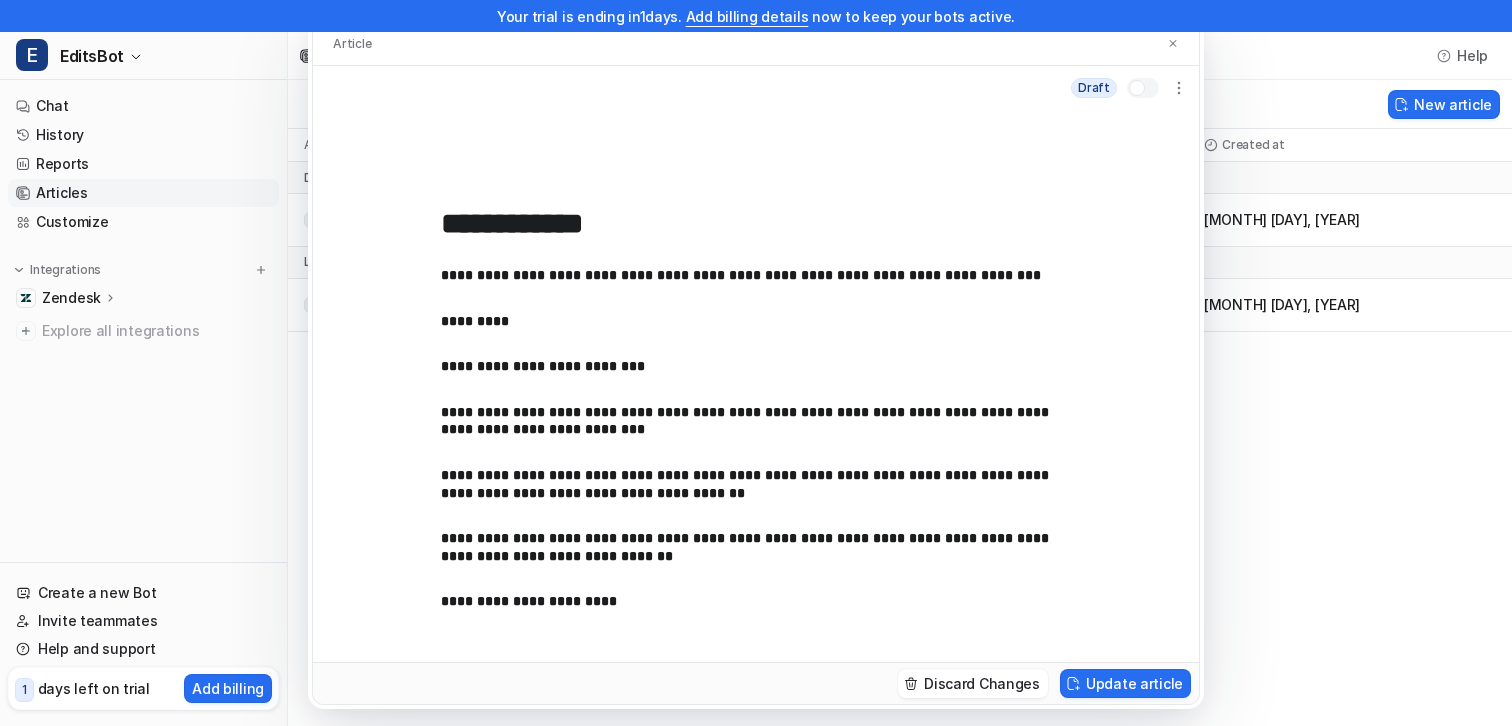scroll, scrollTop: 376, scrollLeft: 0, axis: vertical 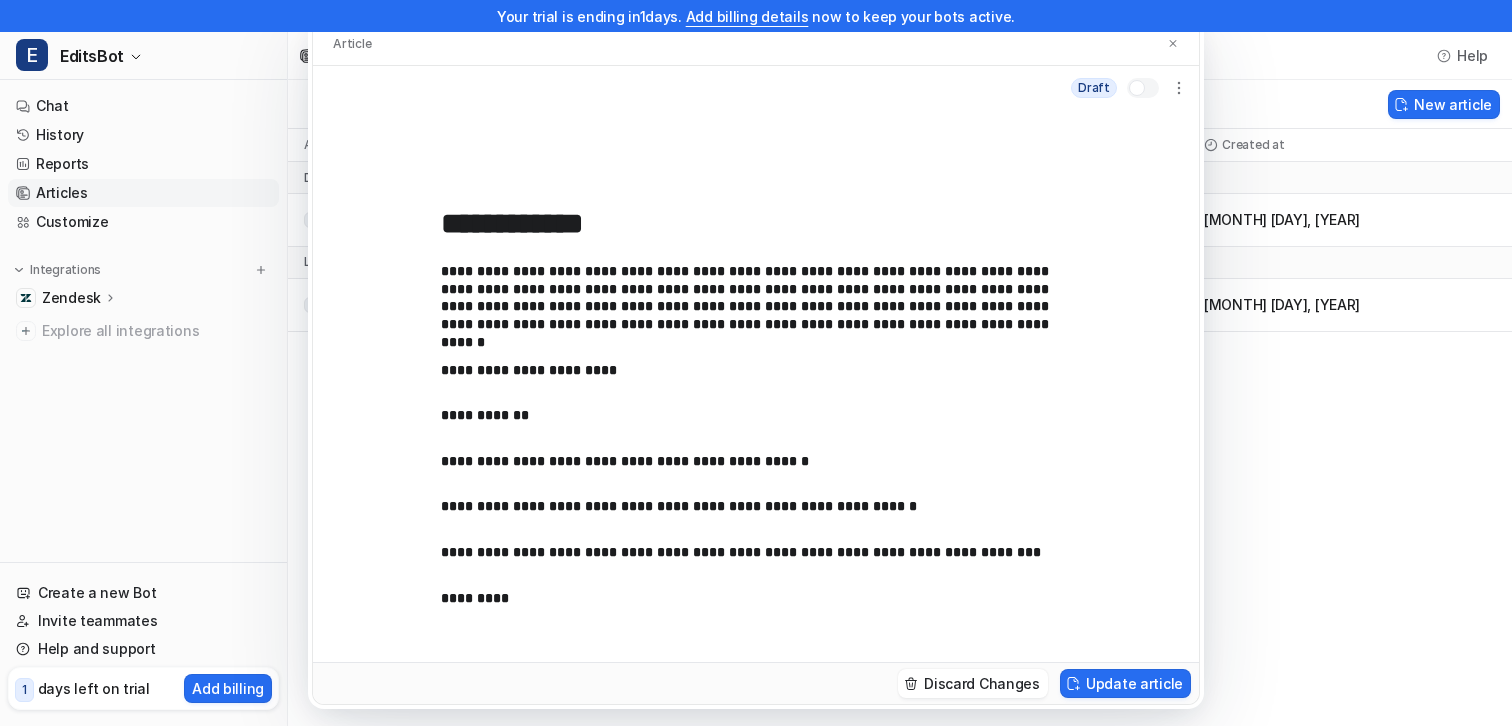 click on "**********" at bounding box center [756, 363] 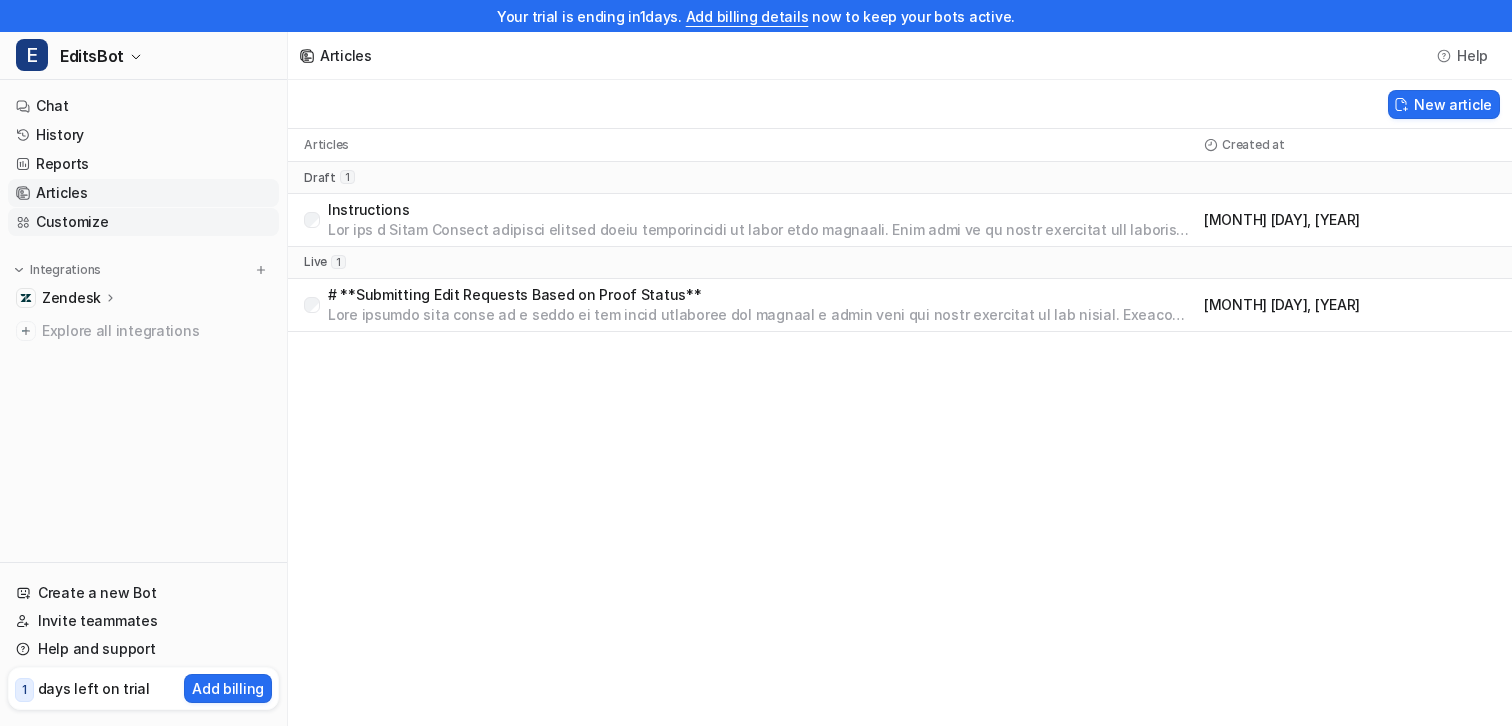 click on "Customize" at bounding box center [143, 222] 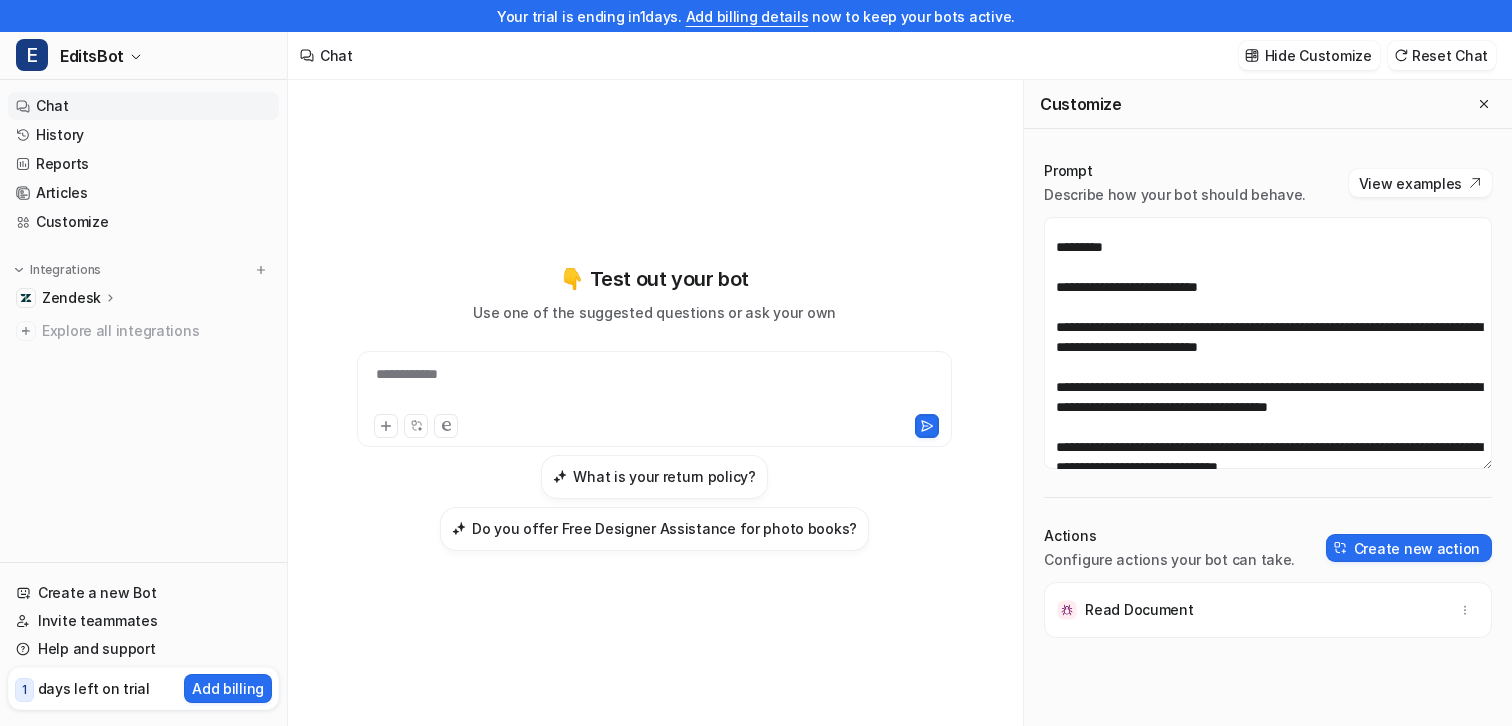 scroll, scrollTop: 484, scrollLeft: 0, axis: vertical 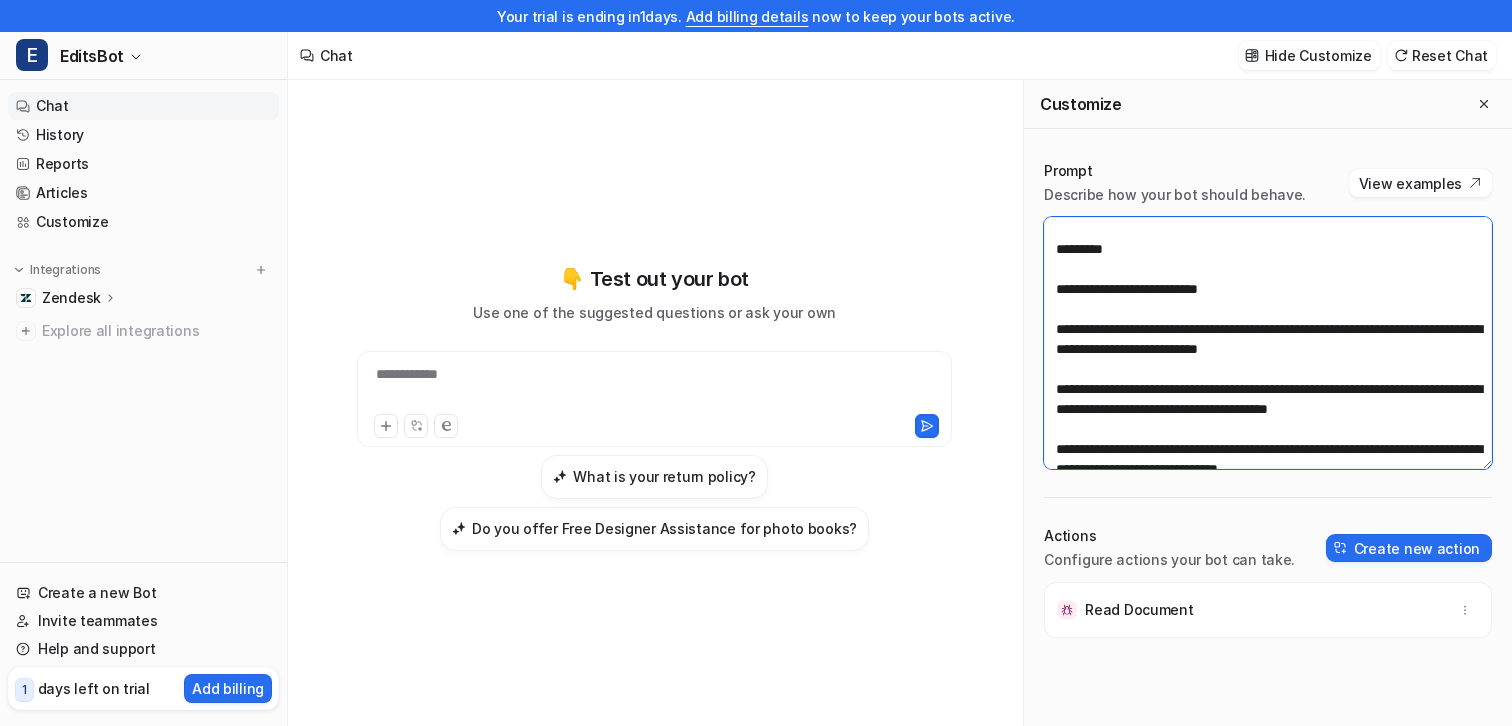 click at bounding box center (1268, 343) 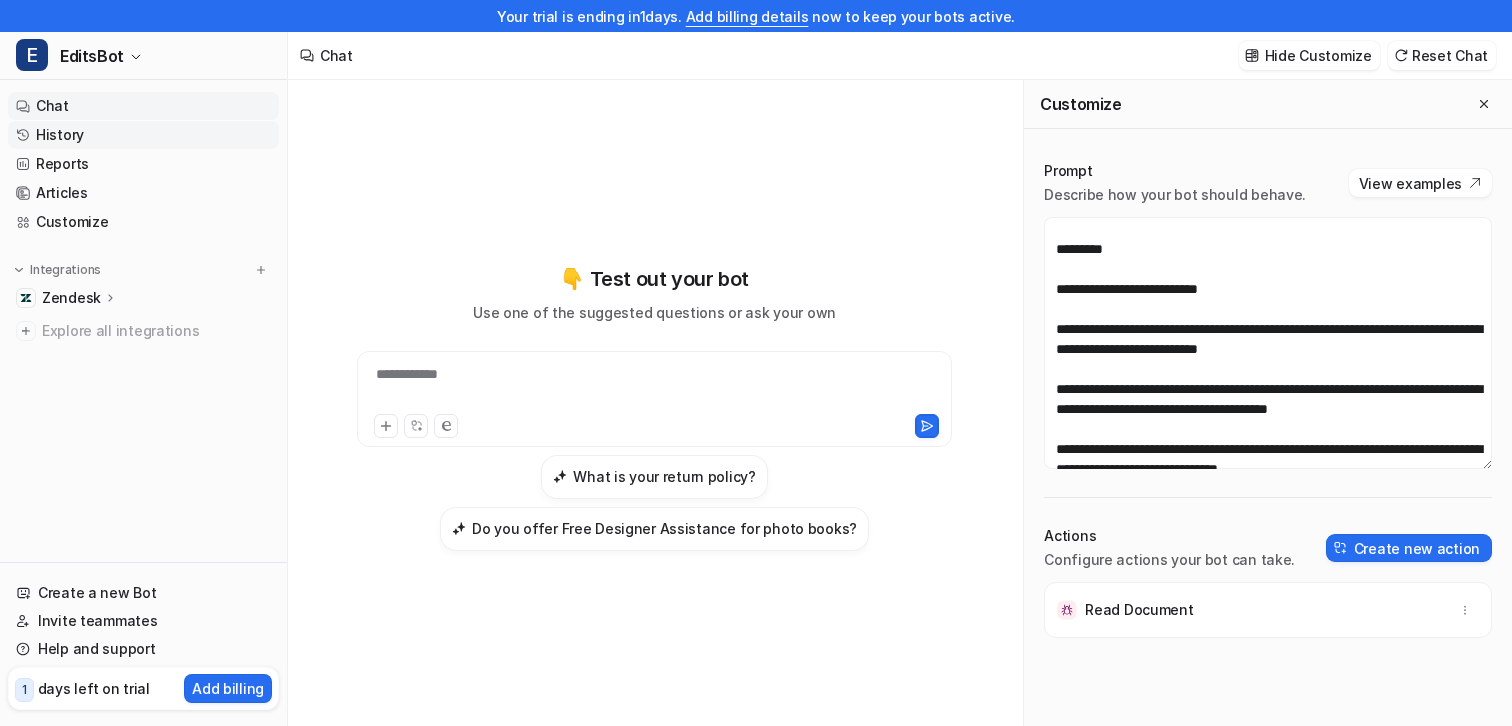 click on "History" at bounding box center (143, 135) 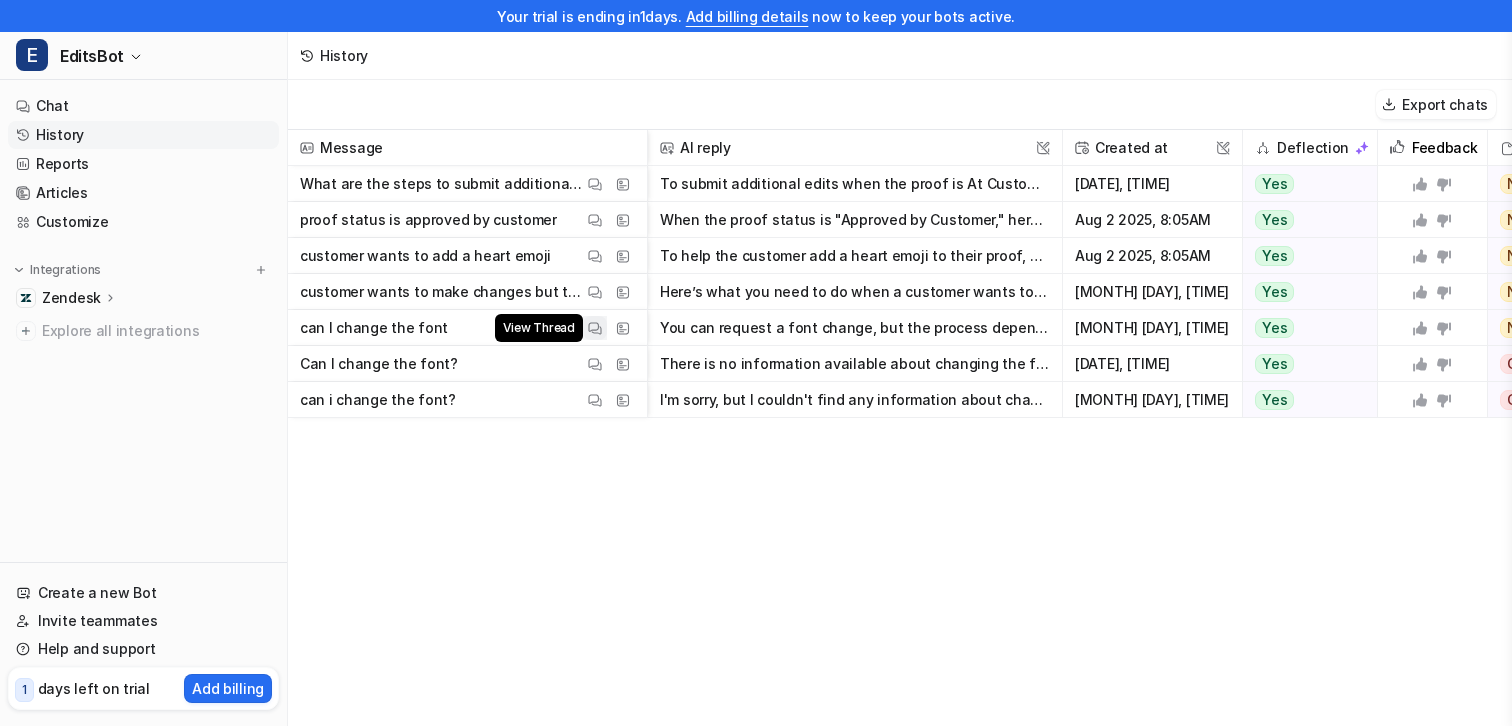 click at bounding box center [595, 328] 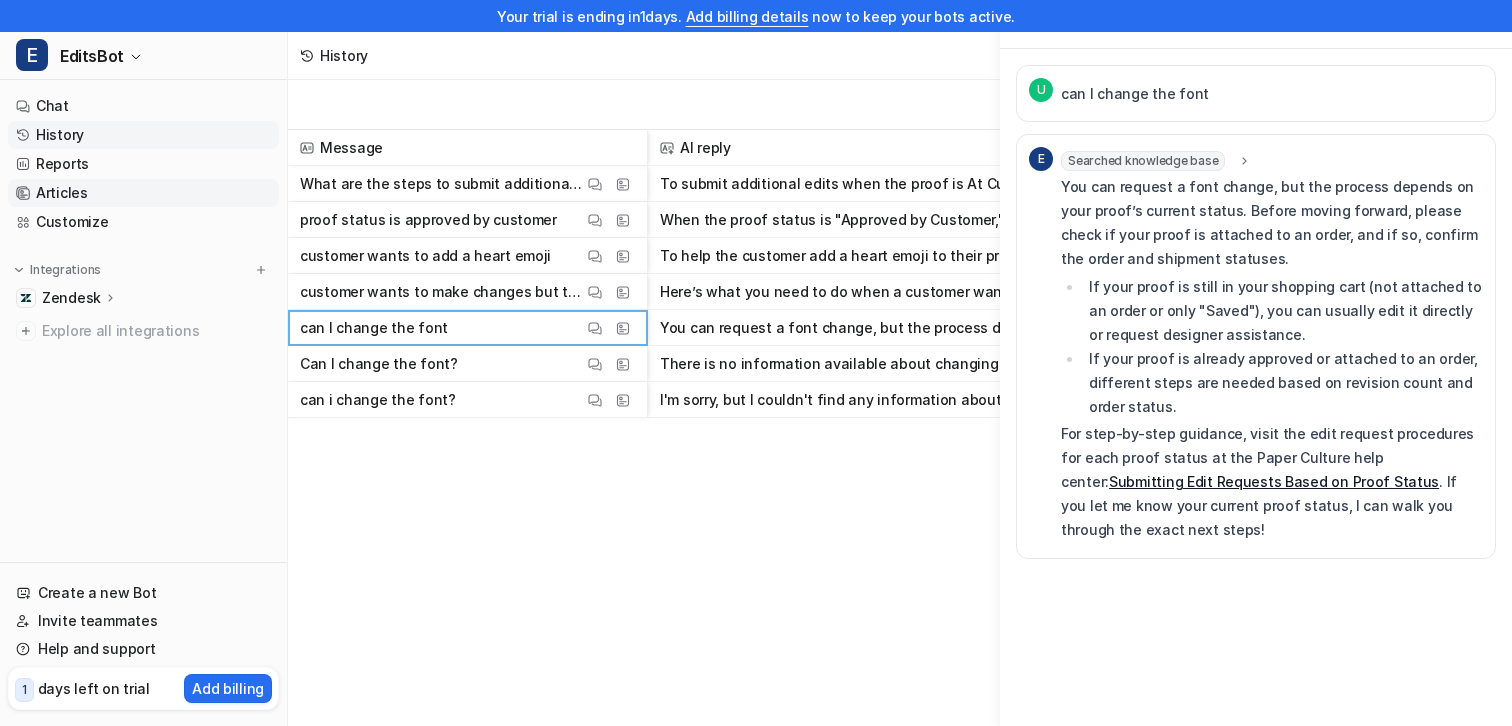 click on "Articles" at bounding box center [143, 193] 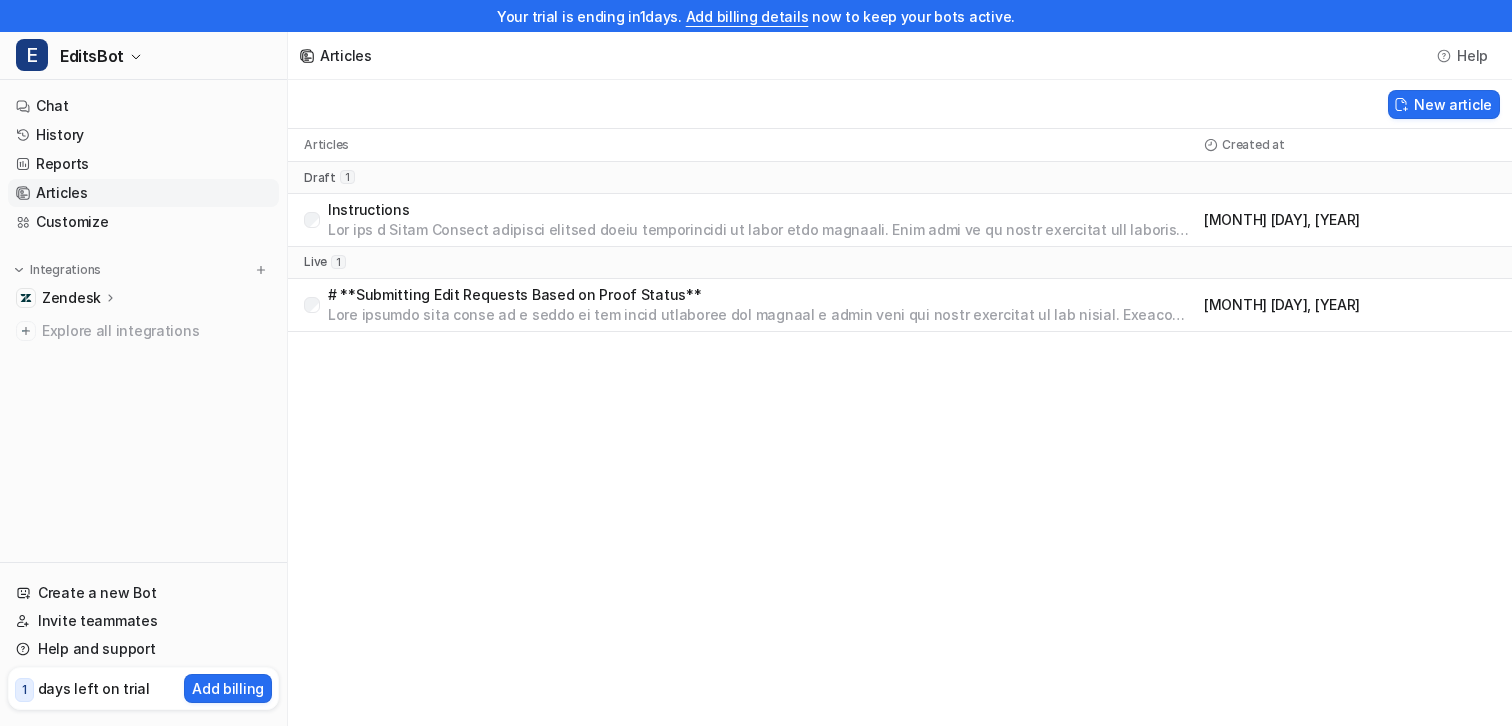 click on "# **Submitting Edit Requests Based on Proof Status**" at bounding box center (762, 295) 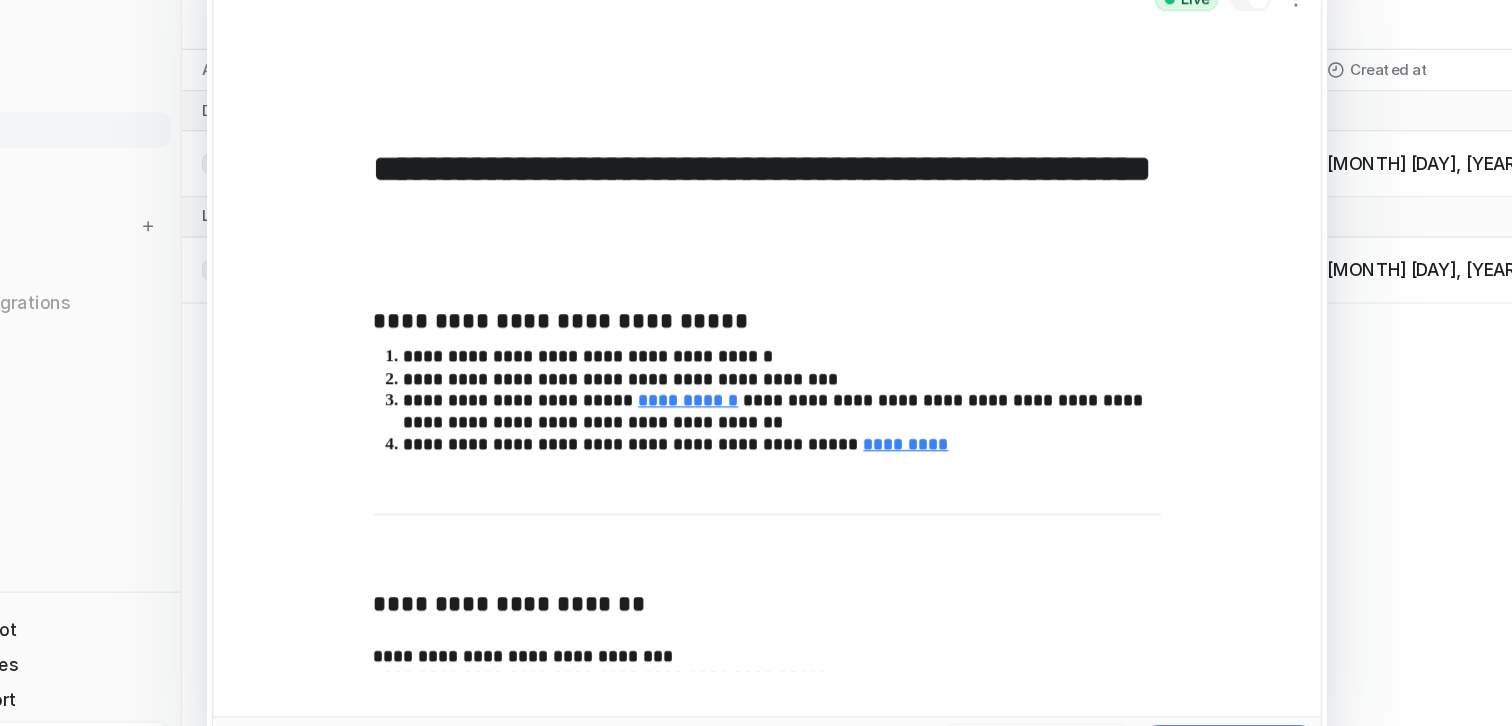 scroll, scrollTop: 2183, scrollLeft: 0, axis: vertical 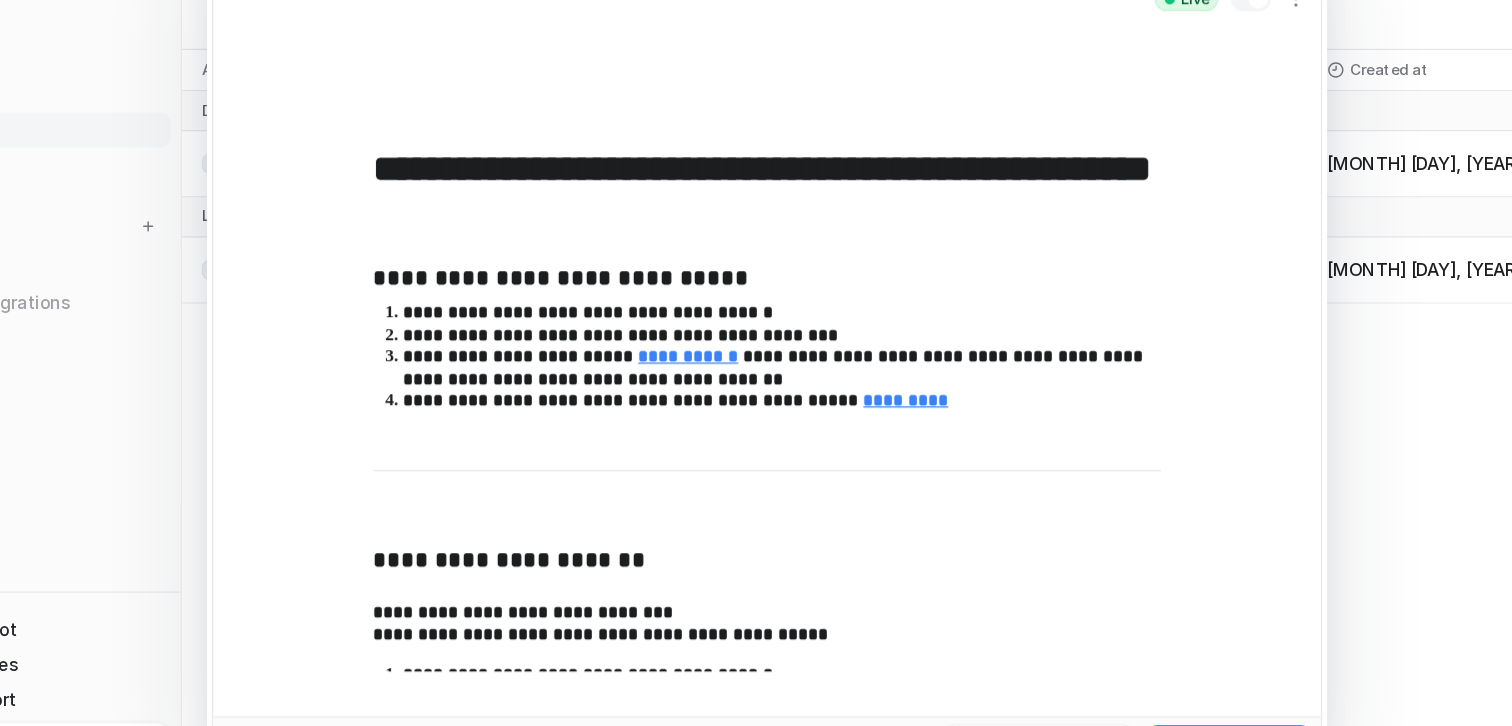 drag, startPoint x: 871, startPoint y: 225, endPoint x: 665, endPoint y: 228, distance: 206.02185 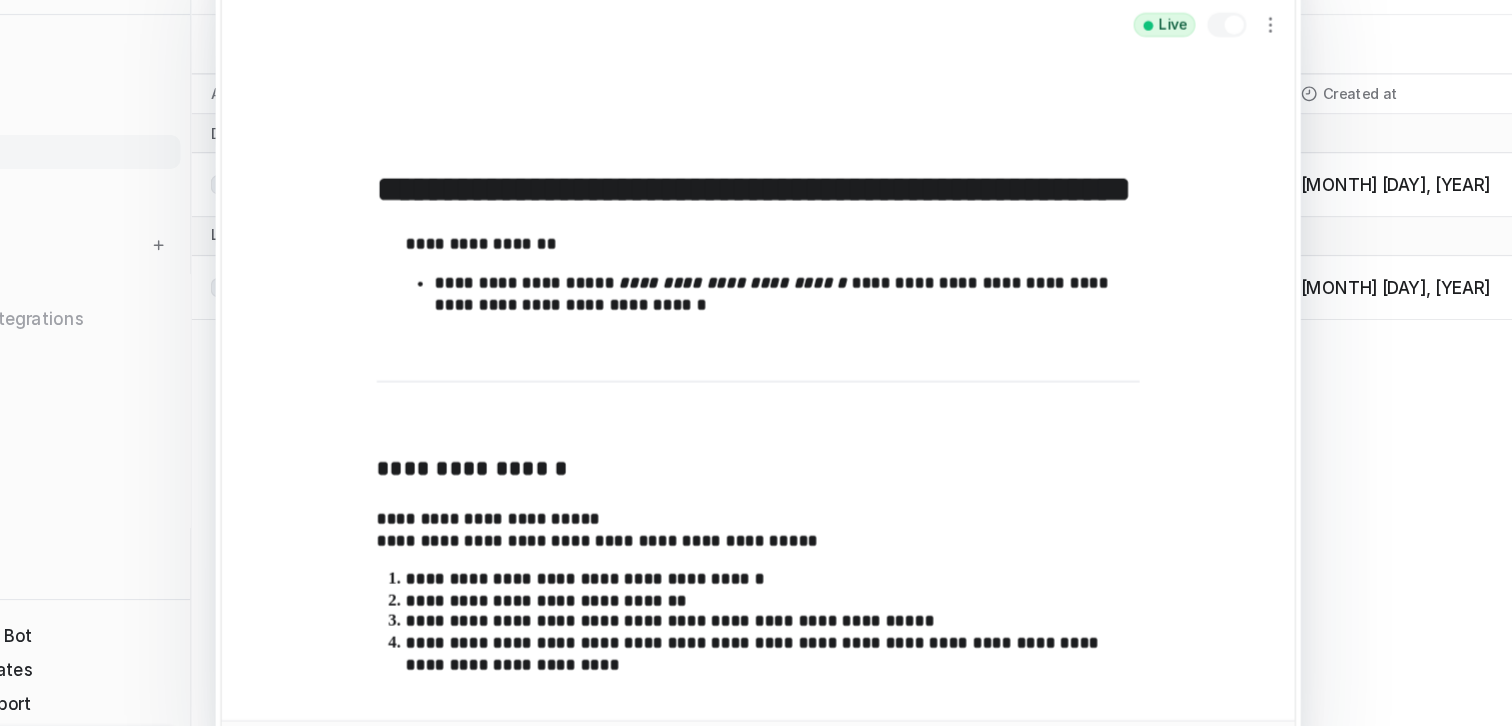 scroll, scrollTop: 2715, scrollLeft: 0, axis: vertical 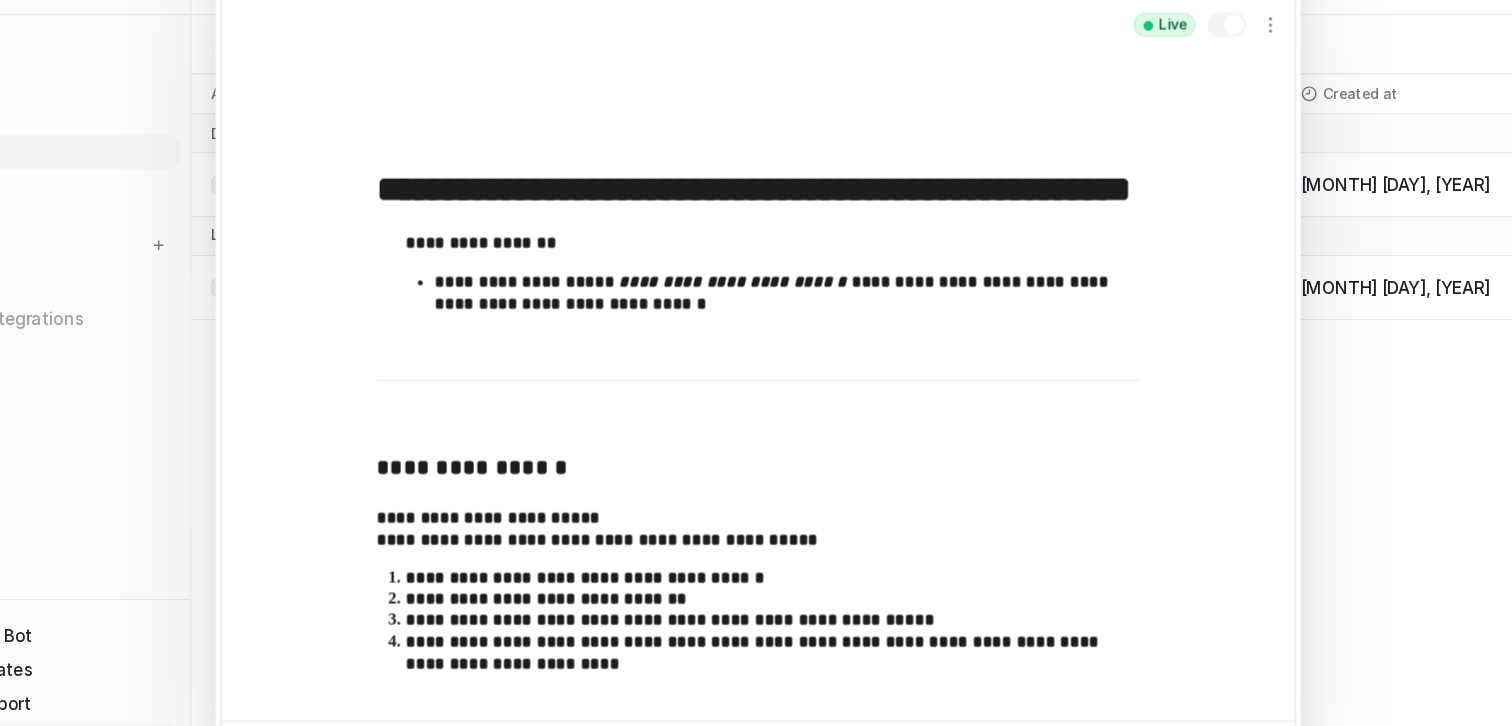 click on "**********" at bounding box center (756, 504) 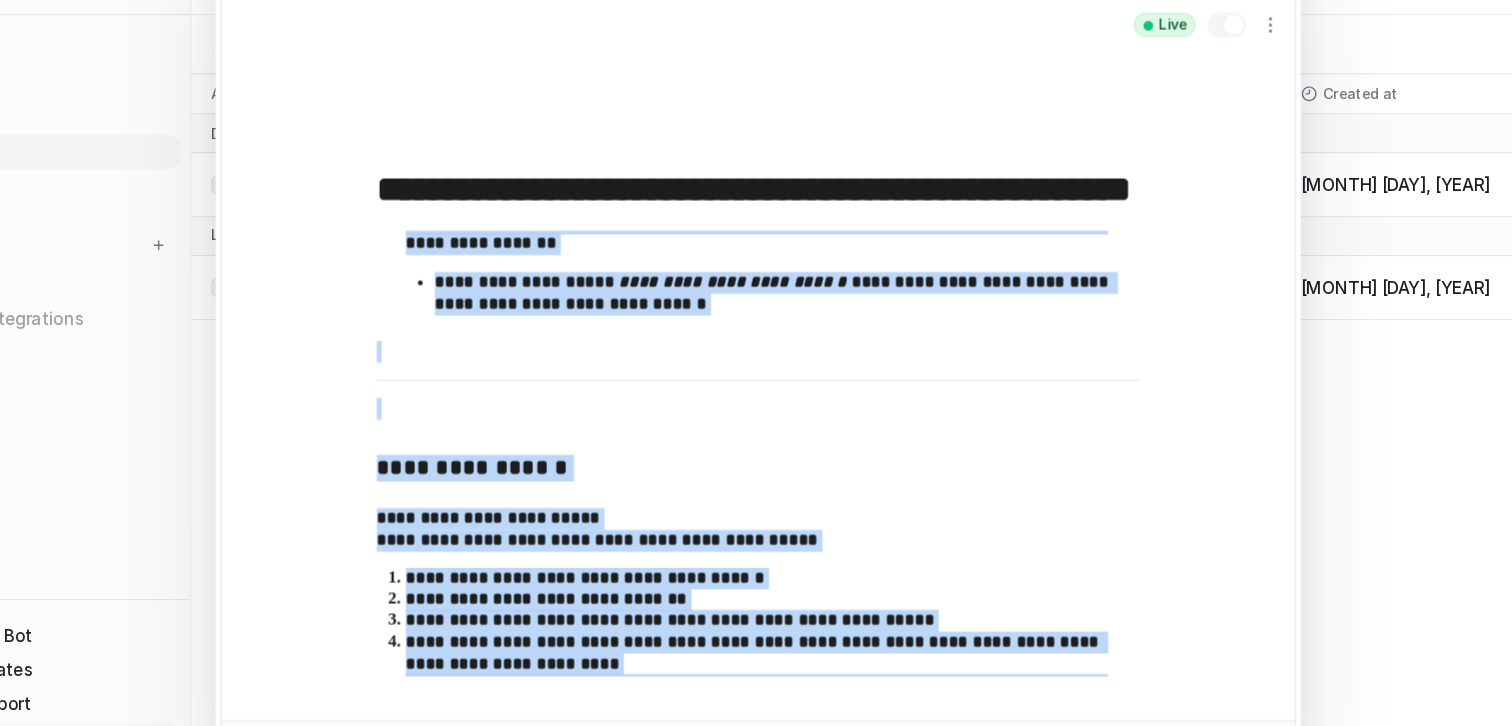 copy on "**********" 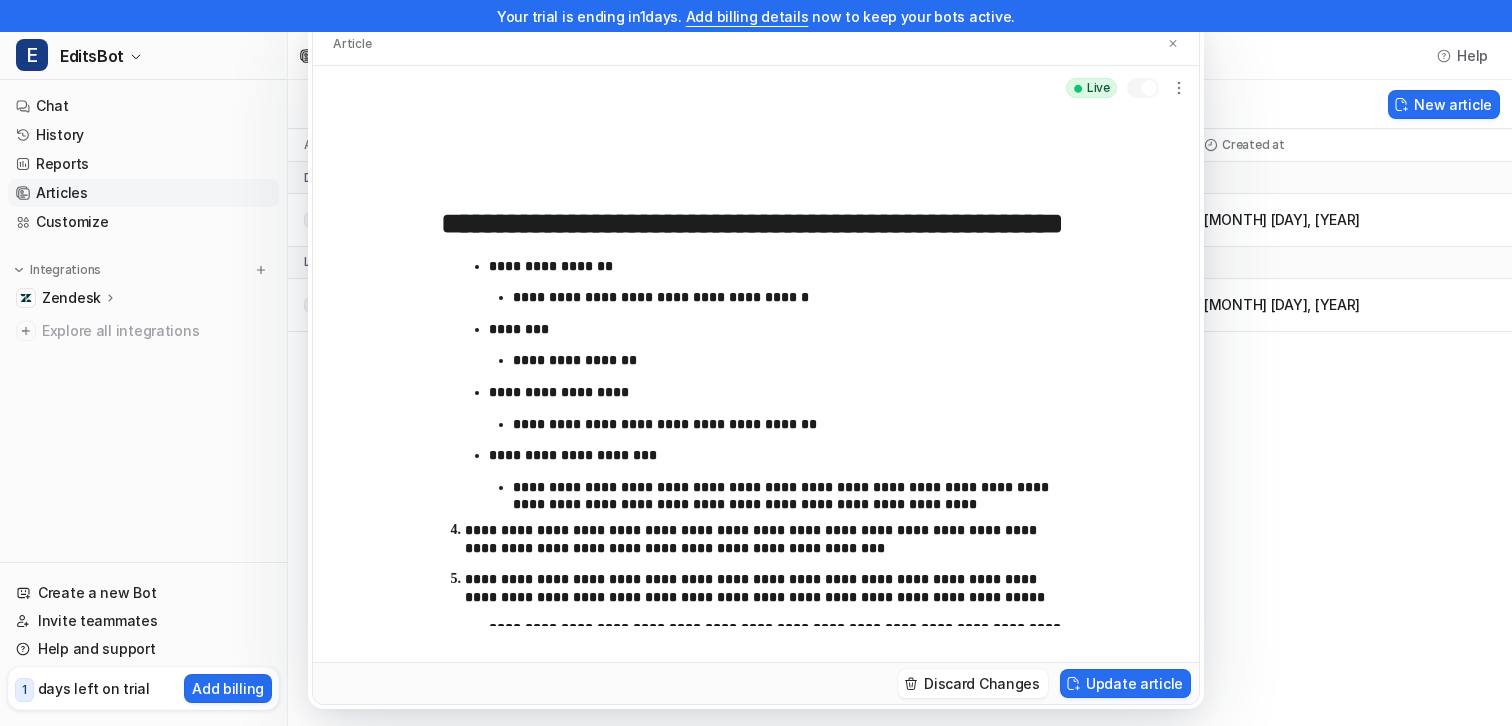 scroll, scrollTop: 3824, scrollLeft: 0, axis: vertical 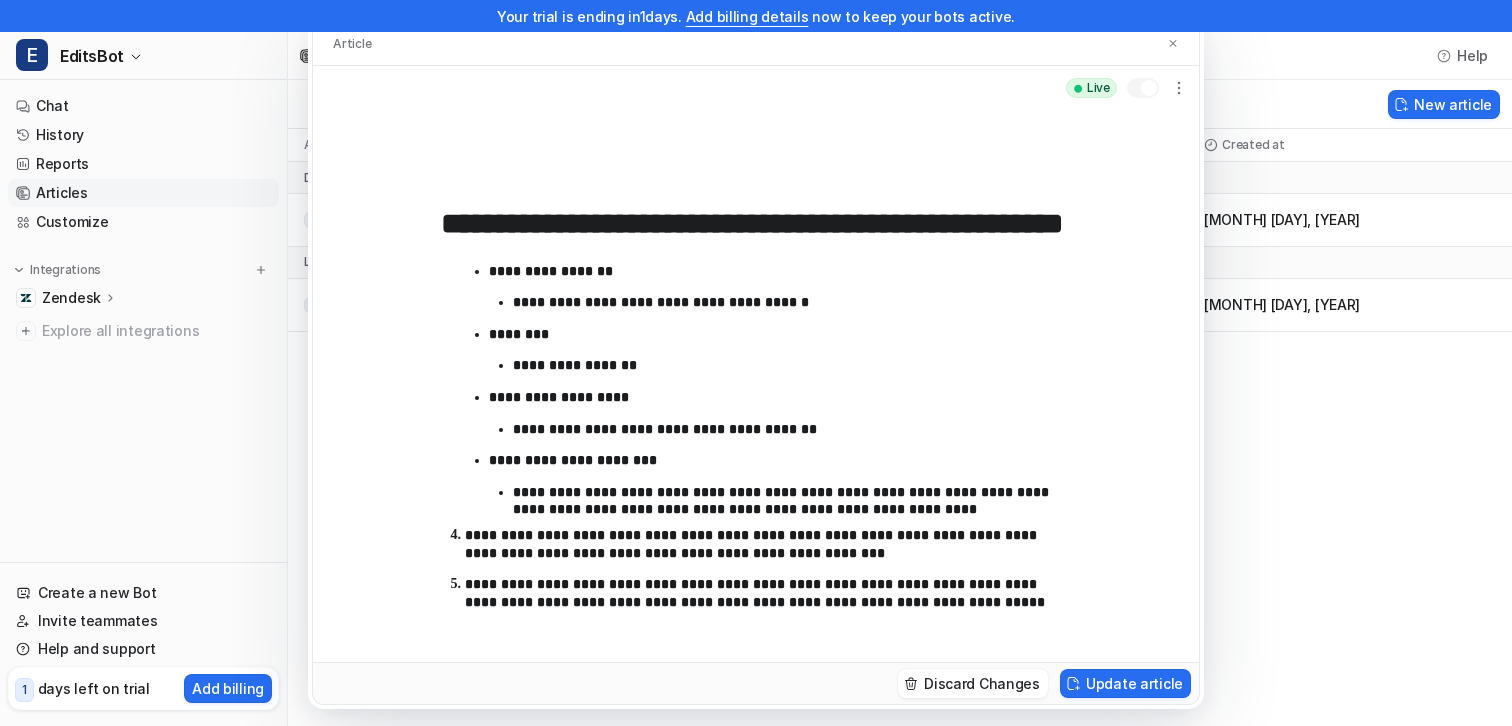click on "Article" at bounding box center [756, 44] 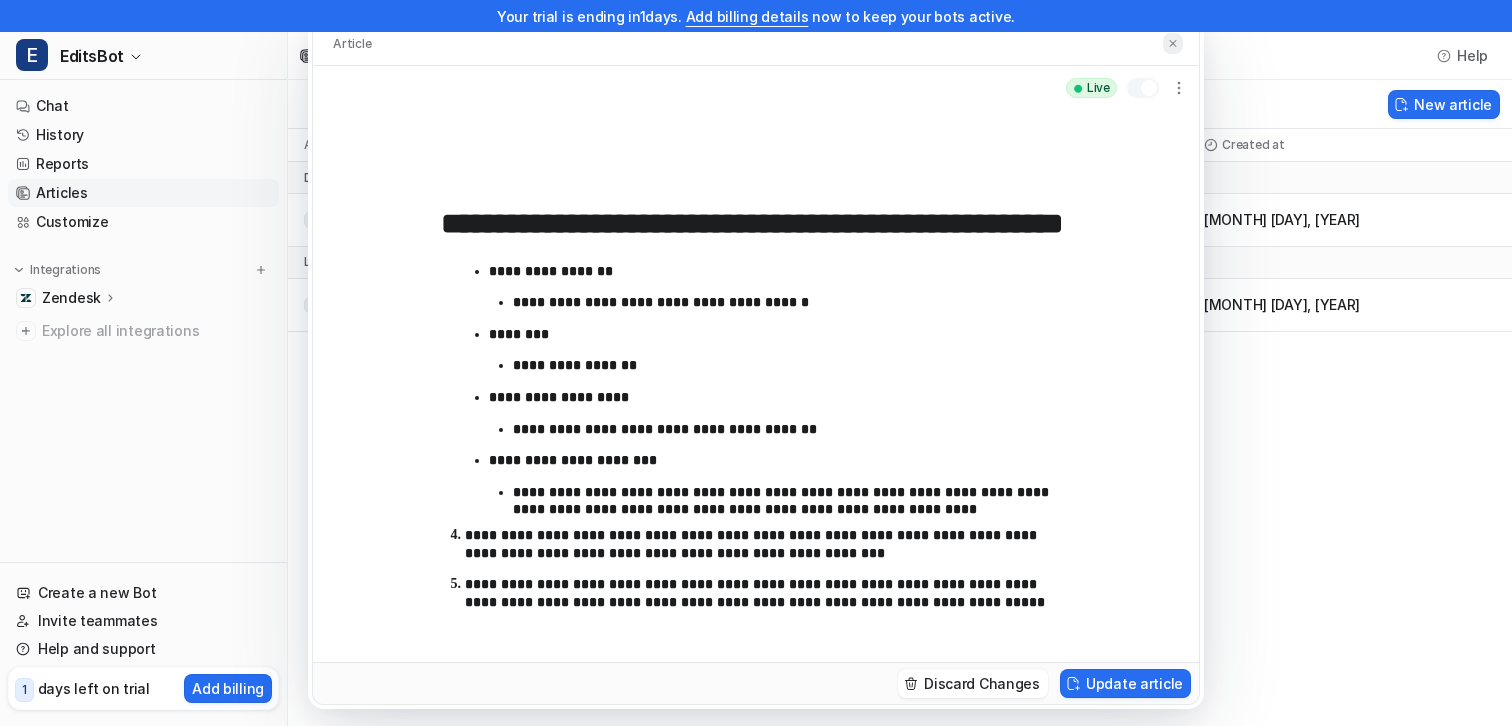 click at bounding box center (1173, 43) 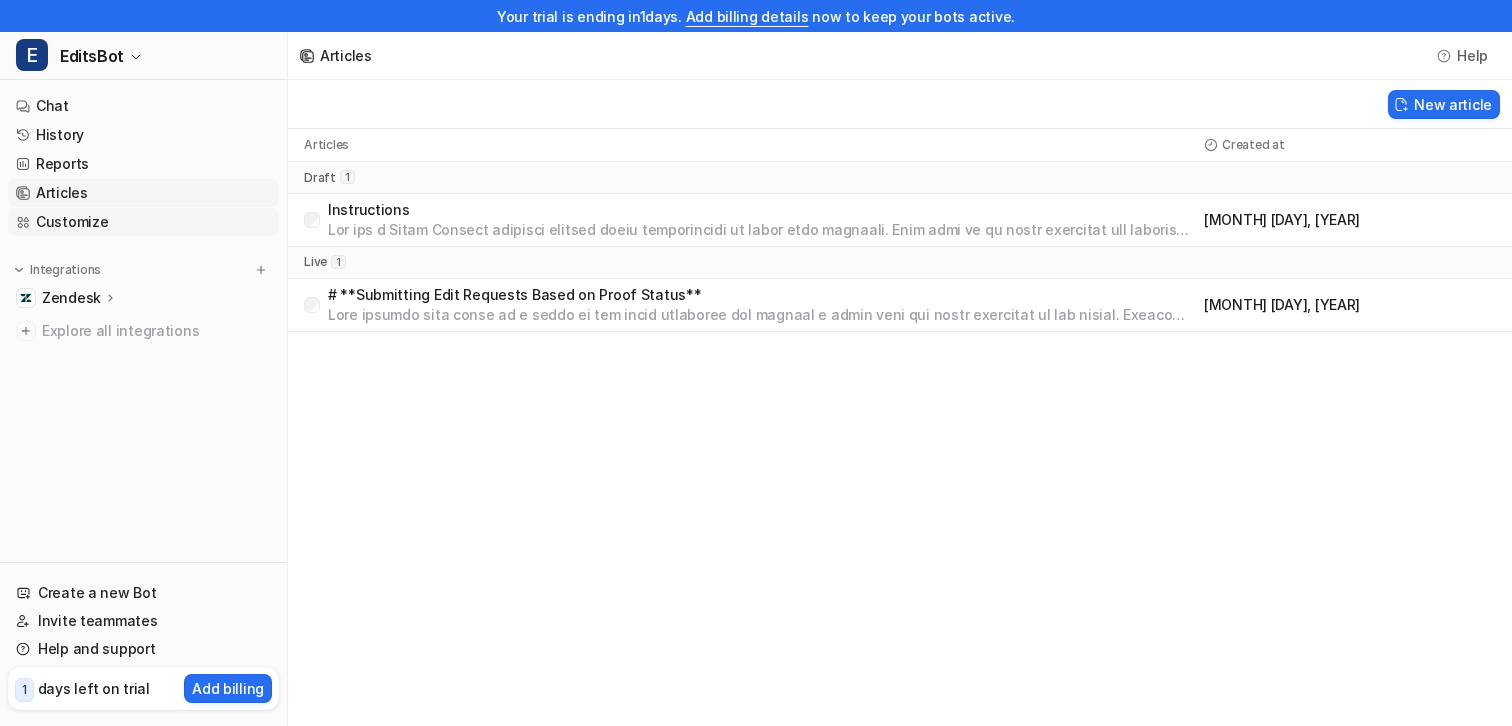 click on "Customize" at bounding box center [143, 222] 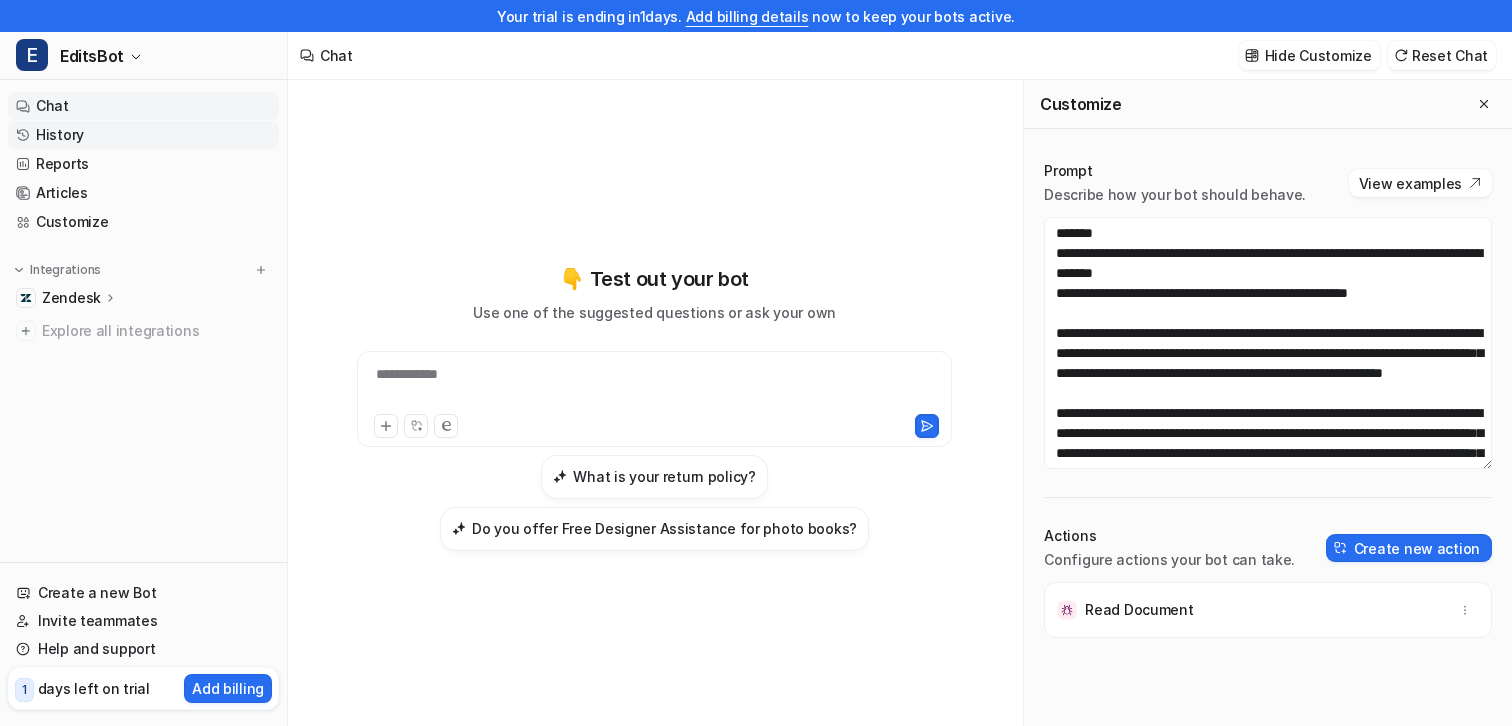 click on "History" at bounding box center [143, 135] 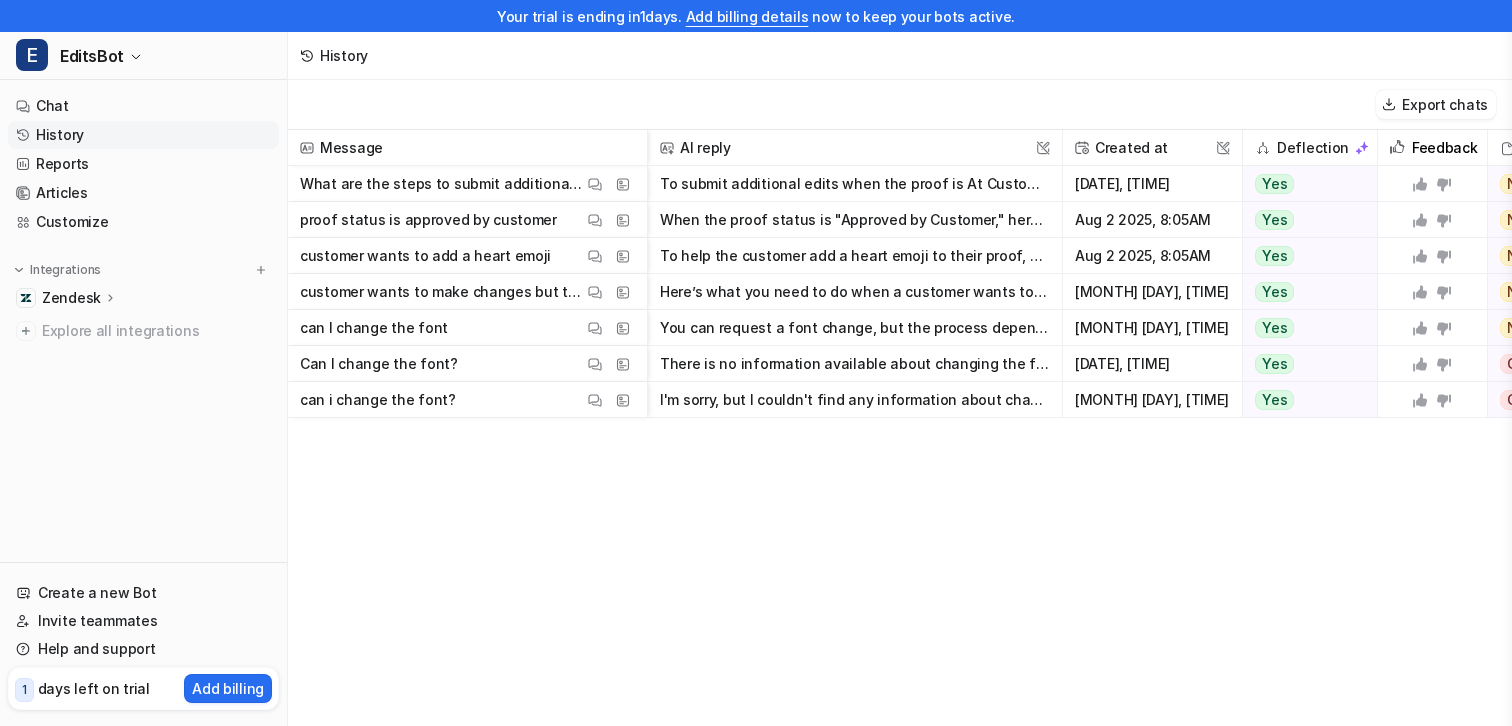click on "Message AI reply This field cannot be modified Created at This field cannot be modified  Deflection  Feedback Gap in training Destination This field cannot be modified What are the steps to submit additional edits when the proof is At Customer View Thread View Sources To submit additional edits when the proof is At Customer, please follow these steps:
**How to Submit Additional Edits (At Customer Status)**
1. Go to the Proof's Homepage in Salesforce.
2. In the Ap Aug 2 2025, 8:38AM Yes The AI provided a detailed step-by-step process for submitting additional edits when the proof is At Customer. It included specific actions to take within Salesforce, such as accessing the Proof Approval Page and making edit requests. Additionally, the AI provided a link to a relevant help center article for further guidance. This constitutes providing relevant and actionable information directly related to the user's inquiry. No Gap Test Chat proof status is approved by customer View Thread View Sources Aug 2 2025, 8:05AM" at bounding box center [900, 443] 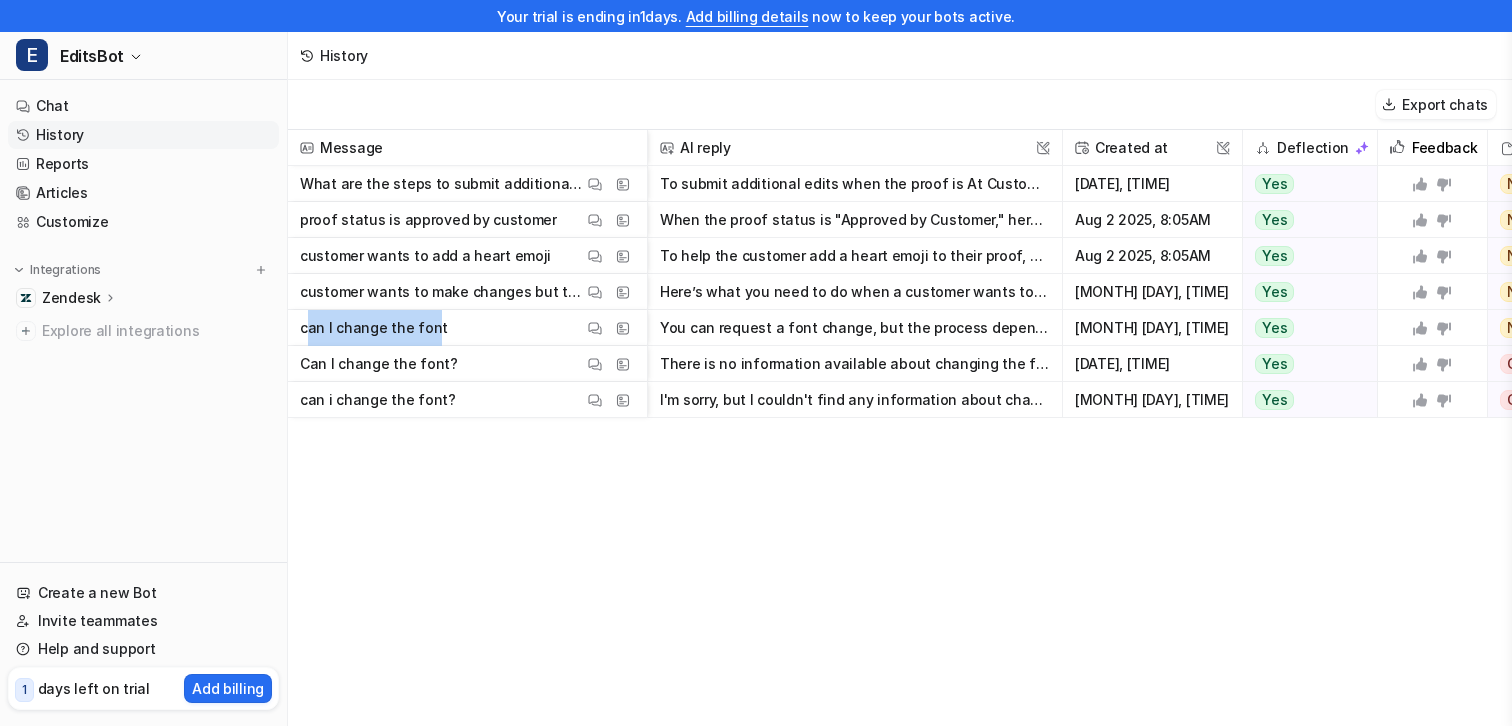 drag, startPoint x: 308, startPoint y: 331, endPoint x: 429, endPoint y: 331, distance: 121 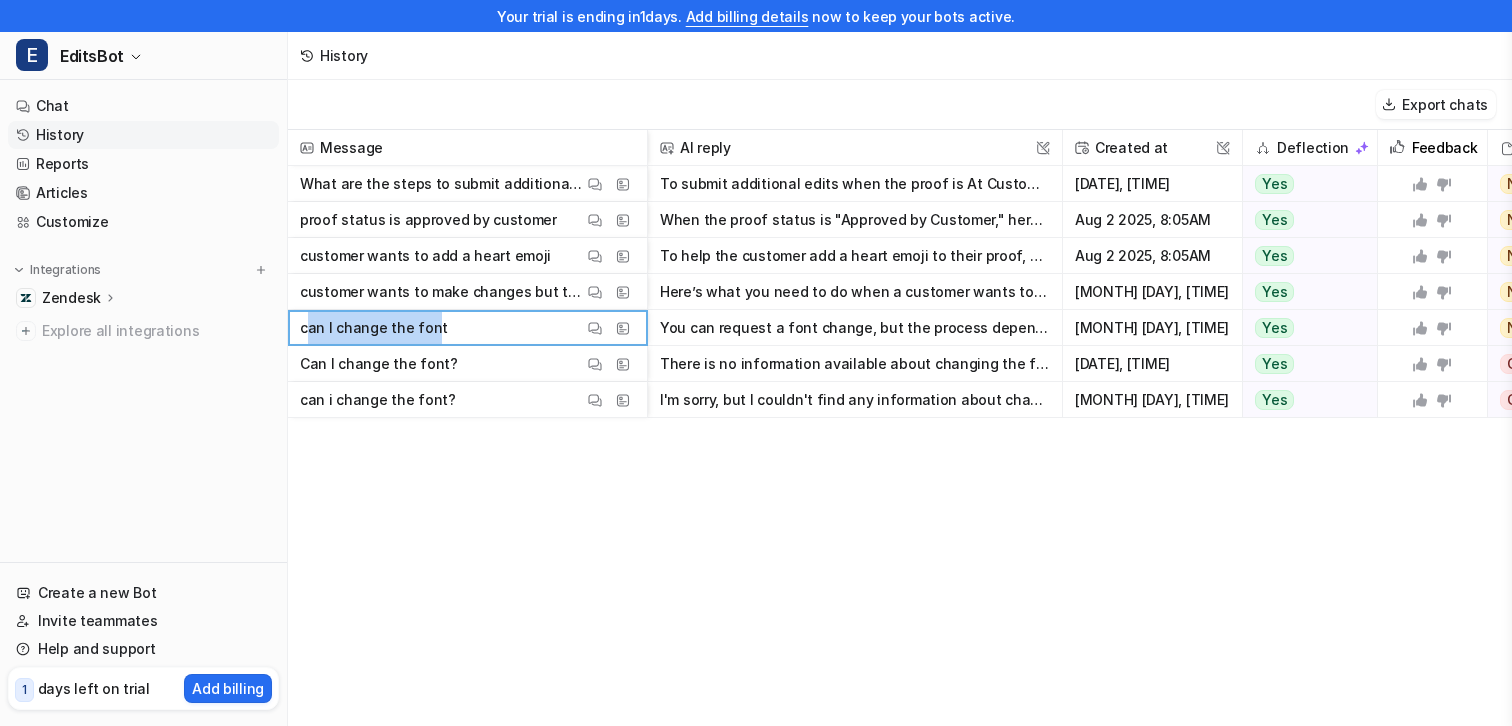 click on "can I change the font" at bounding box center [374, 328] 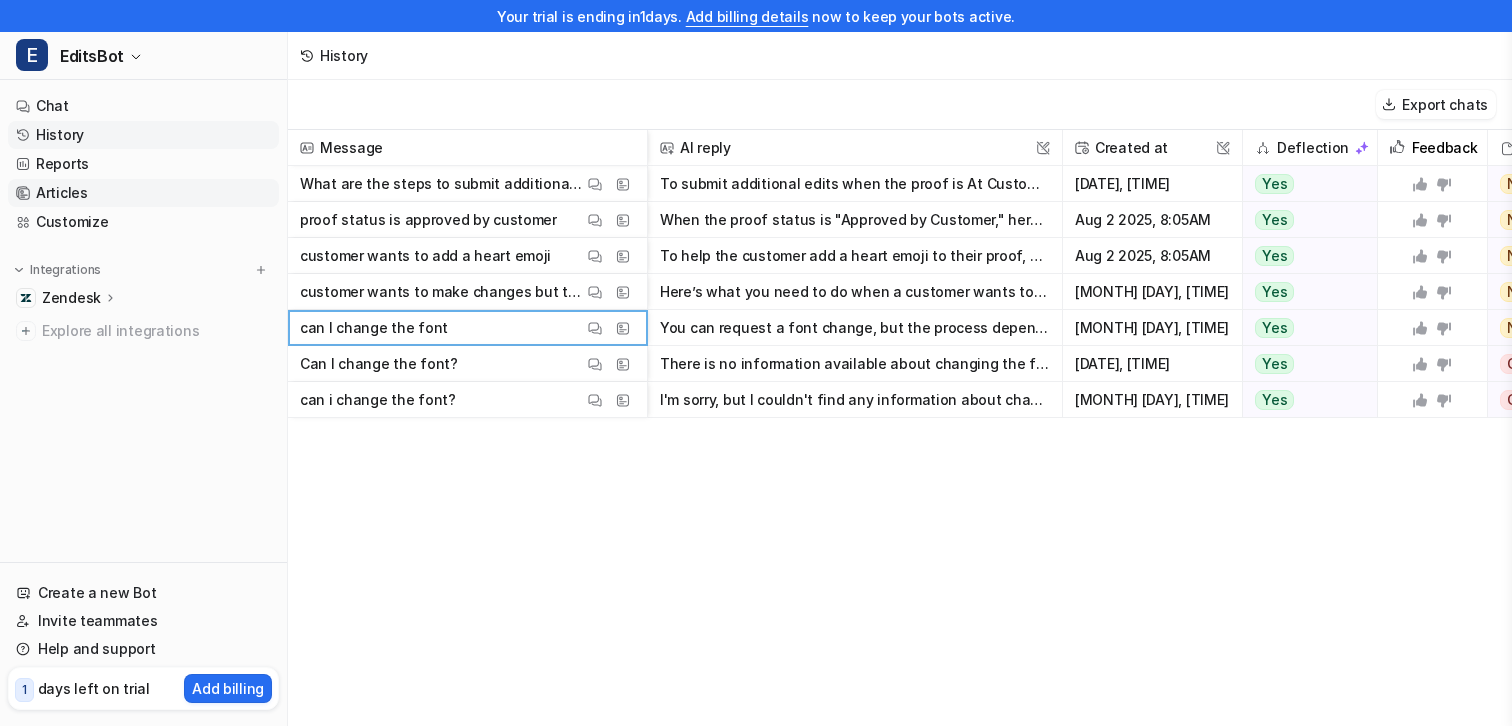 click on "Articles" at bounding box center [143, 193] 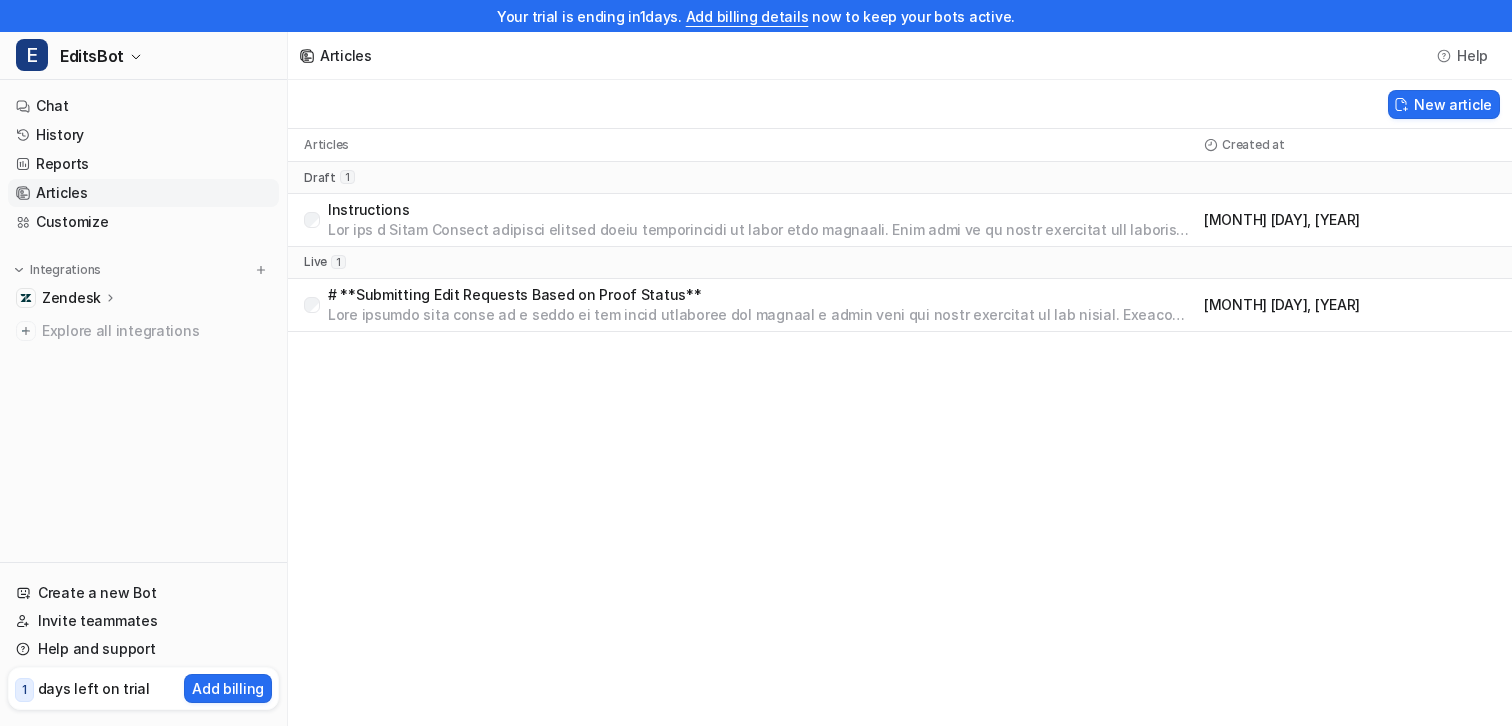 click on "Zendesk" at bounding box center (71, 298) 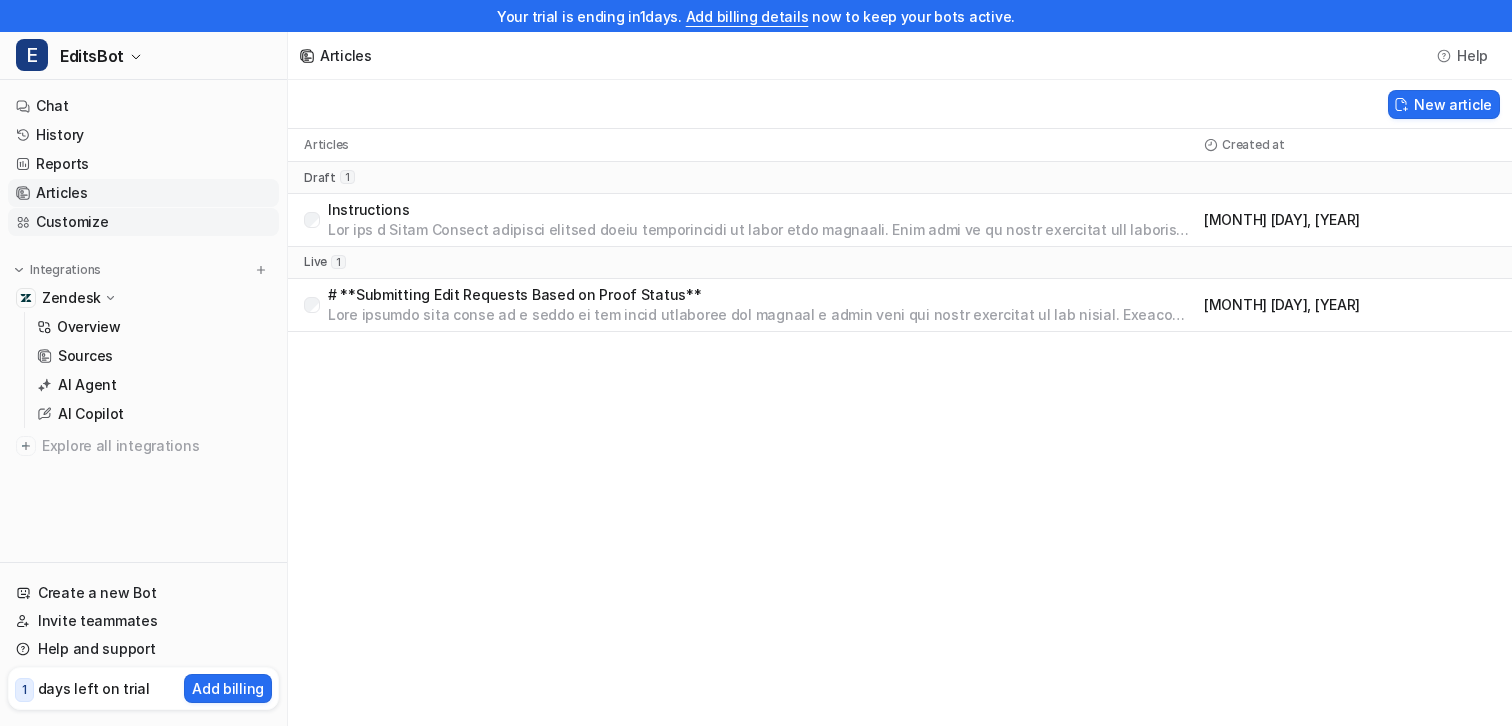 click on "Customize" at bounding box center [143, 222] 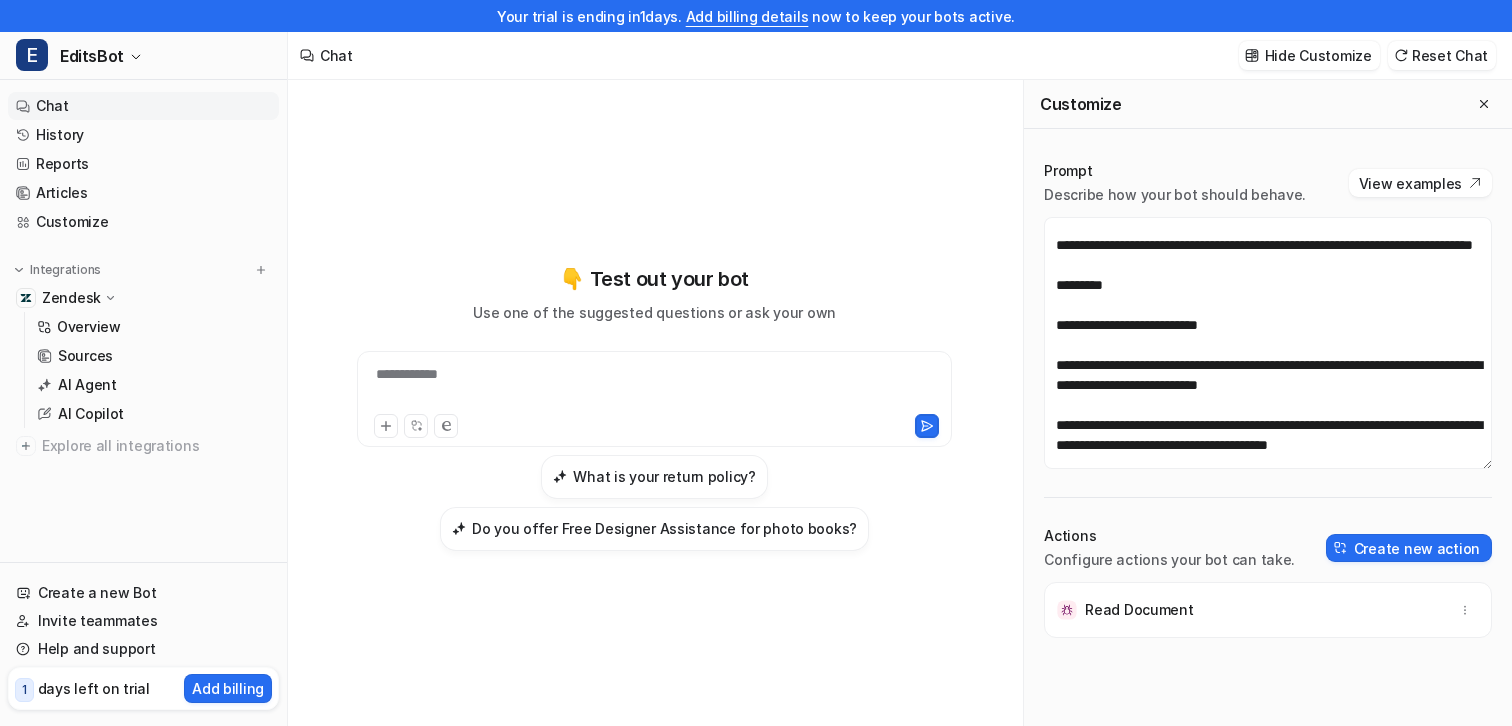 scroll, scrollTop: 512, scrollLeft: 0, axis: vertical 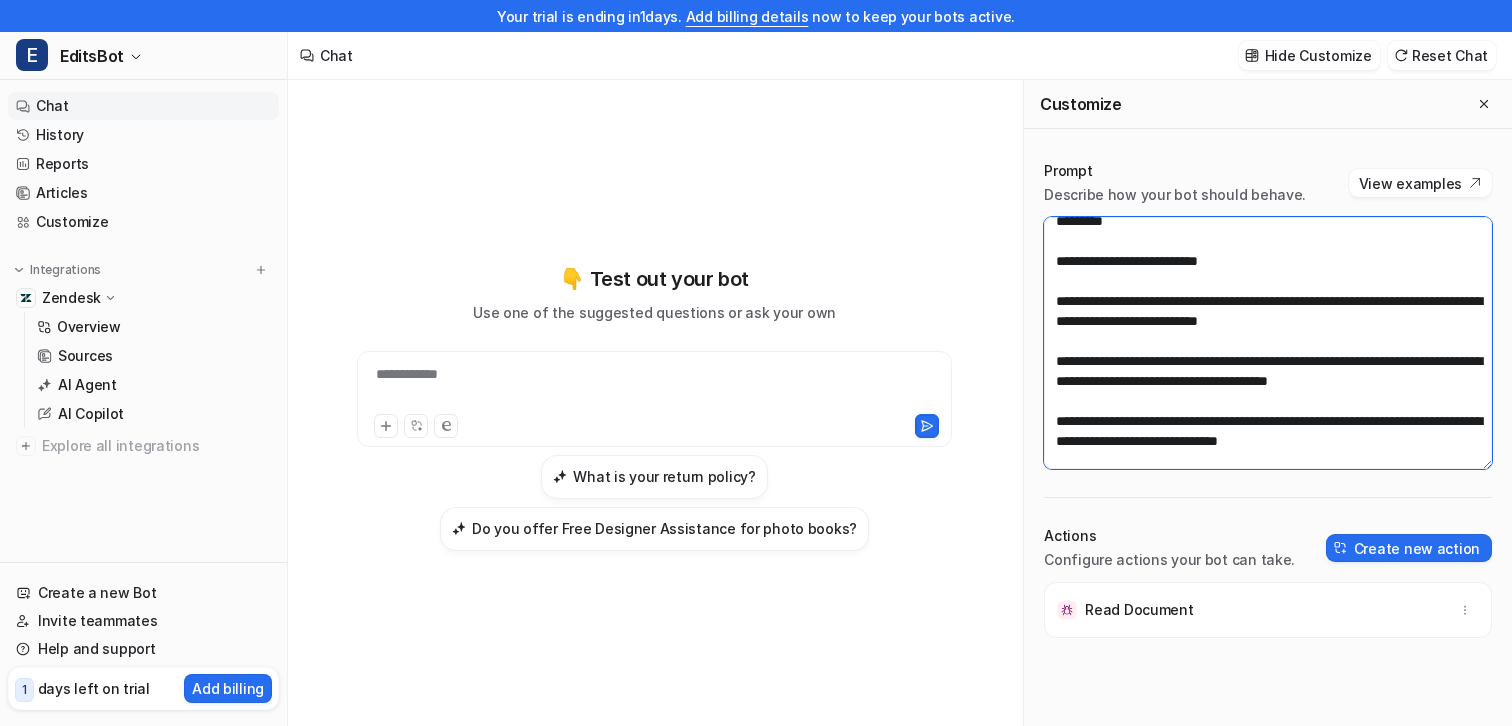 click at bounding box center (1268, 343) 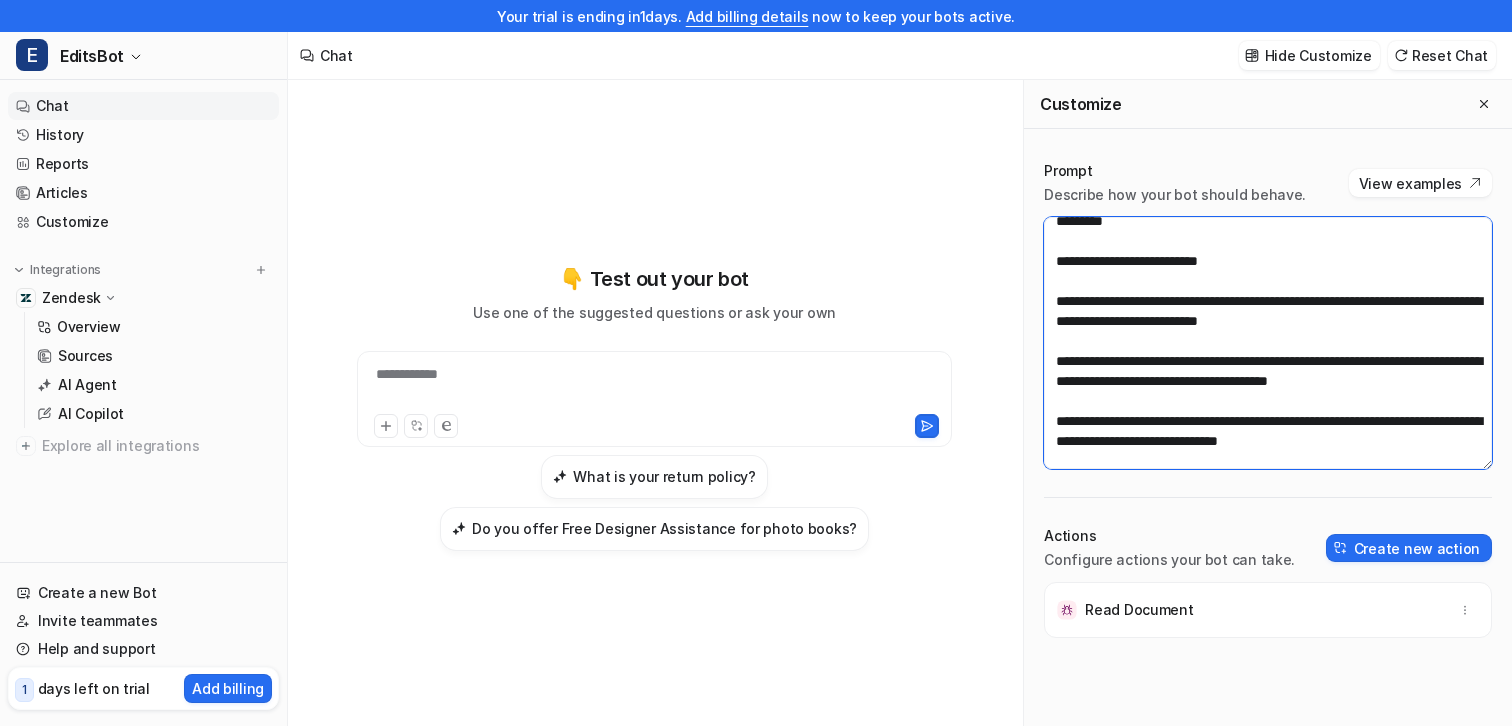 click at bounding box center [1268, 343] 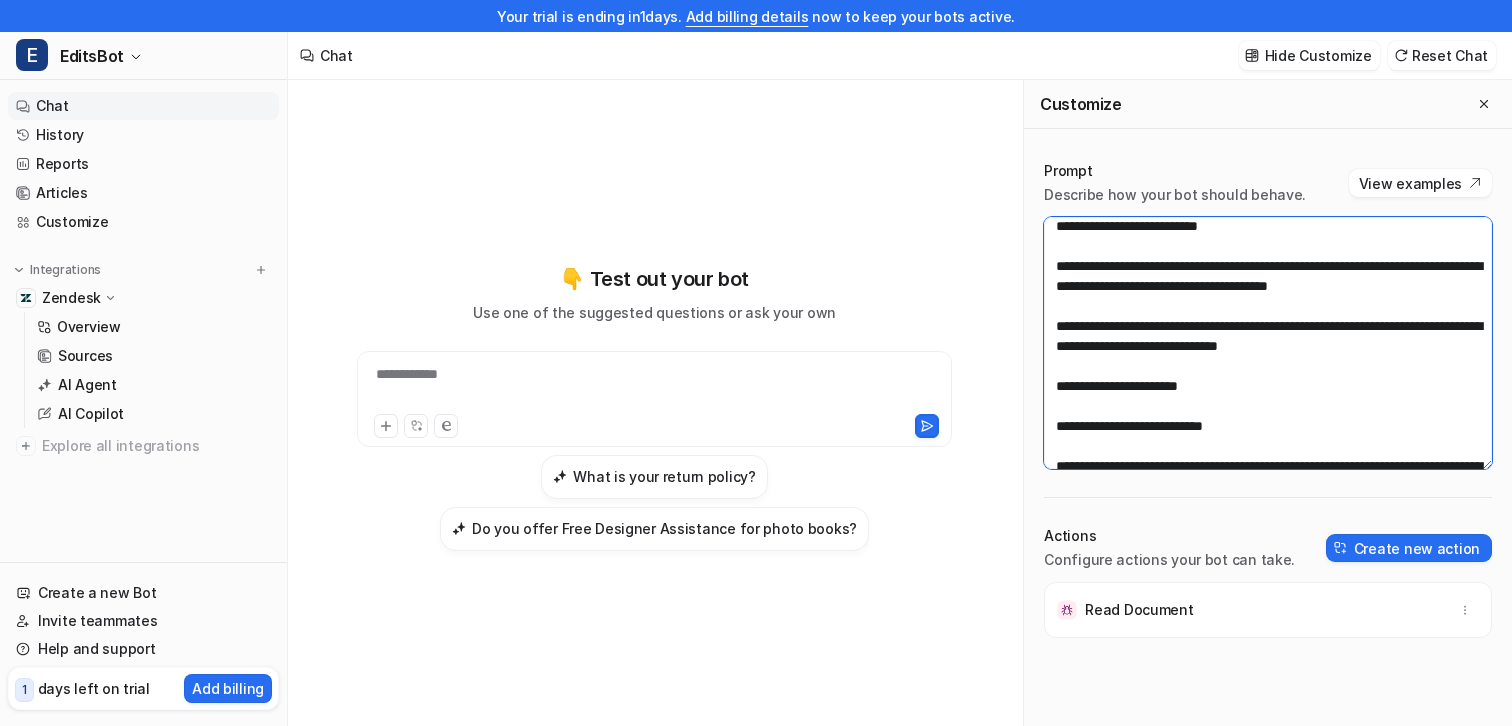 scroll, scrollTop: 608, scrollLeft: 0, axis: vertical 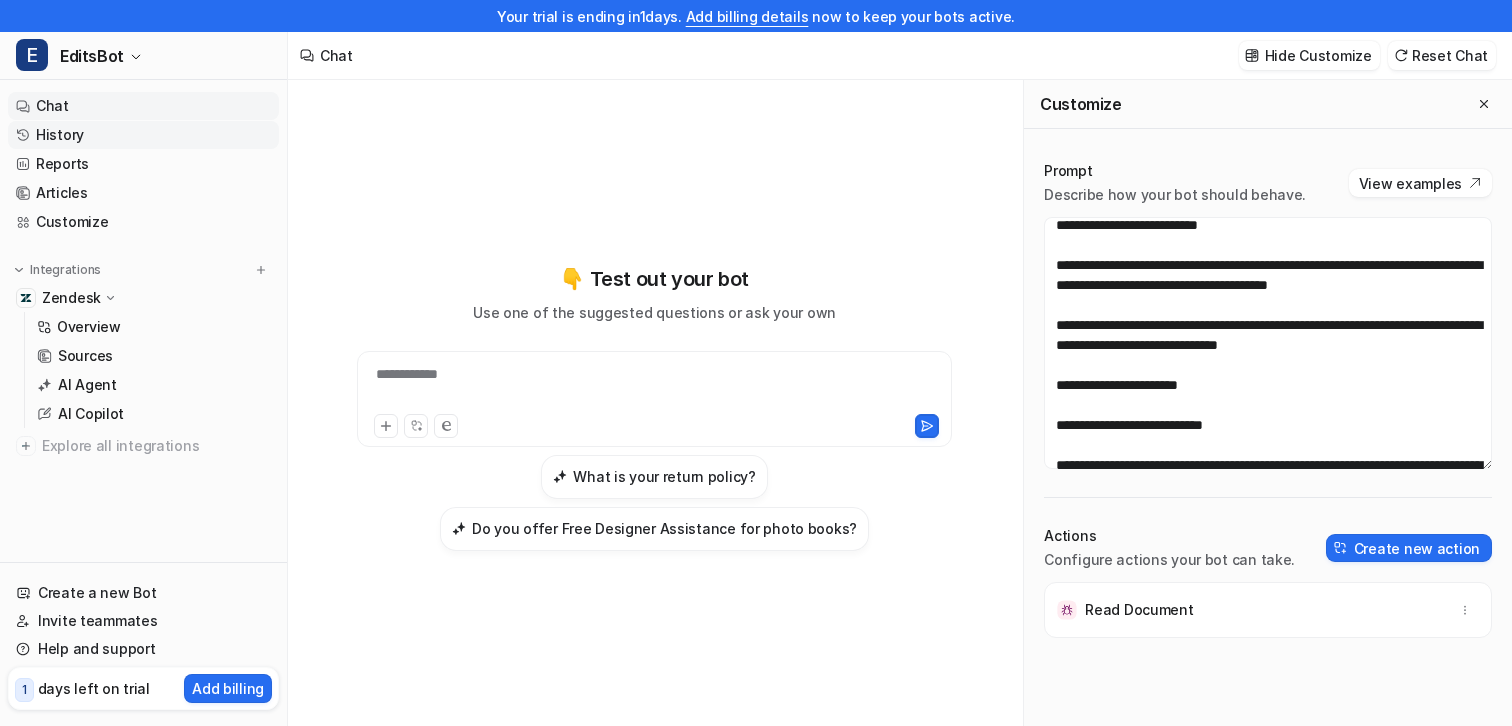 click on "History" at bounding box center (143, 135) 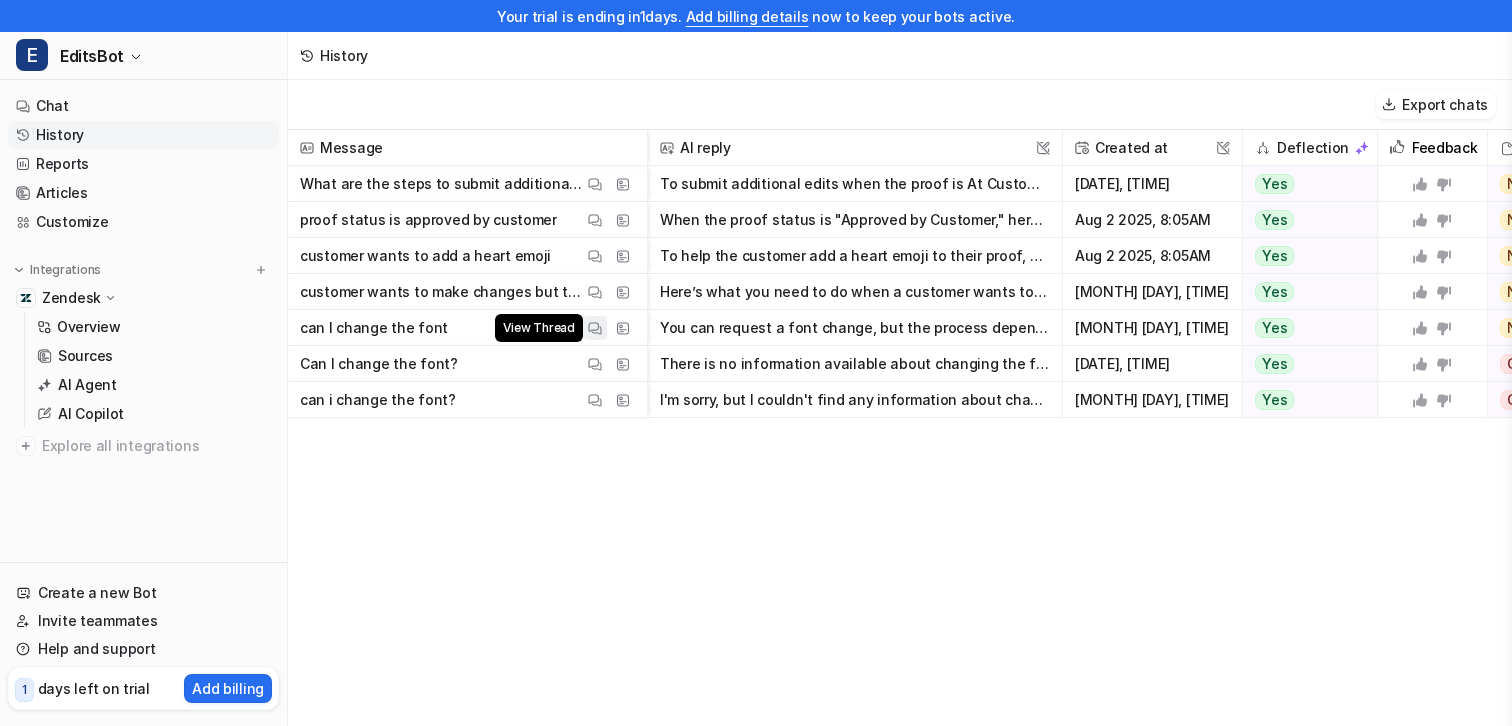 click on "View Thread" at bounding box center [595, 328] 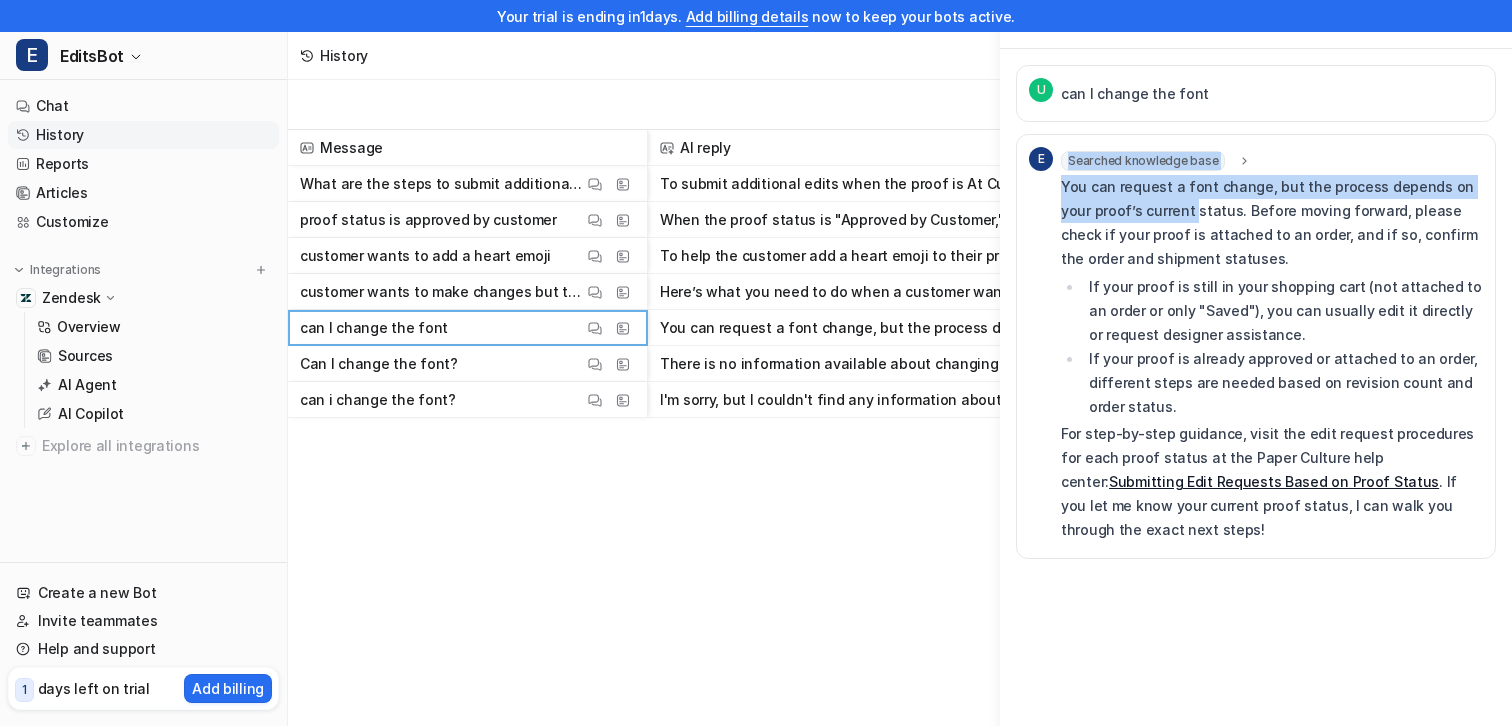 drag, startPoint x: 1053, startPoint y: 182, endPoint x: 1158, endPoint y: 218, distance: 111 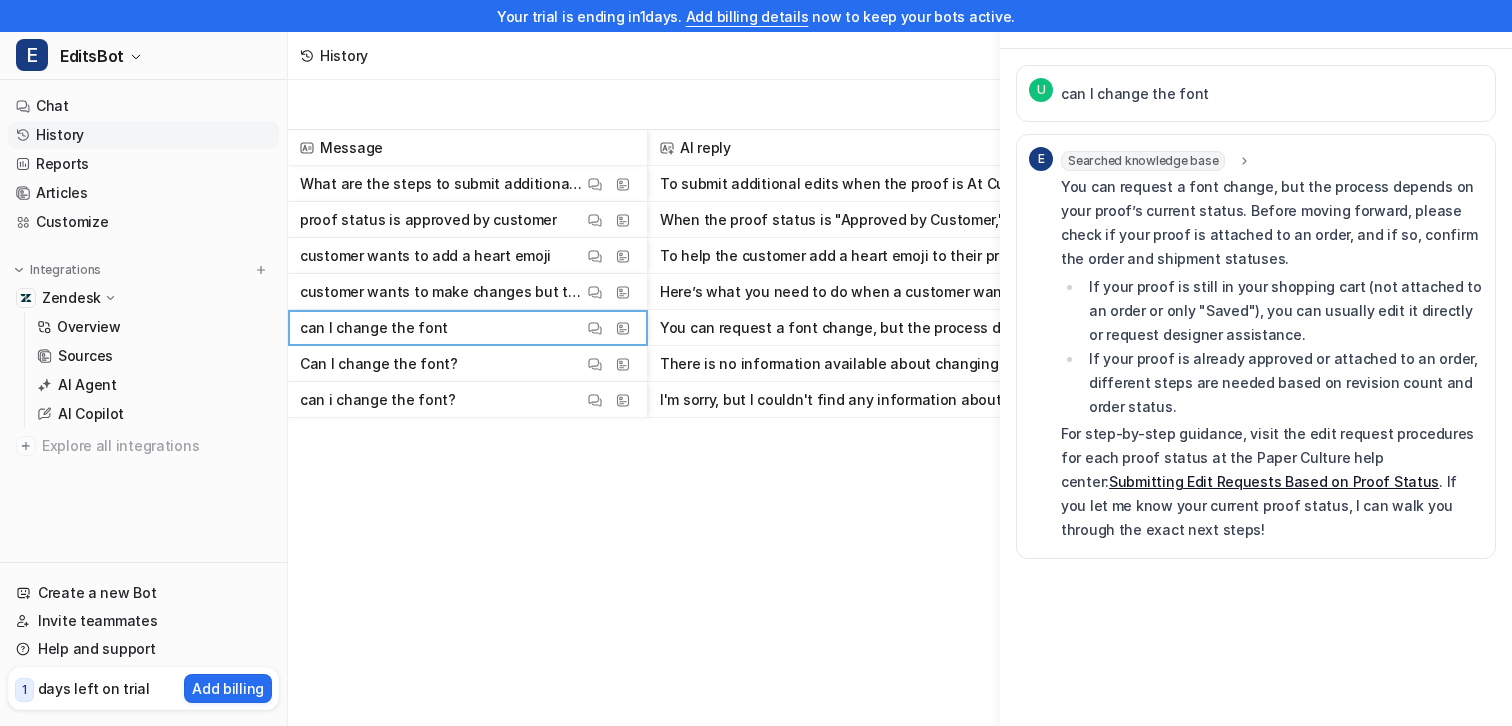 click on "Searched knowledge base search_queries :  "change font on proof,font change request procedure,customer request font change,can I change the font" You can request a font change, but the process depends on your proof’s current status. Before moving forward, please check if your proof is attached to an order, and if so, confirm the order and shipment statuses.
If your proof is still in your shopping cart (not attached to an order or only "Saved"), you can usually edit it directly or request designer assistance.
If your proof is already approved or attached to an order, different steps are needed based on revision count and order status.
For step-by-step guidance, visit the edit request procedures for each proof status at the Paper Culture help center:  Submitting Edit Requests Based on Proof Status . If you let me know your current proof status, I can walk you through the exact next steps!" at bounding box center [1272, 346] 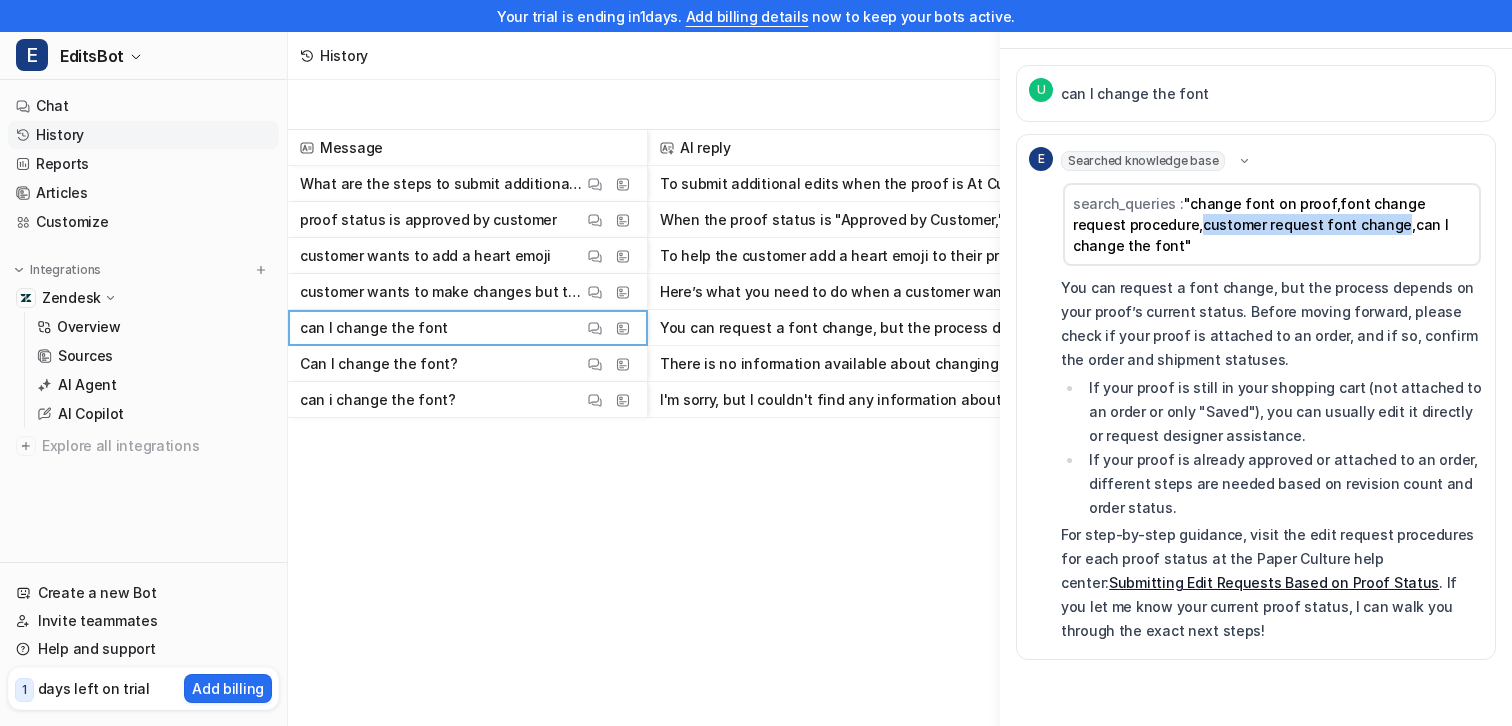 drag, startPoint x: 1146, startPoint y: 228, endPoint x: 1338, endPoint y: 230, distance: 192.01042 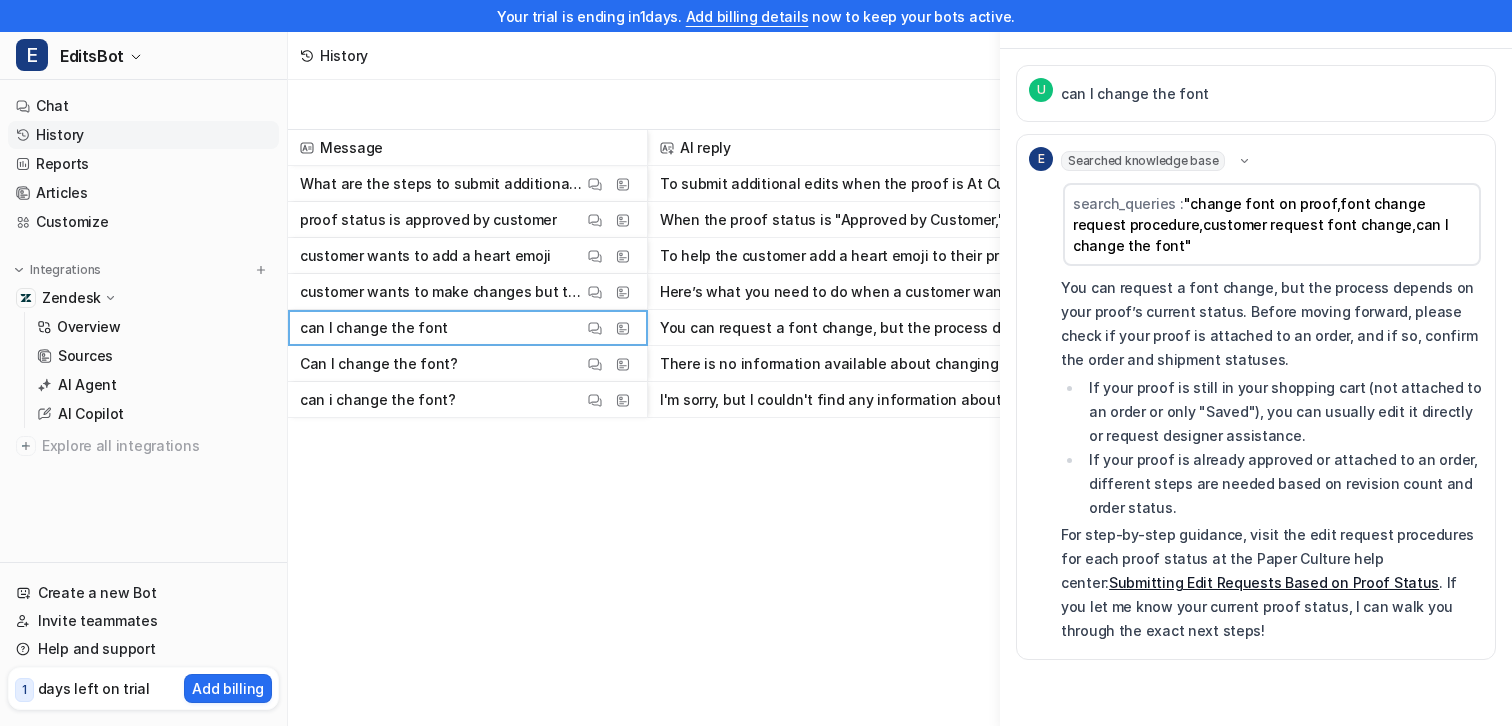 click on "Message AI reply This field cannot be modified Created at This field cannot be modified  Deflection  Feedback Gap in training Destination This field cannot be modified What are the steps to submit additional edits when the proof is At Customer View Thread View Sources To submit additional edits when the proof is At Customer, please follow these steps:
**How to Submit Additional Edits (At Customer Status)**
1. Go to the Proof's Homepage in Salesforce.
2. In the Ap Aug 2 2025, 8:38AM Yes The AI provided a detailed step-by-step process for submitting additional edits when the proof is At Customer. It included specific actions to take within Salesforce, such as accessing the Proof Approval Page and making edit requests. Additionally, the AI provided a link to a relevant help center article for further guidance. This constitutes providing relevant and actionable information directly related to the user's inquiry. No Gap Test Chat proof status is approved by customer View Thread View Sources Aug 2 2025, 8:05AM" at bounding box center [900, 443] 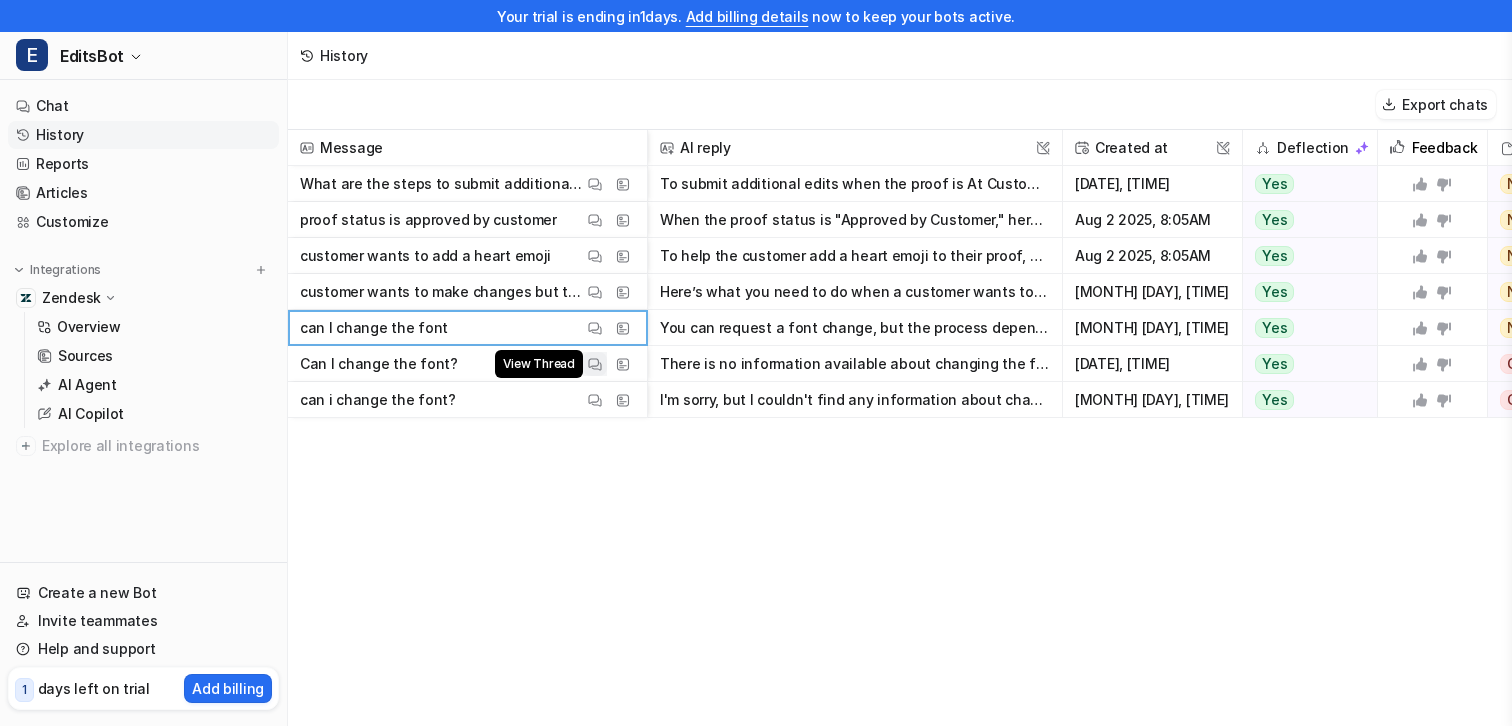 click at bounding box center [595, 364] 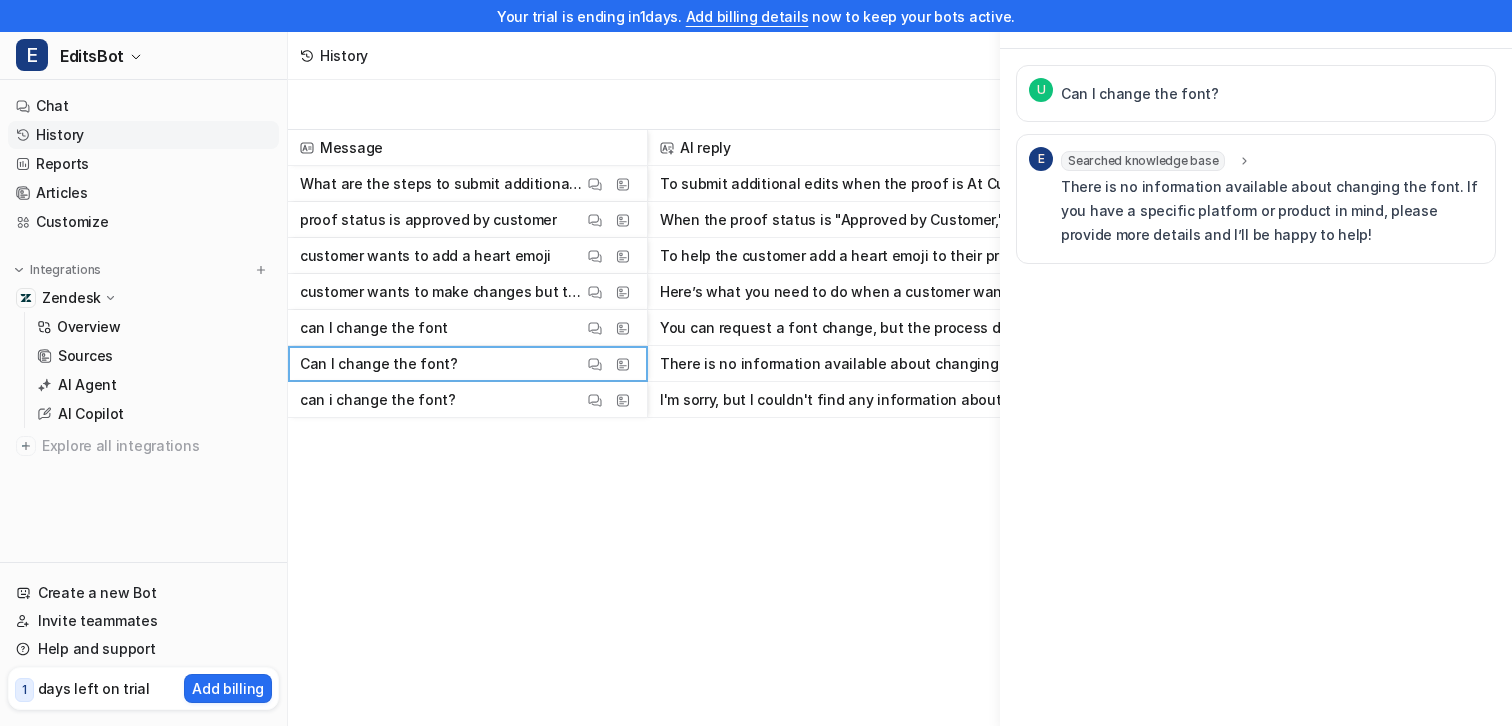 click on "E Searched knowledge base search_queries :  "change font,font customization,customize font settings" There is no information available about changing the font. If you have a specific platform or product in mind, please provide more details and I’ll be happy to help!" at bounding box center [1256, 199] 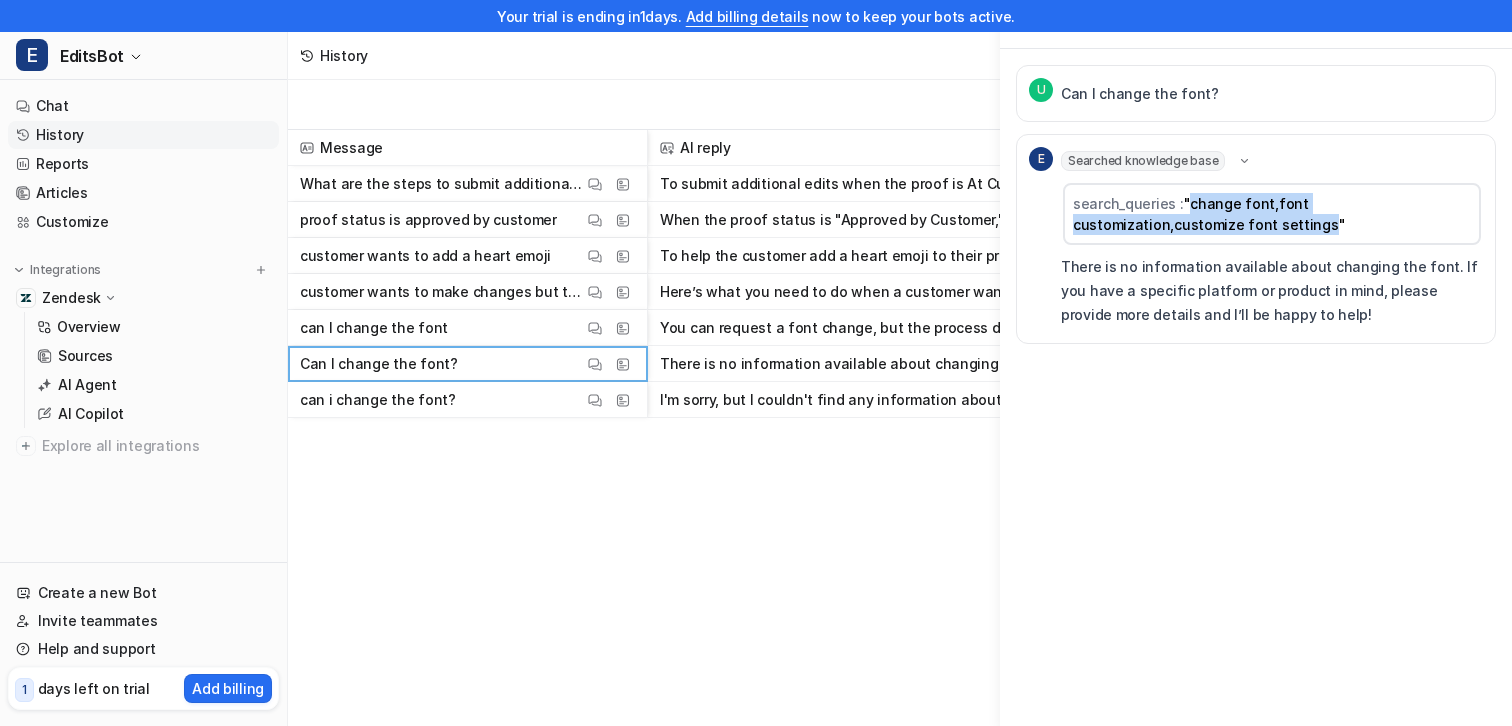 drag, startPoint x: 1188, startPoint y: 204, endPoint x: 1151, endPoint y: 226, distance: 43.046486 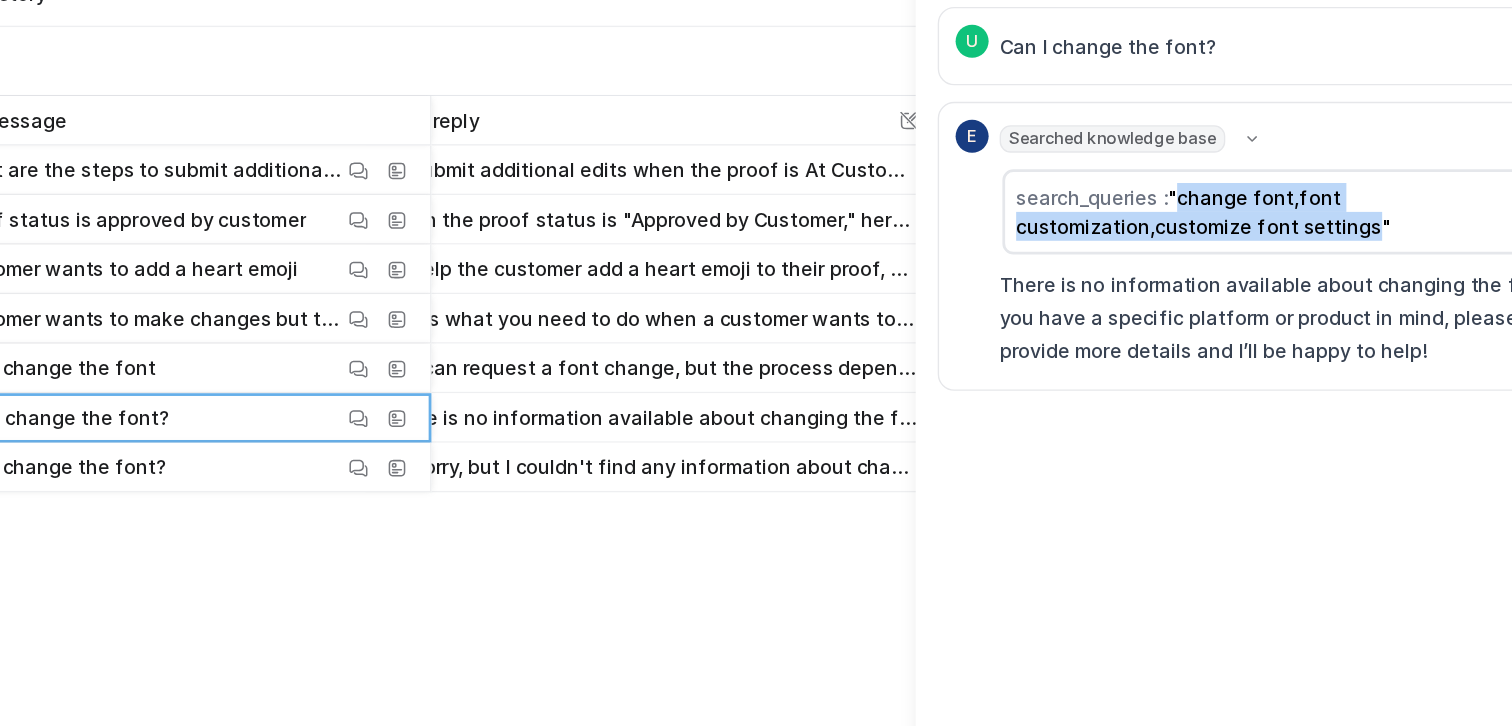 scroll, scrollTop: 0, scrollLeft: 46, axis: horizontal 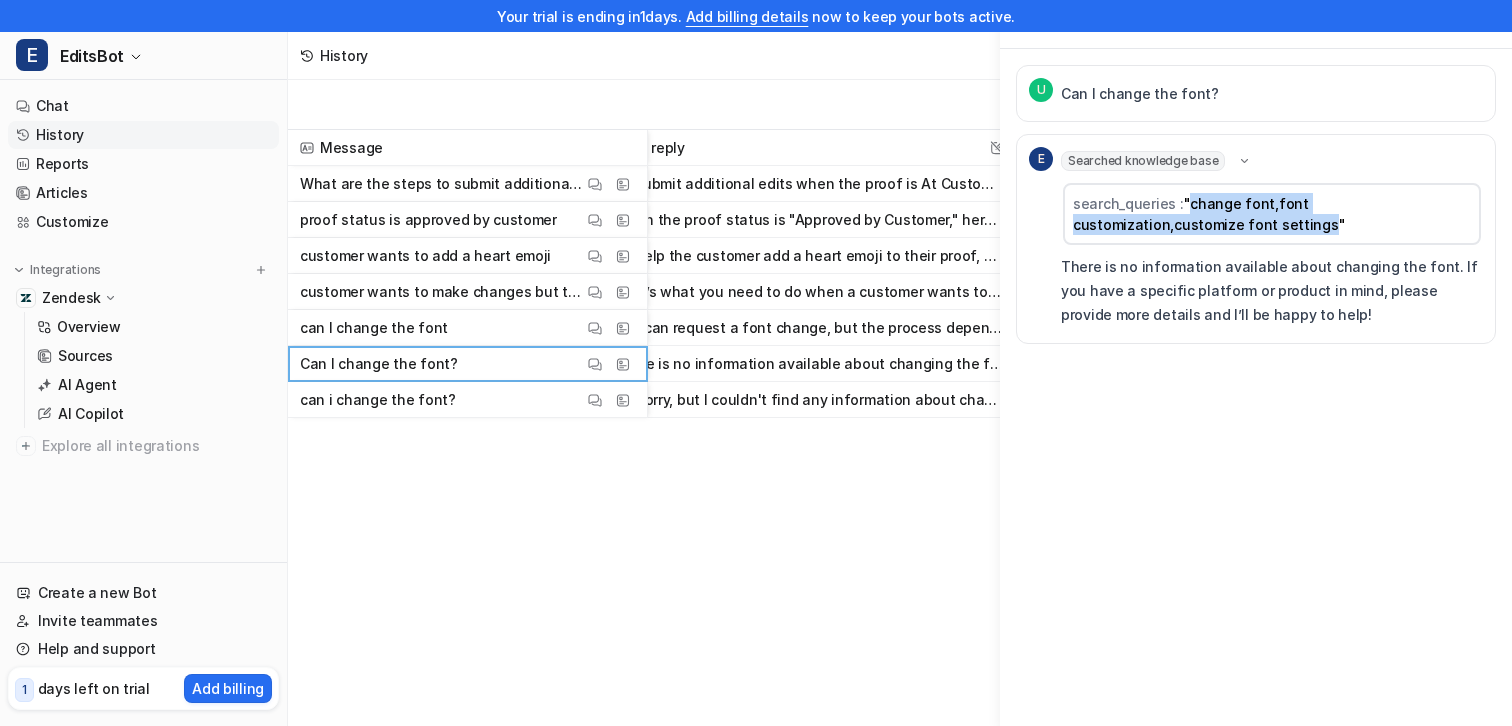 click on ""change font,font customization,customize font settings"" at bounding box center (1209, 214) 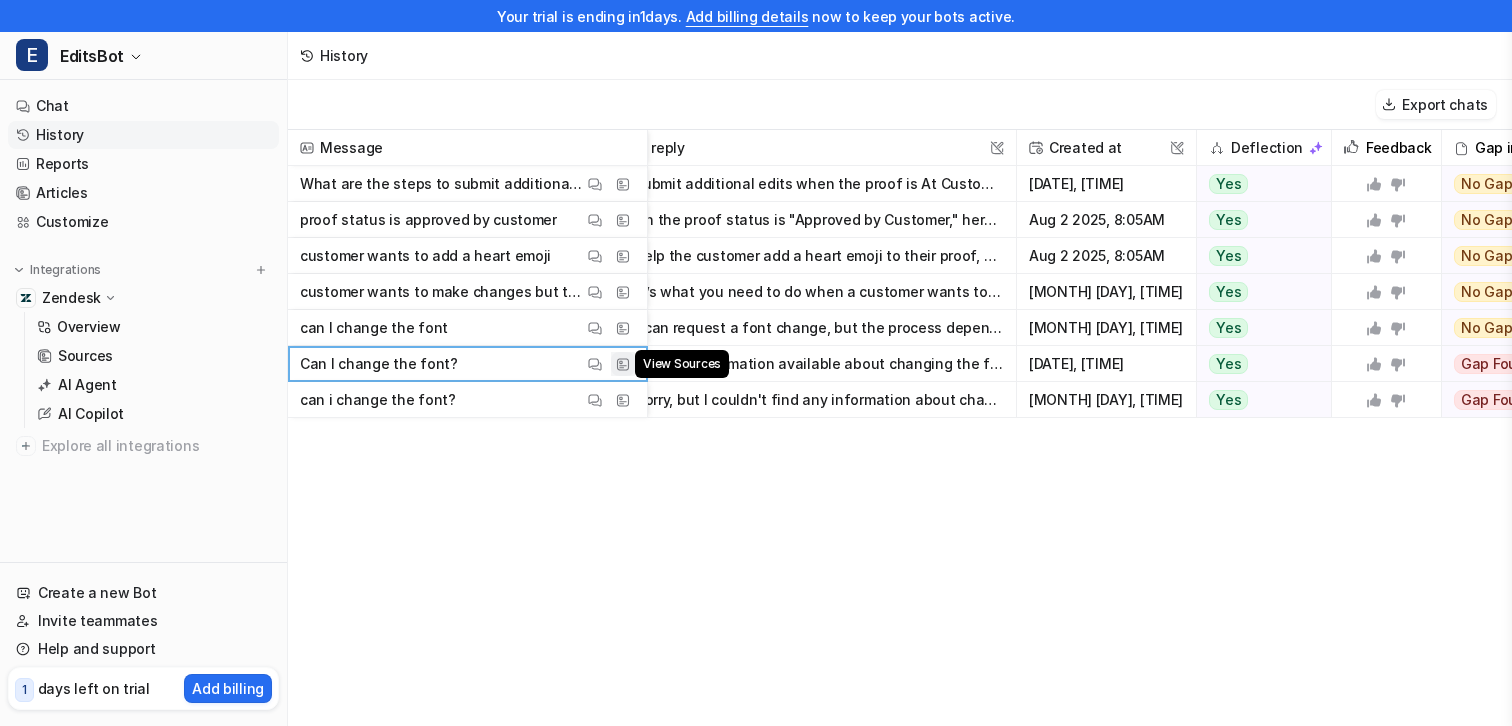 click at bounding box center [623, 364] 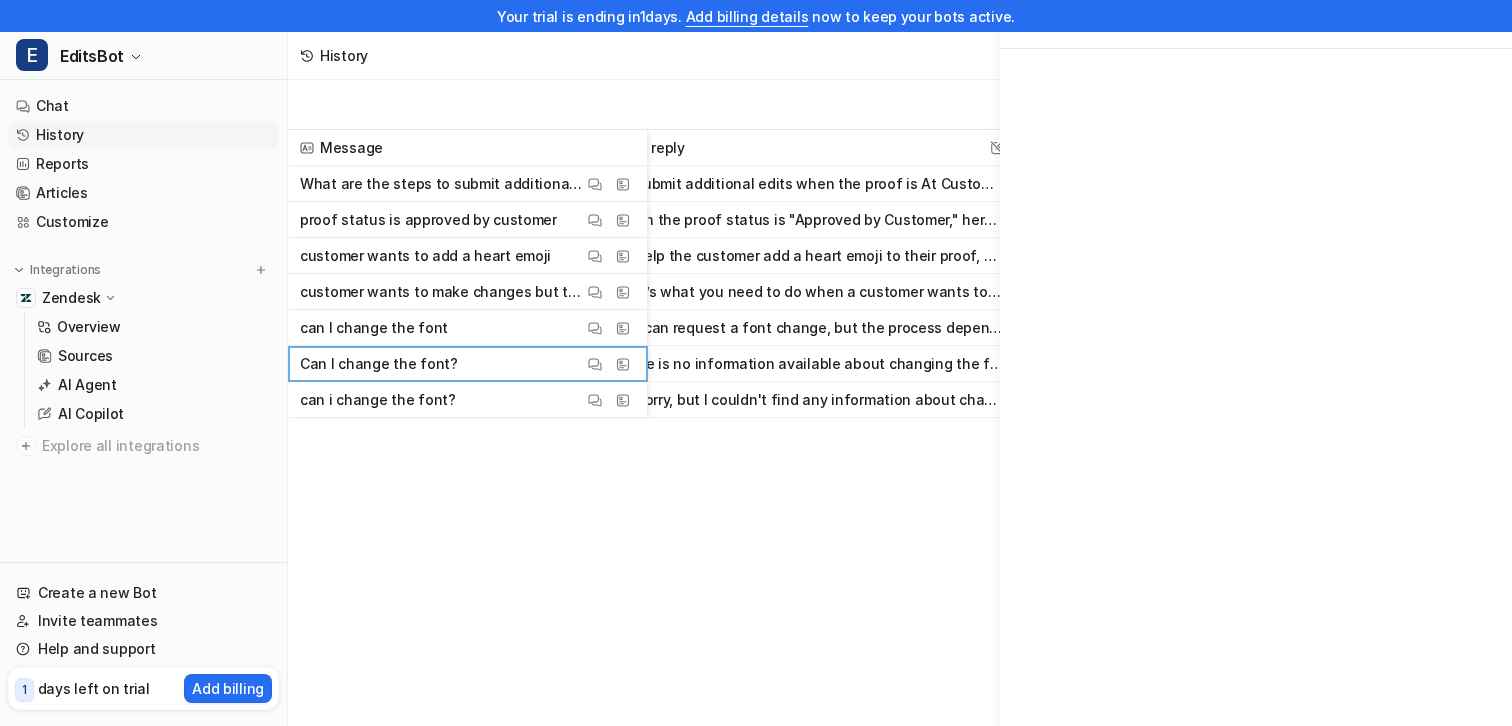 click on "Message AI reply This field cannot be modified Created at This field cannot be modified  Deflection  Feedback Gap in training Destination This field cannot be modified What are the steps to submit additional edits when the proof is At Customer View Thread View Sources To submit additional edits when the proof is At Customer, please follow these steps:
**How to Submit Additional Edits (At Customer Status)**
1. Go to the Proof's Homepage in Salesforce.
2. In the Ap Aug 2 2025, 8:38AM Yes The AI provided a detailed step-by-step process for submitting additional edits when the proof is At Customer. It included specific actions to take within Salesforce, such as accessing the Proof Approval Page and making edit requests. Additionally, the AI provided a link to a relevant help center article for further guidance. This constitutes providing relevant and actionable information directly related to the user's inquiry. No Gap Test Chat proof status is approved by customer View Thread View Sources Aug 2 2025, 8:05AM" at bounding box center [900, 443] 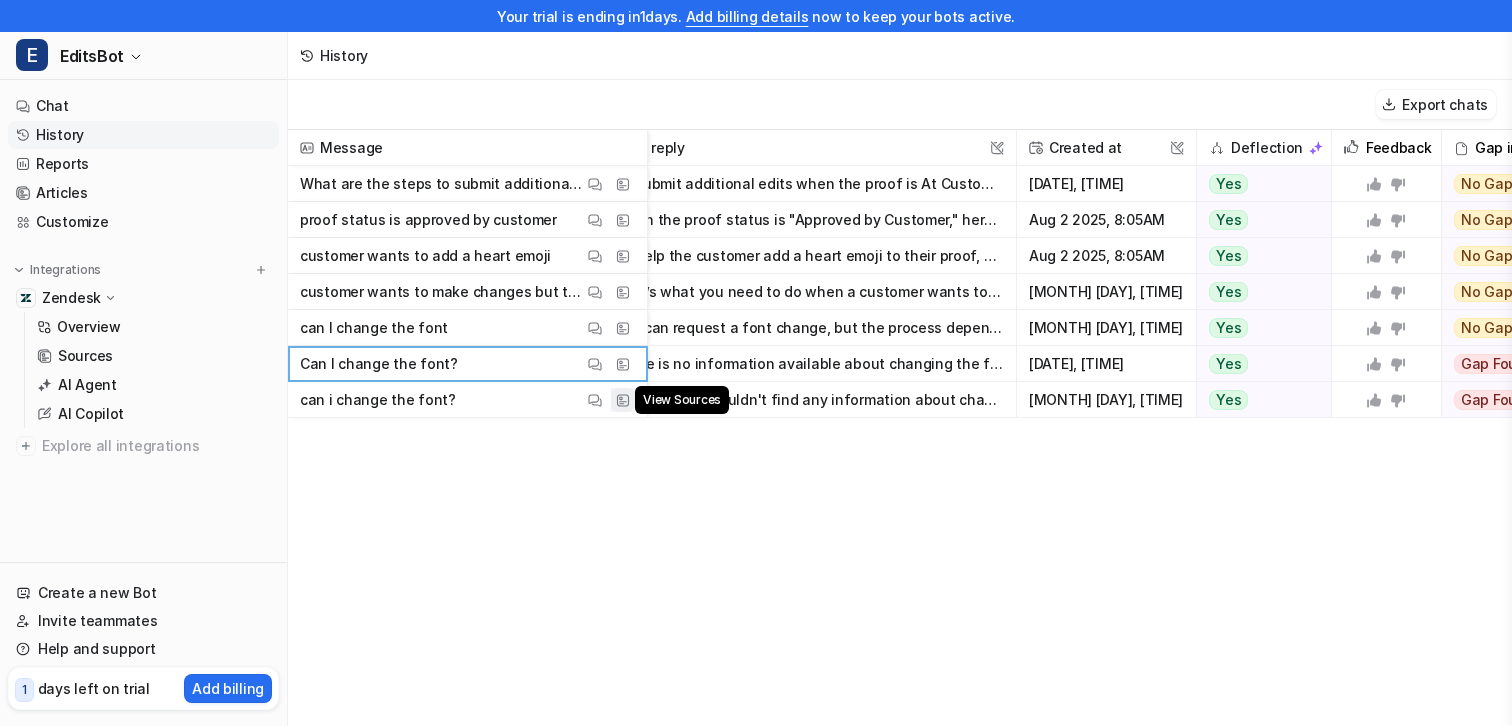 click at bounding box center (623, 400) 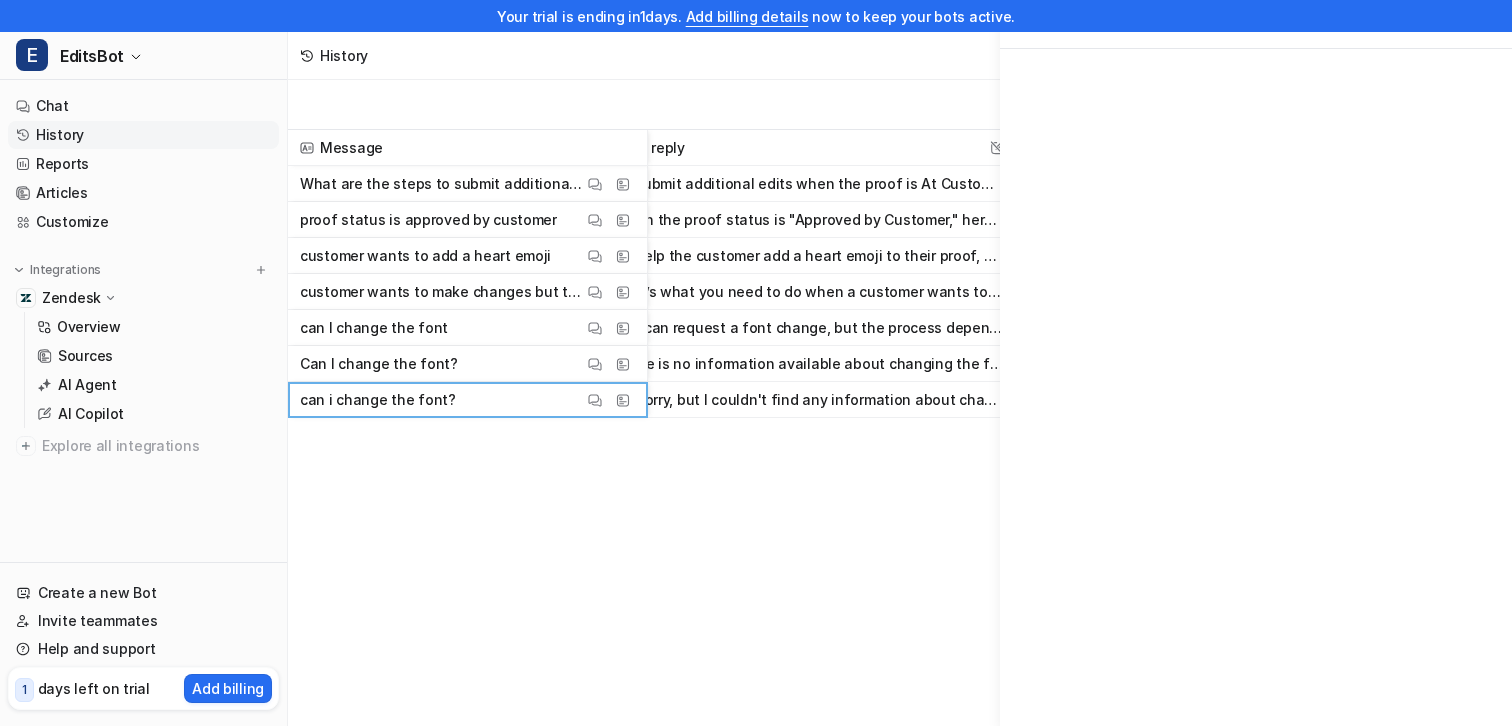 click on "Message AI reply This field cannot be modified Created at This field cannot be modified  Deflection  Feedback Gap in training Destination This field cannot be modified What are the steps to submit additional edits when the proof is At Customer View Thread View Sources To submit additional edits when the proof is At Customer, please follow these steps:
**How to Submit Additional Edits (At Customer Status)**
1. Go to the Proof's Homepage in Salesforce.
2. In the Ap Aug 2 2025, 8:38AM Yes The AI provided a detailed step-by-step process for submitting additional edits when the proof is At Customer. It included specific actions to take within Salesforce, such as accessing the Proof Approval Page and making edit requests. Additionally, the AI provided a link to a relevant help center article for further guidance. This constitutes providing relevant and actionable information directly related to the user's inquiry. No Gap Test Chat proof status is approved by customer View Thread View Sources Aug 2 2025, 8:05AM" at bounding box center (900, 443) 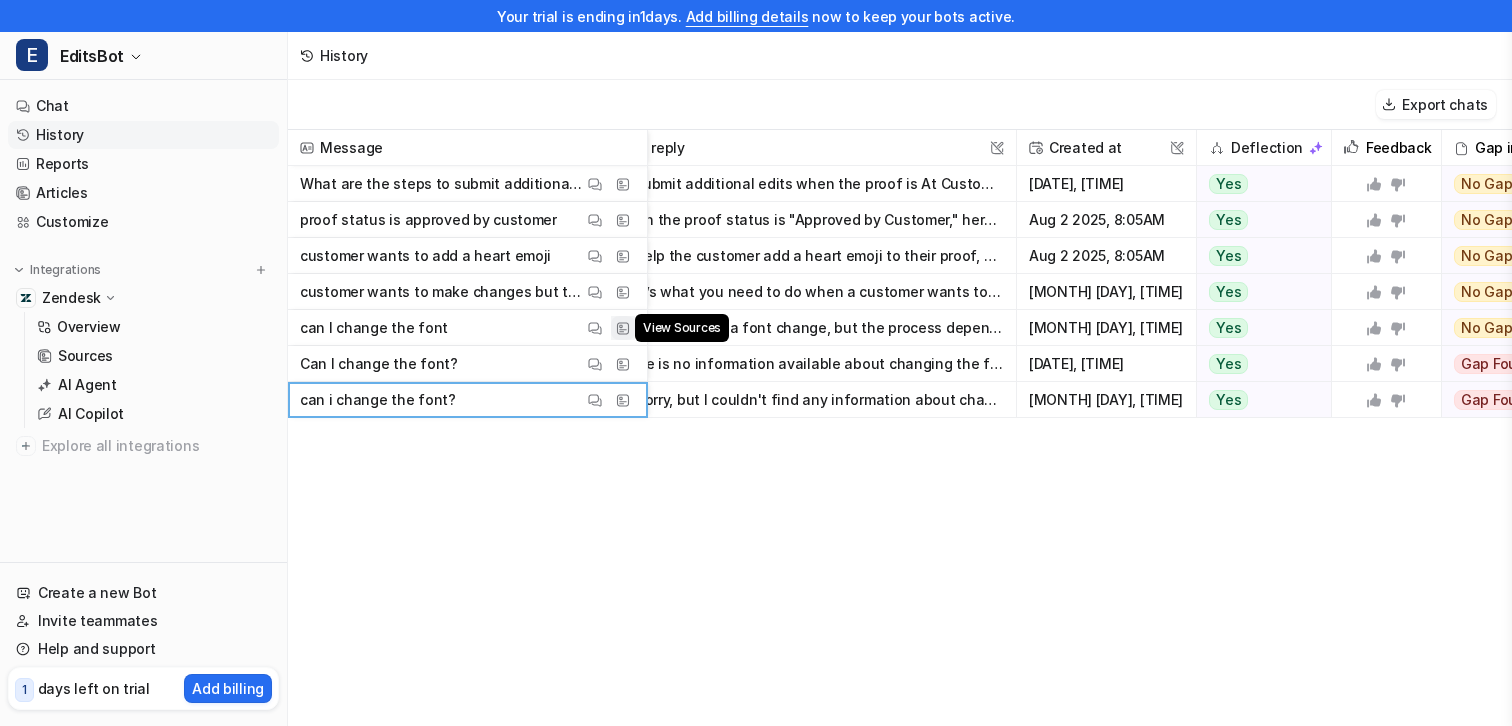 click at bounding box center [623, 328] 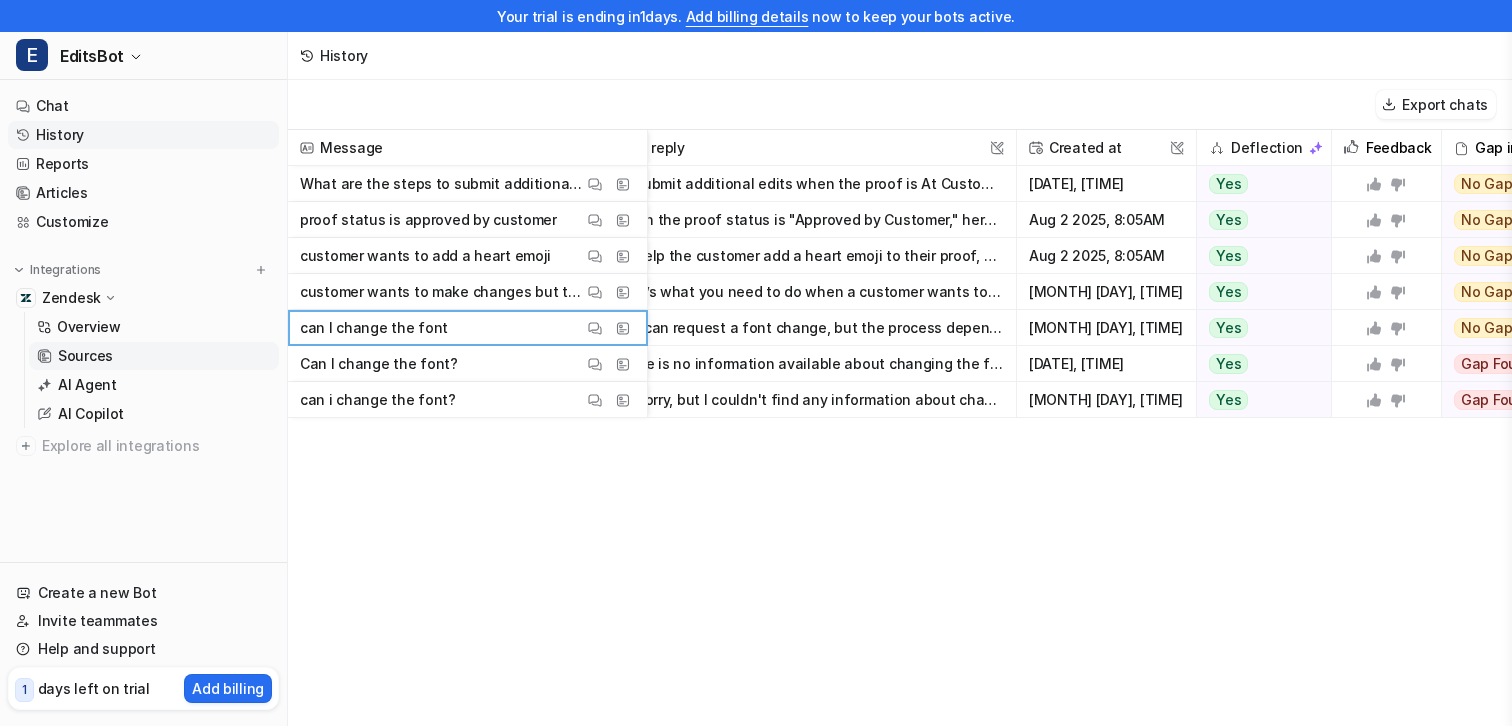 click on "Sources" at bounding box center (85, 356) 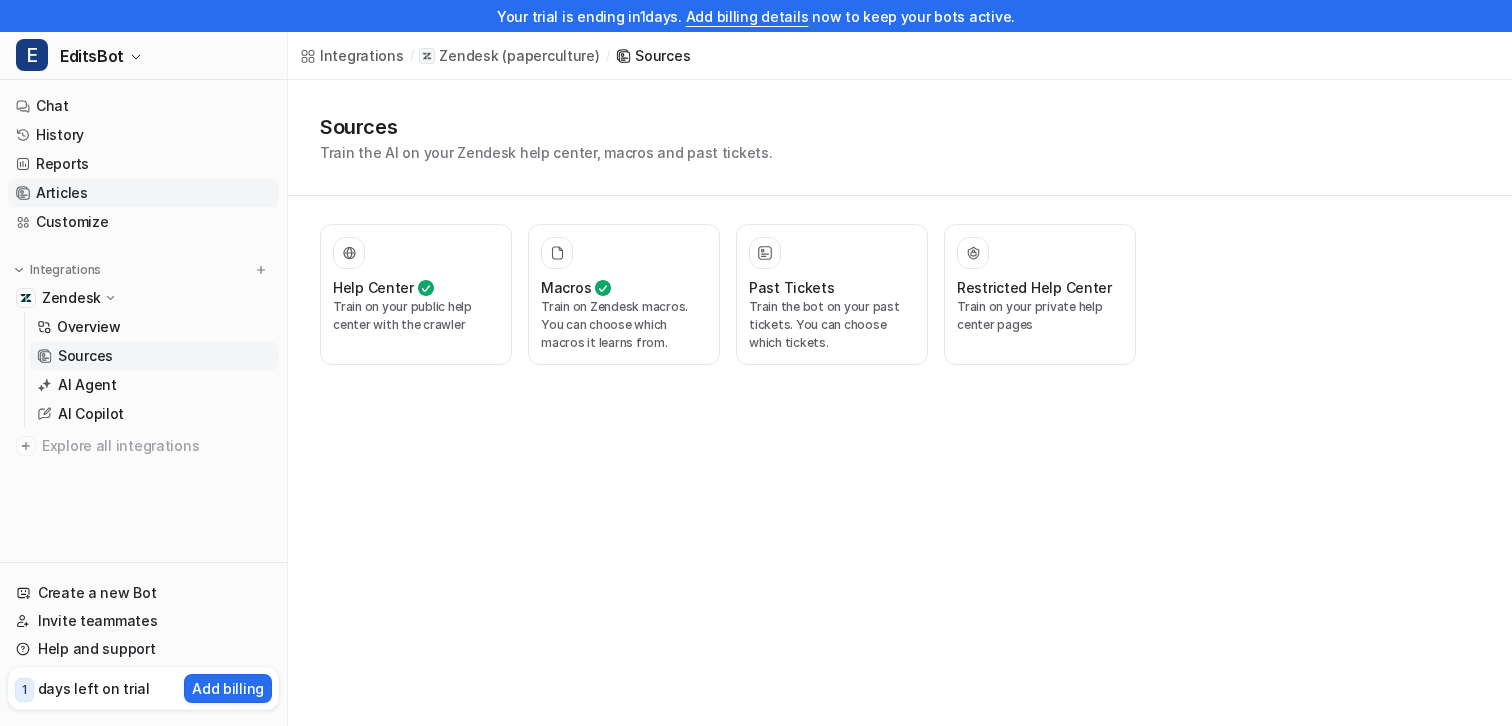 click on "Articles" at bounding box center [143, 193] 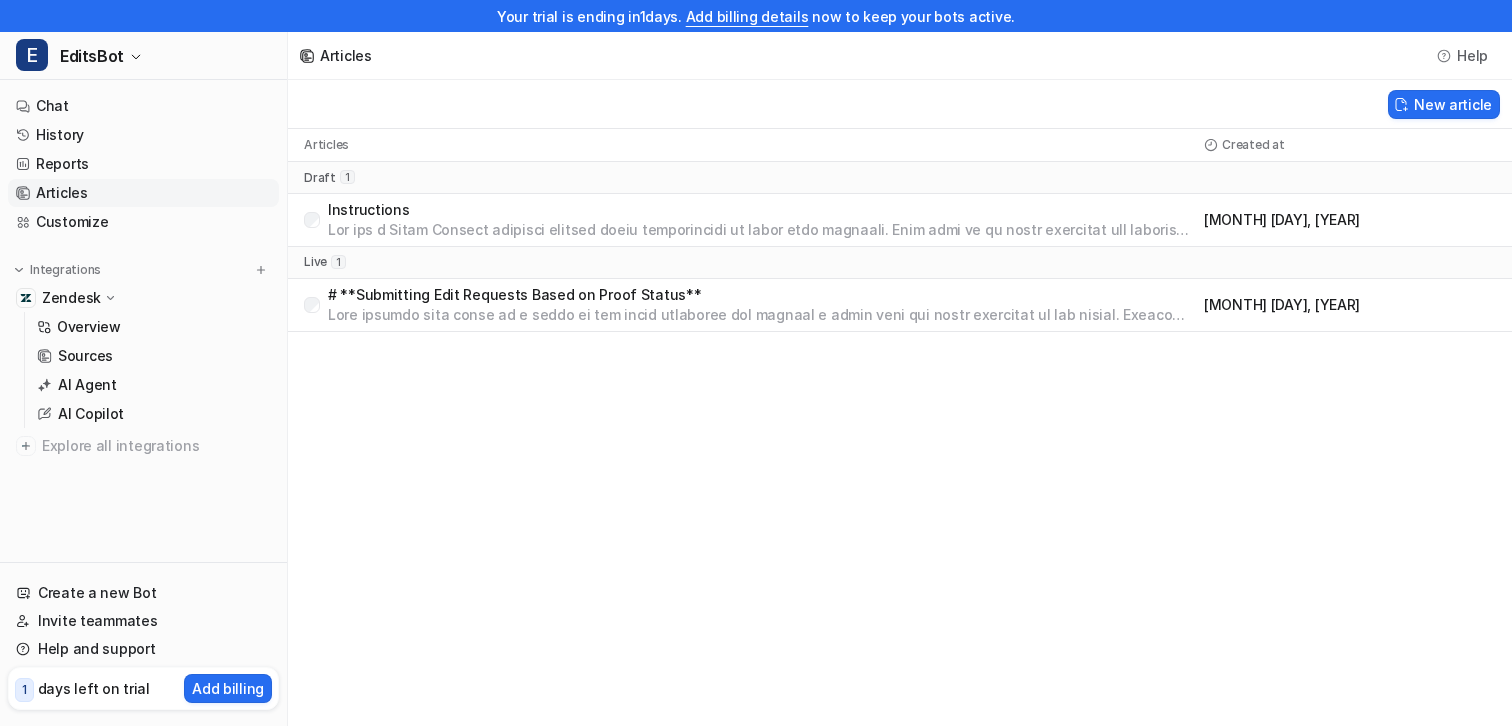 click on "# **Submitting Edit Requests Based on Proof Status**" at bounding box center [762, 295] 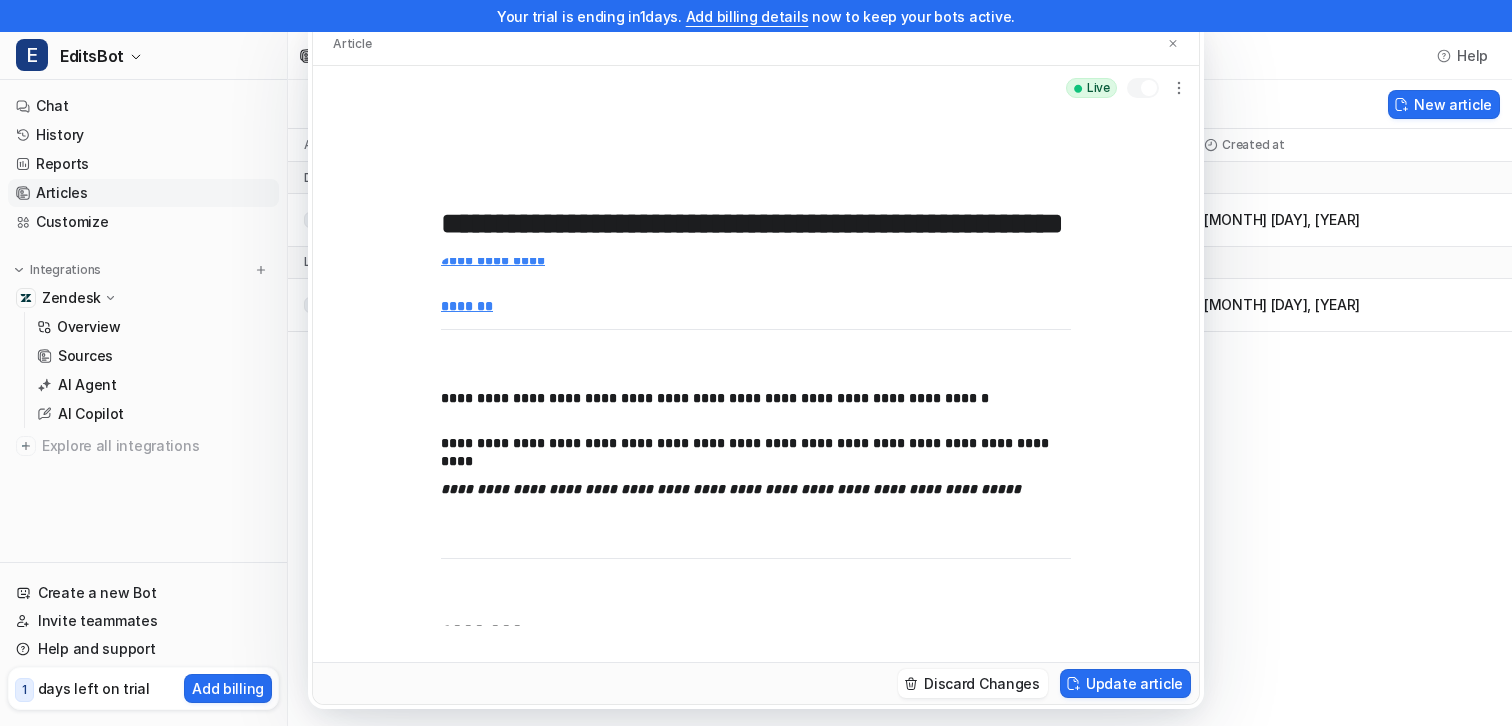 scroll, scrollTop: 631, scrollLeft: 0, axis: vertical 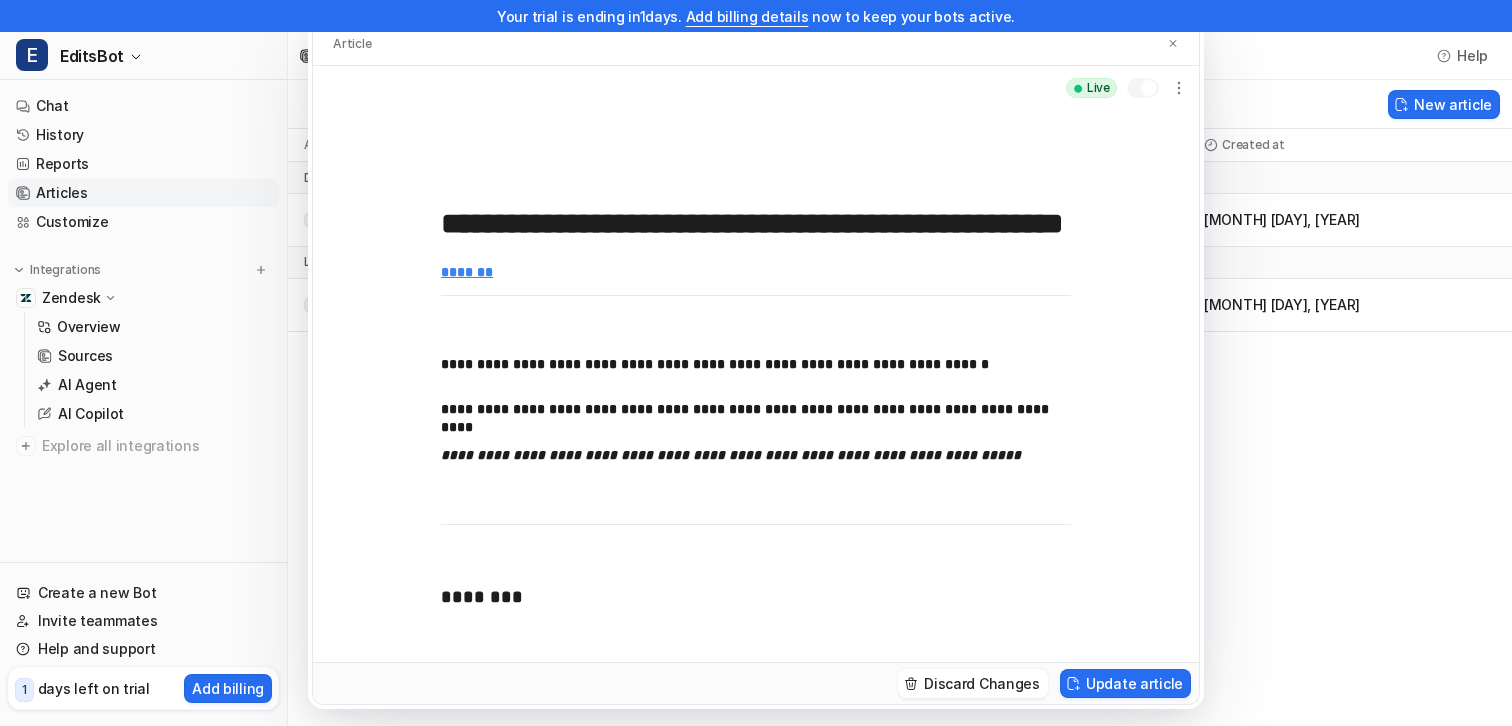 click on "**********" at bounding box center [756, 365] 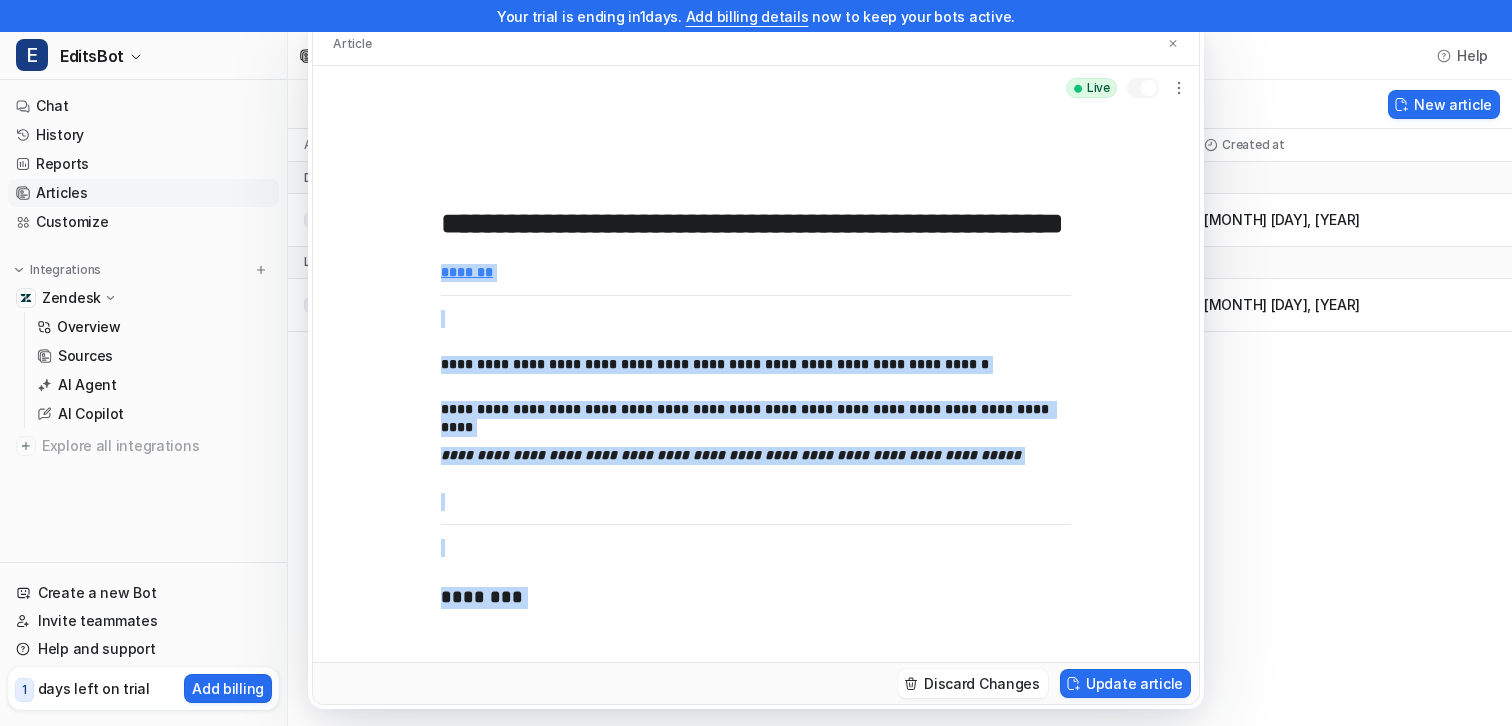 copy on "**********" 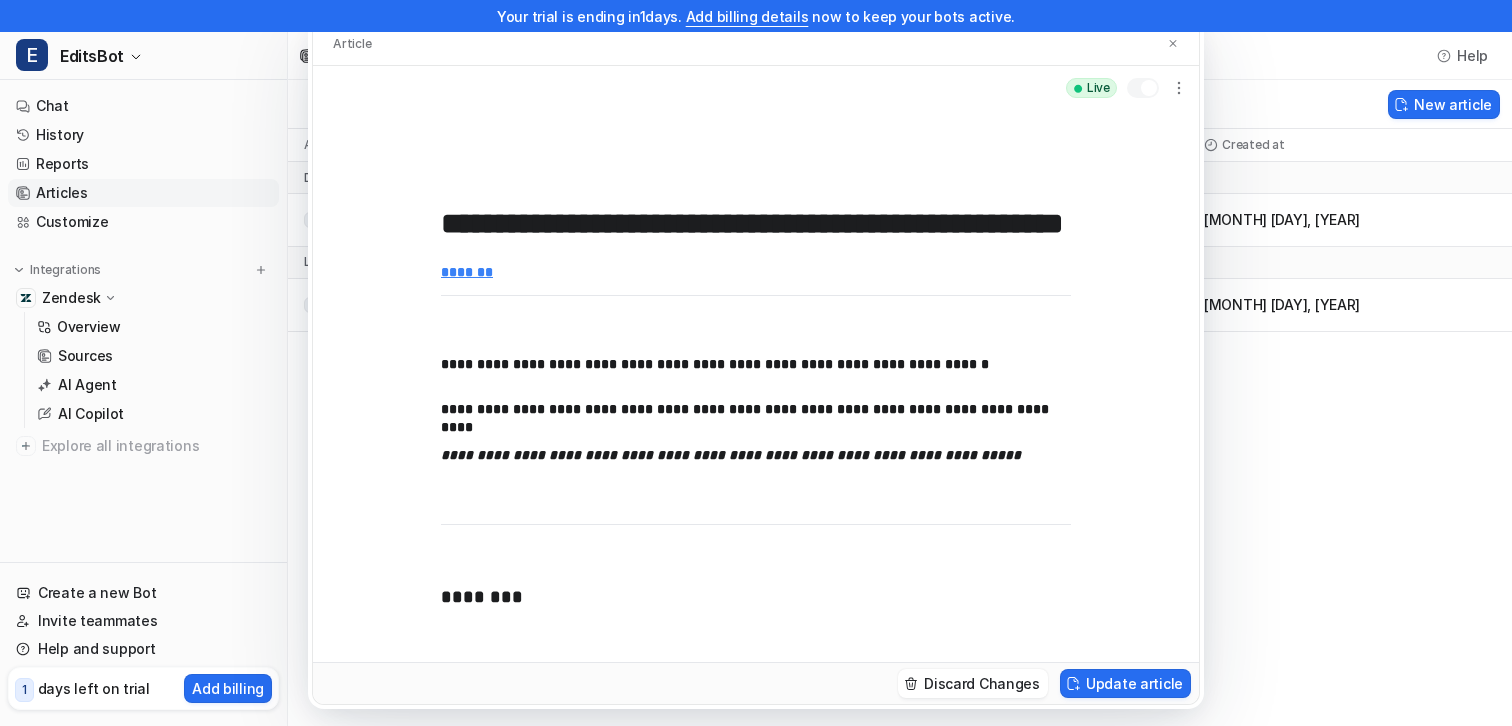 click on "**********" at bounding box center (756, 224) 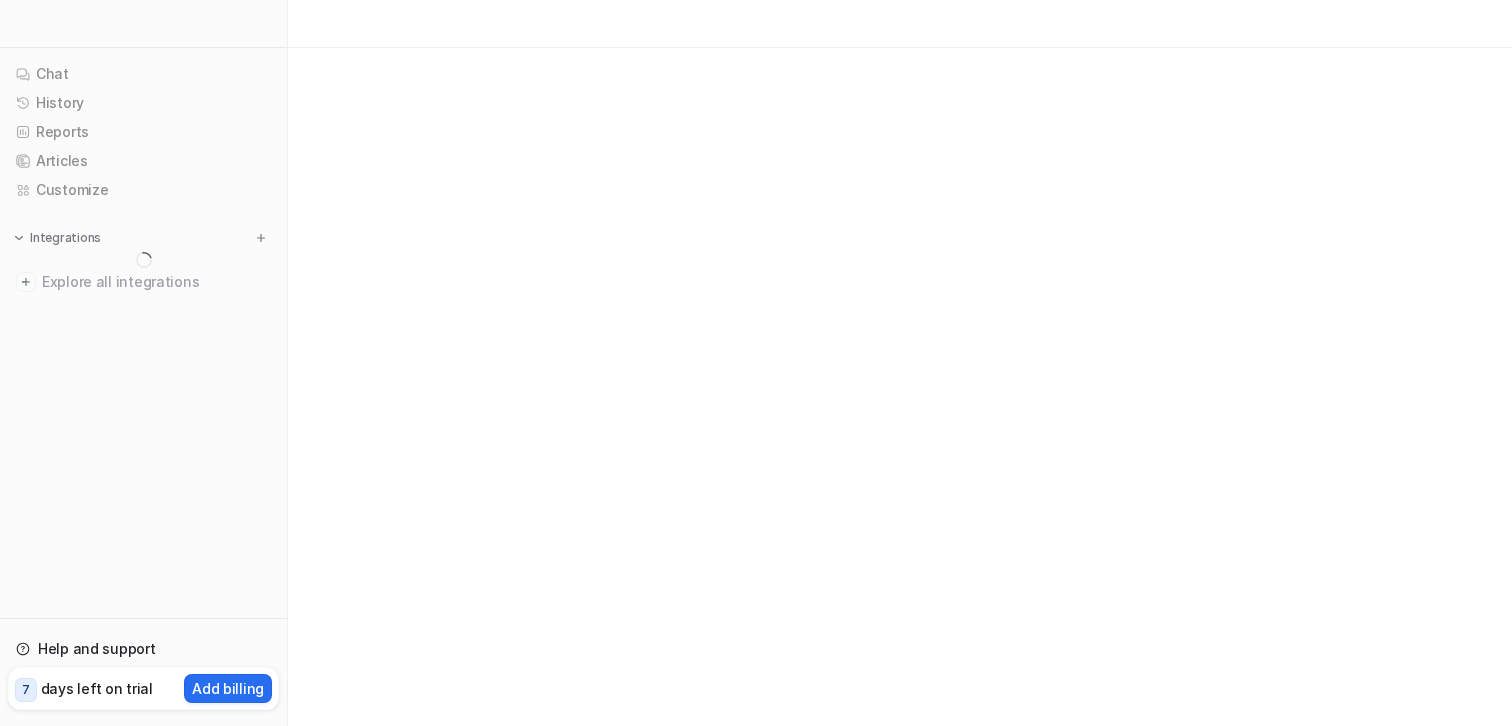 scroll, scrollTop: 0, scrollLeft: 0, axis: both 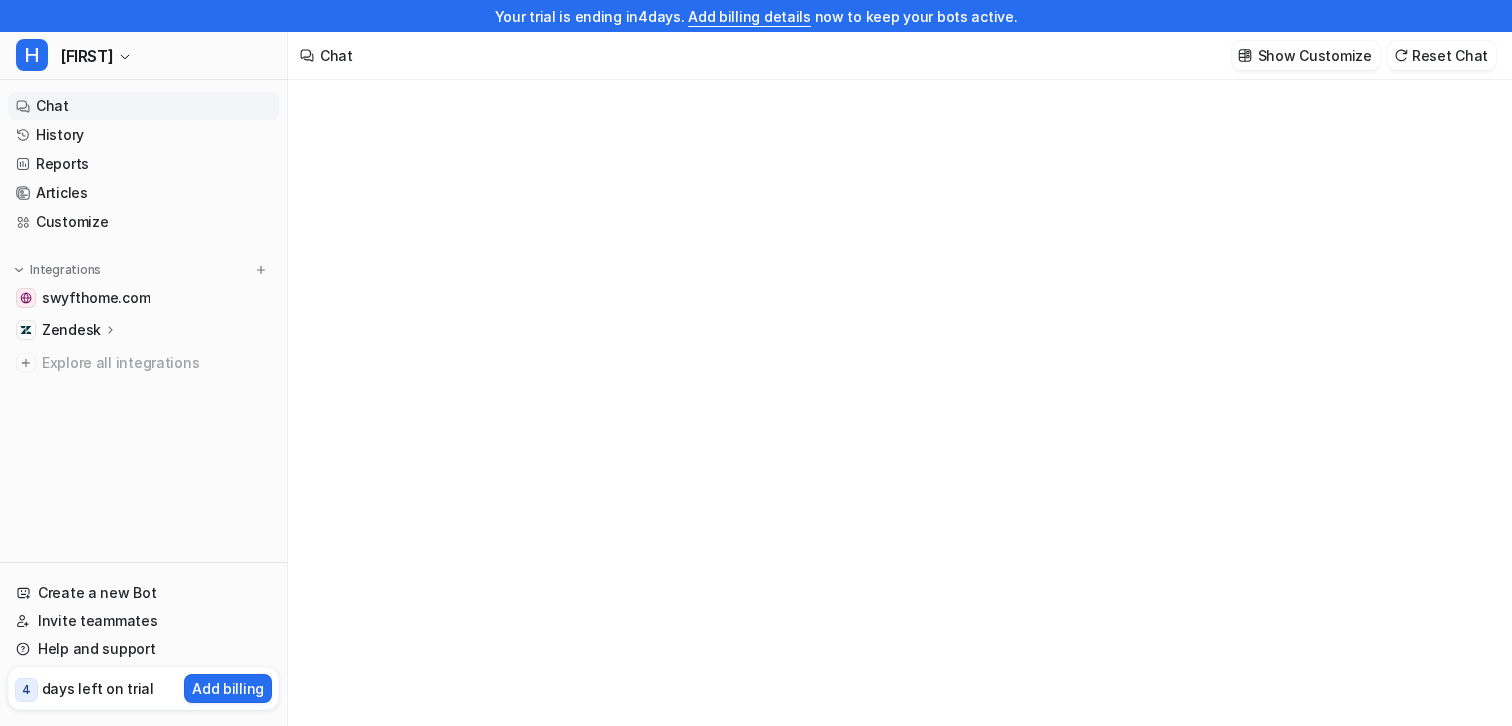 type on "**********" 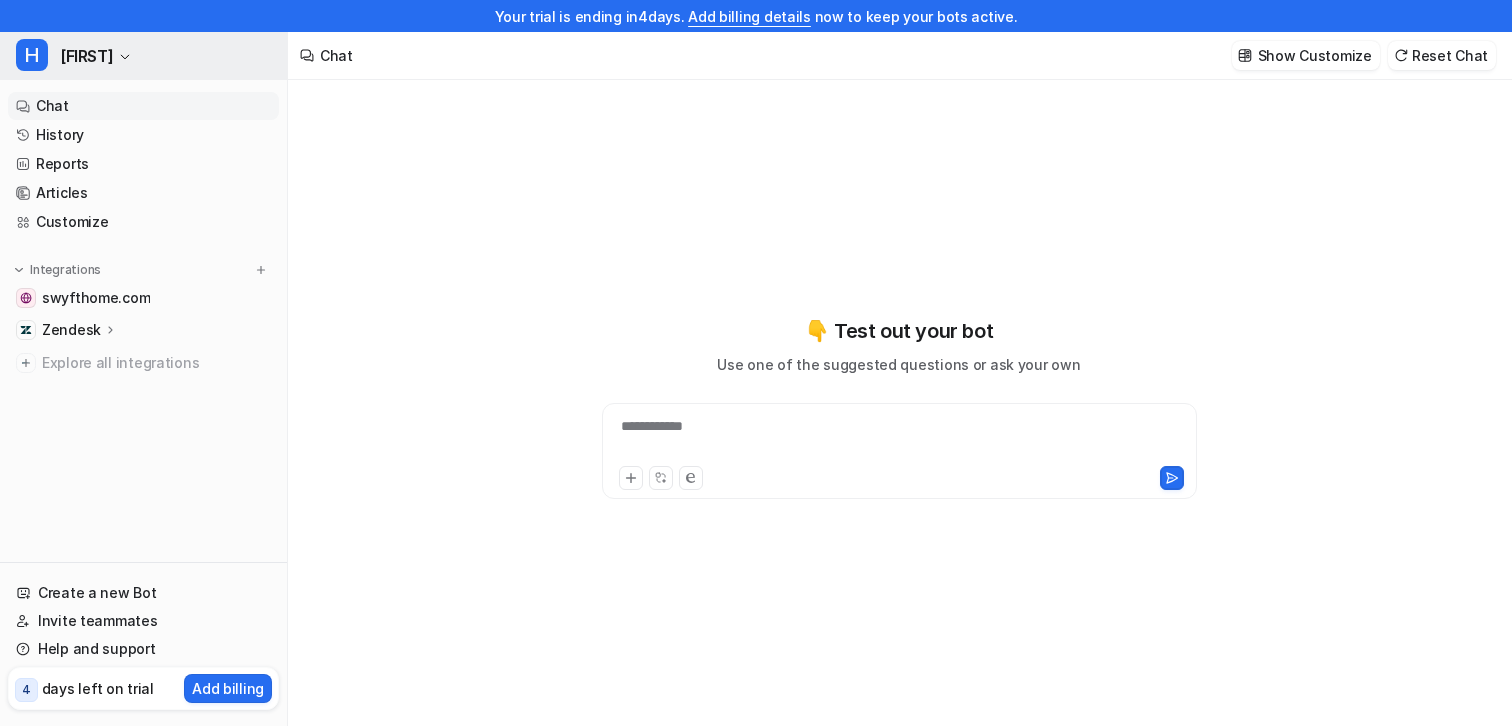 click on "H [FIRST]" at bounding box center [143, 56] 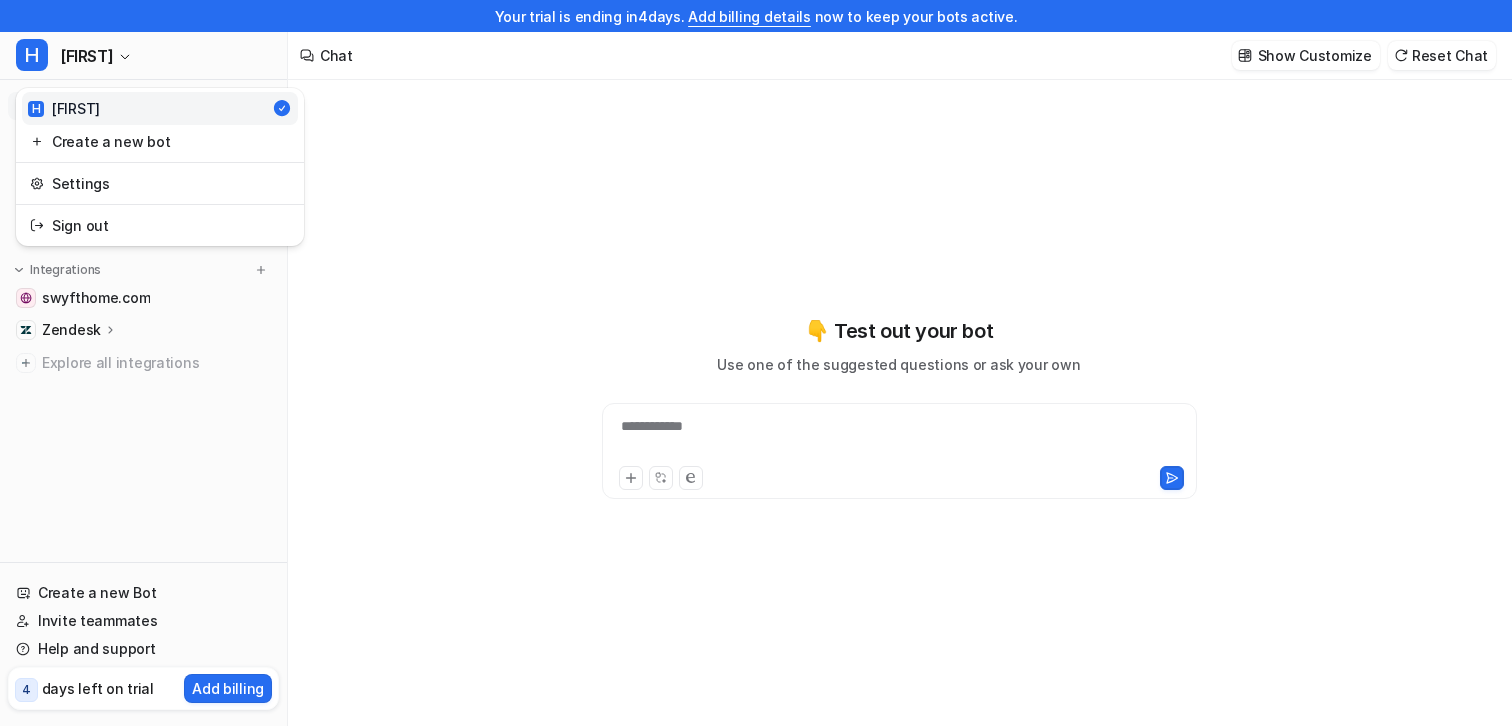 click on "**********" at bounding box center (756, 363) 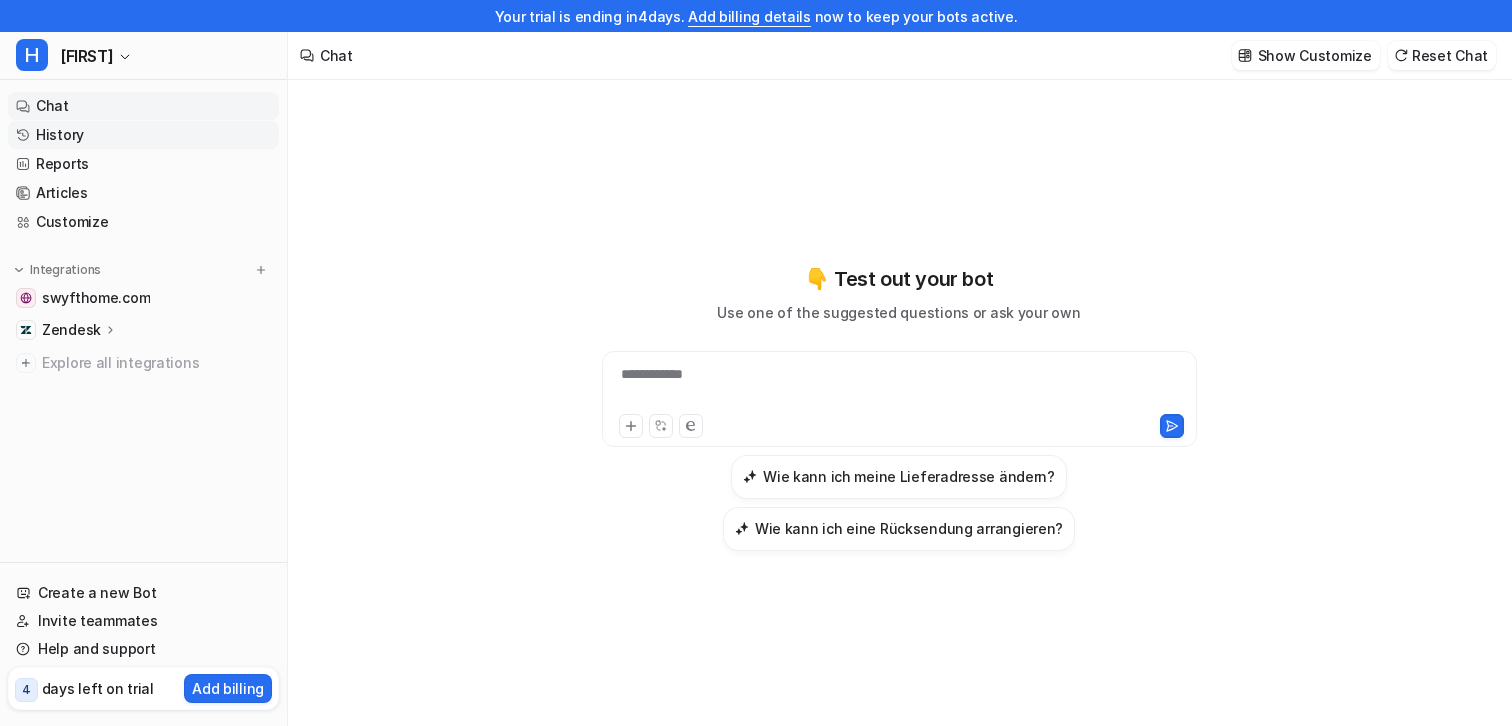click on "History" at bounding box center [143, 135] 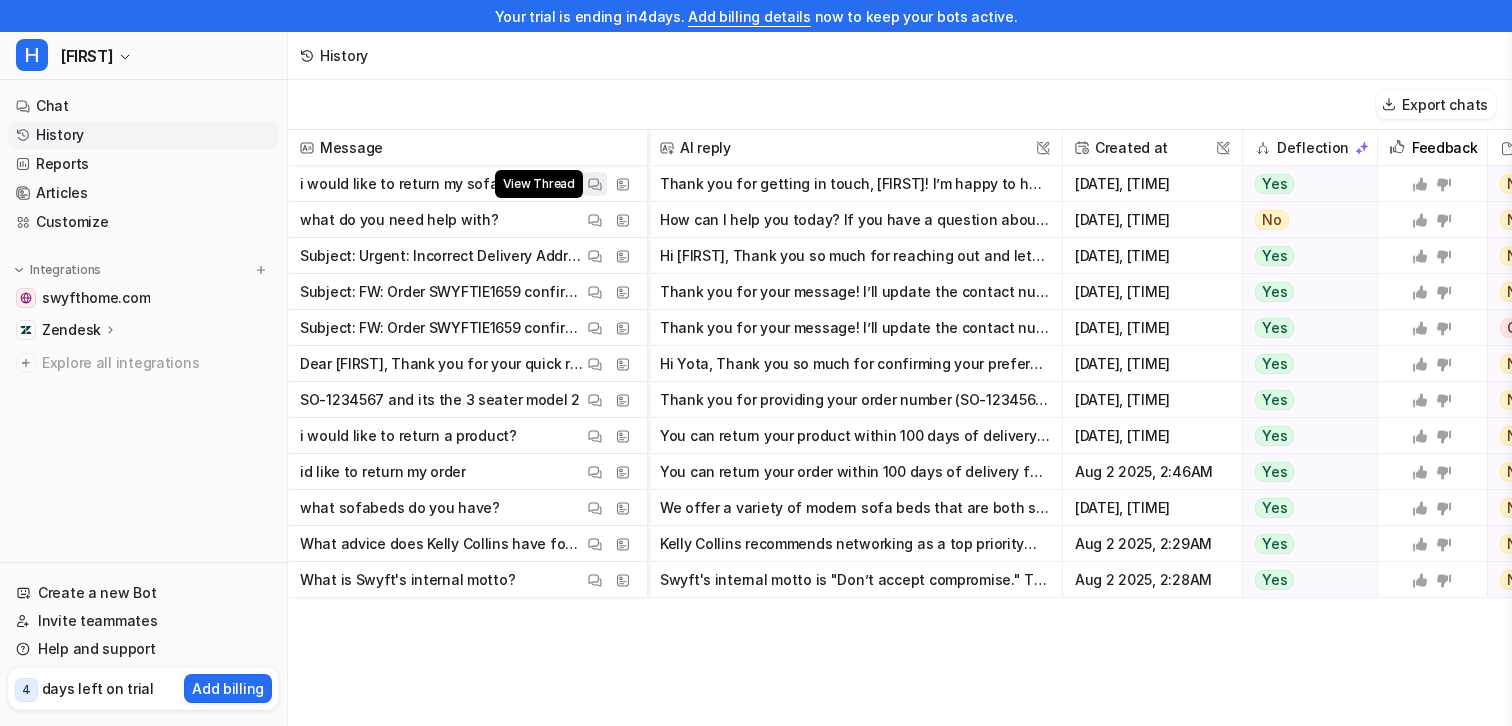 click at bounding box center (595, 184) 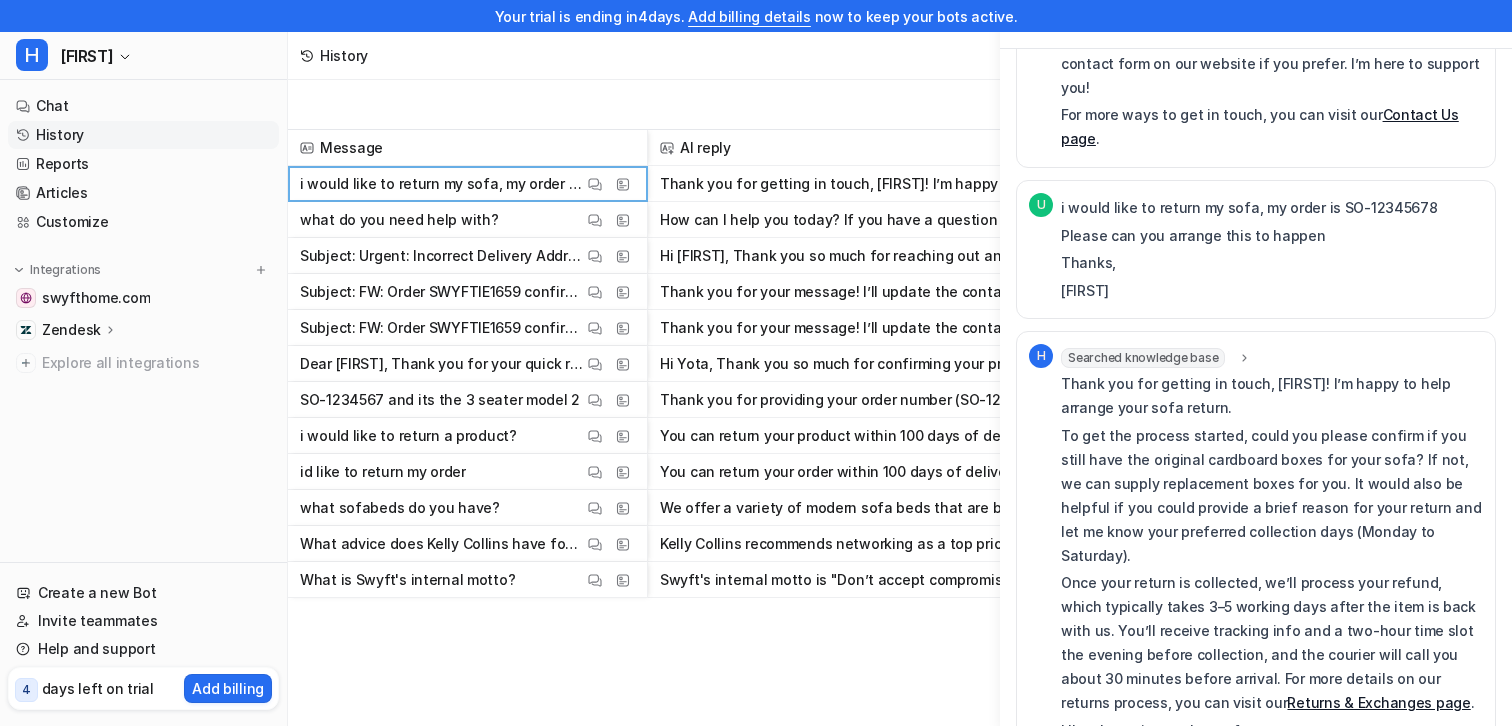 scroll, scrollTop: 242, scrollLeft: 0, axis: vertical 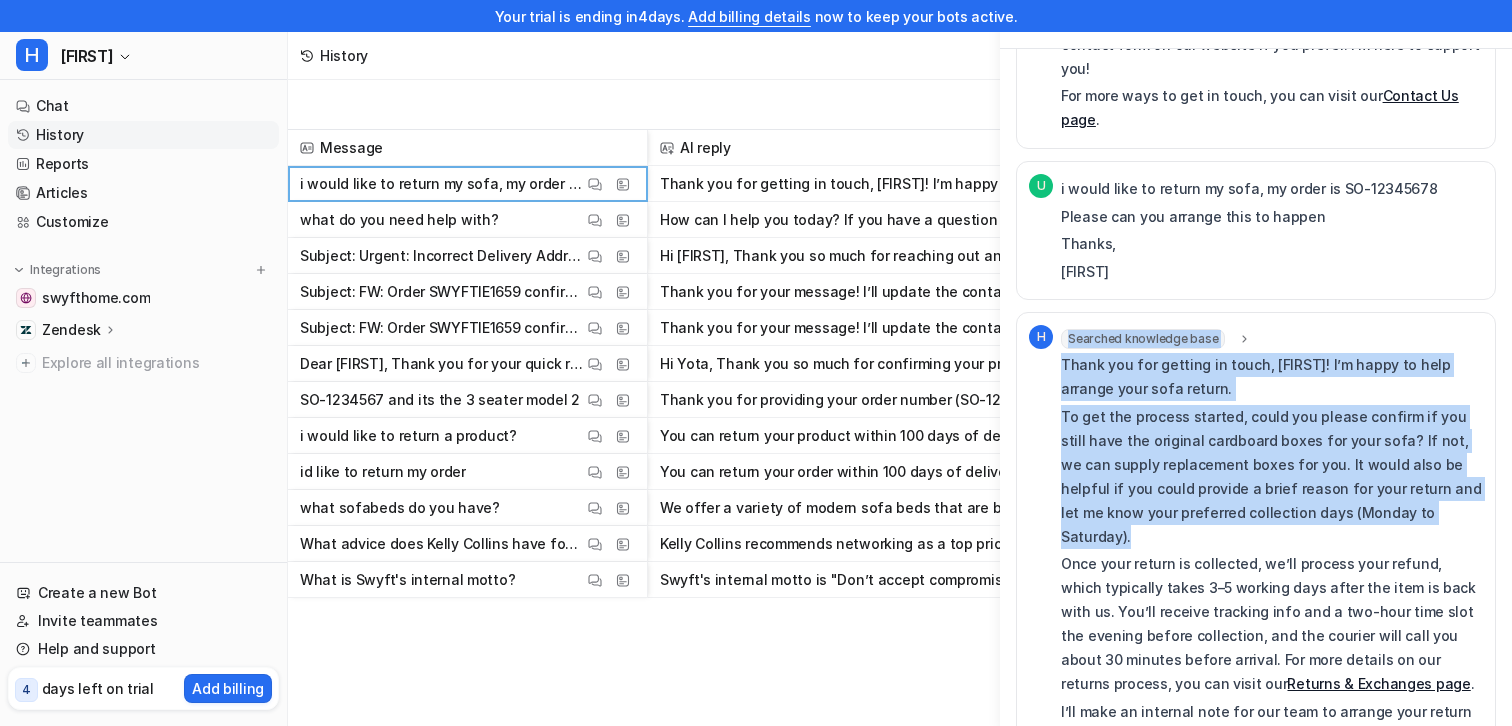 drag, startPoint x: 1059, startPoint y: 368, endPoint x: 1393, endPoint y: 465, distance: 347.80023 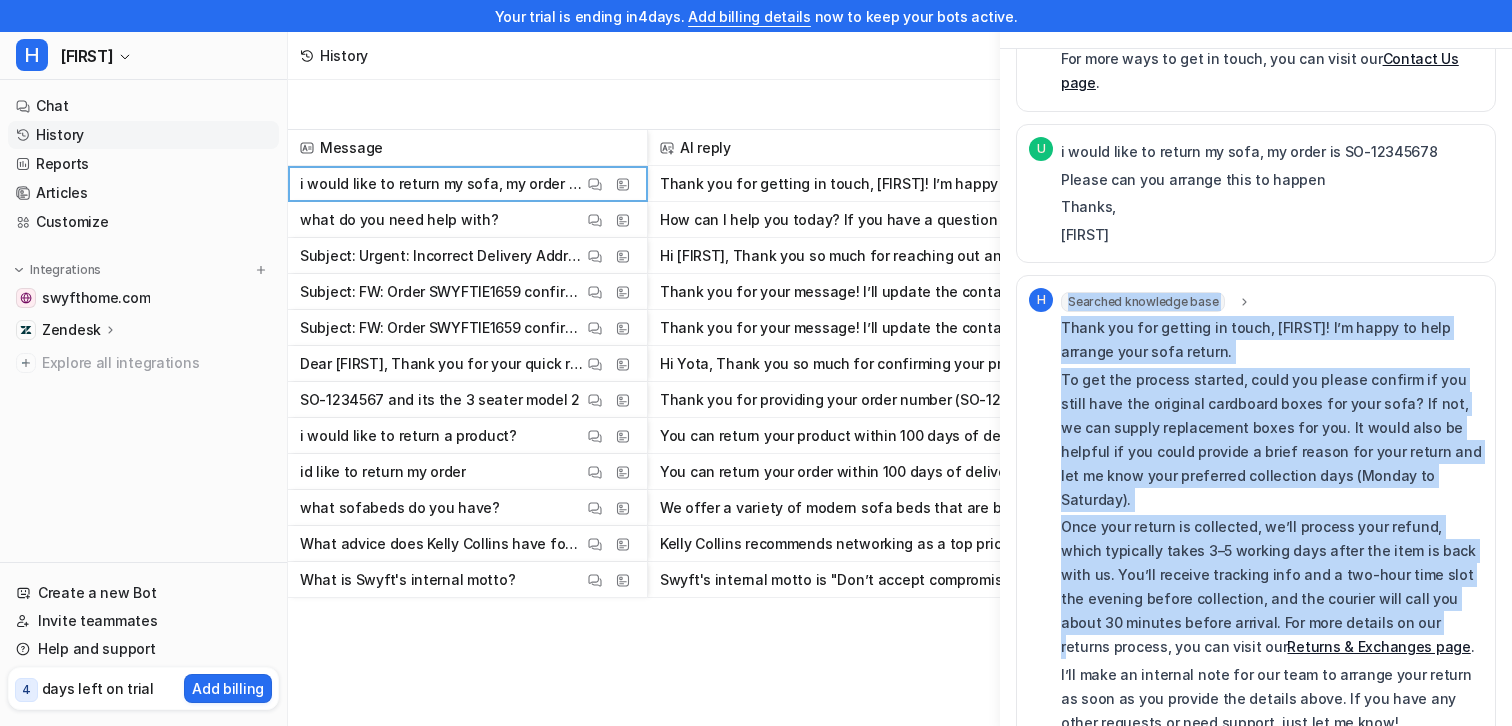 drag, startPoint x: 1058, startPoint y: 454, endPoint x: 1311, endPoint y: 560, distance: 274.30823 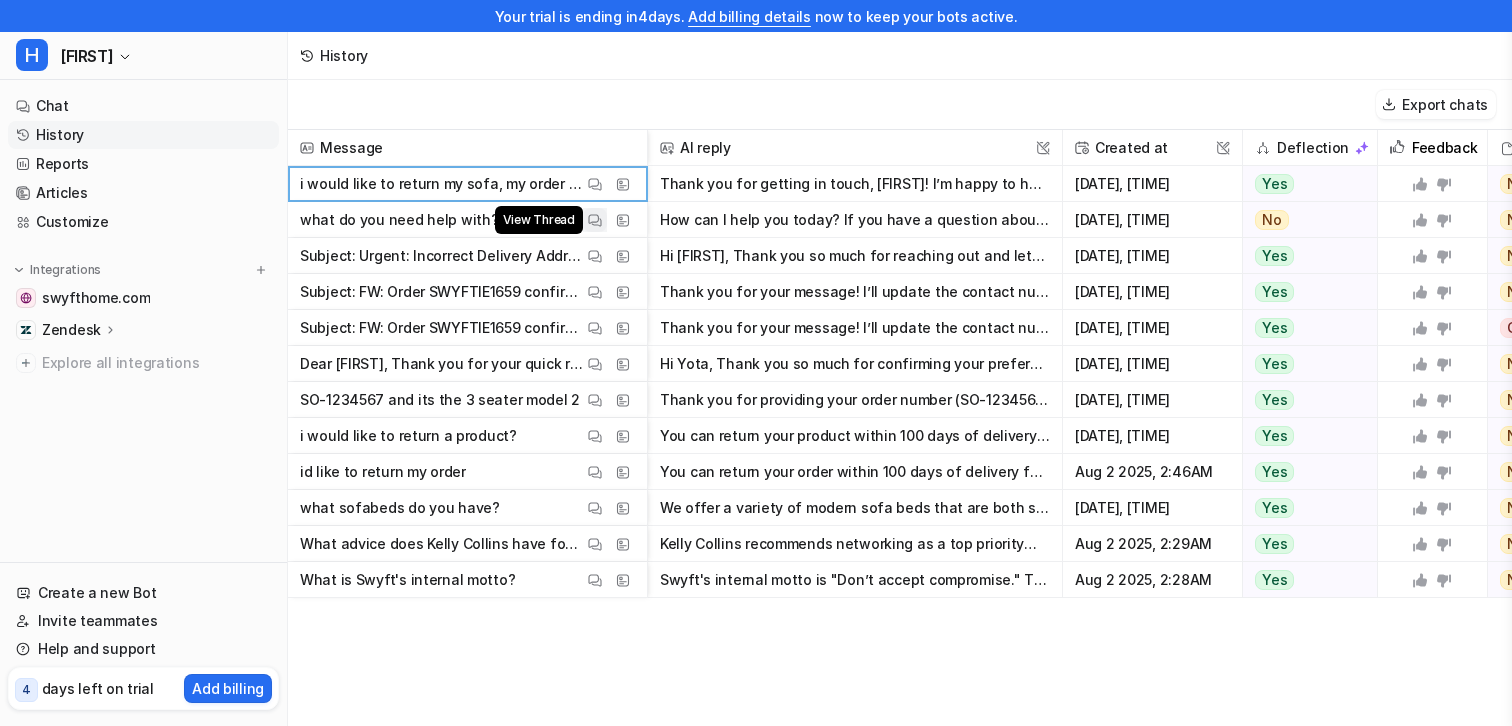 click at bounding box center [595, 220] 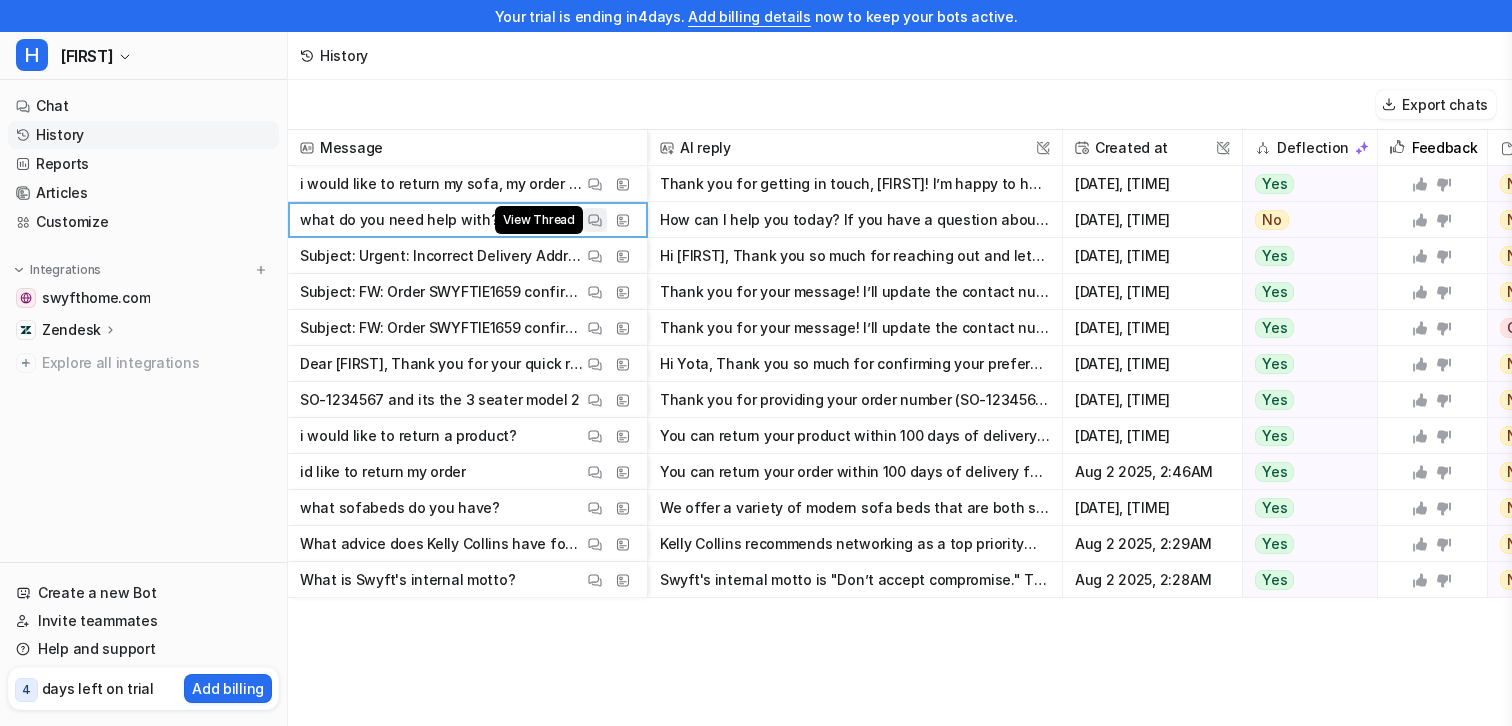 click on "View Thread" at bounding box center (595, 220) 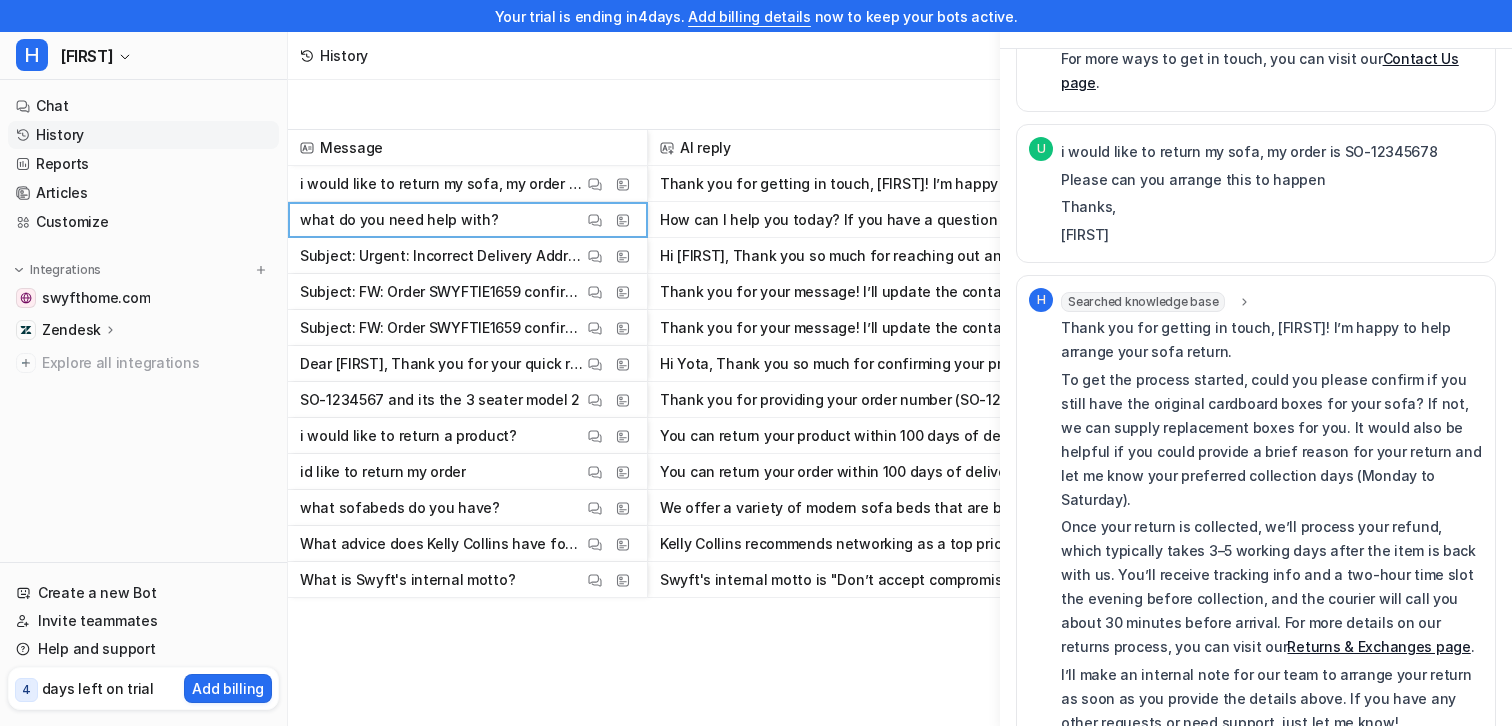 scroll, scrollTop: 0, scrollLeft: 0, axis: both 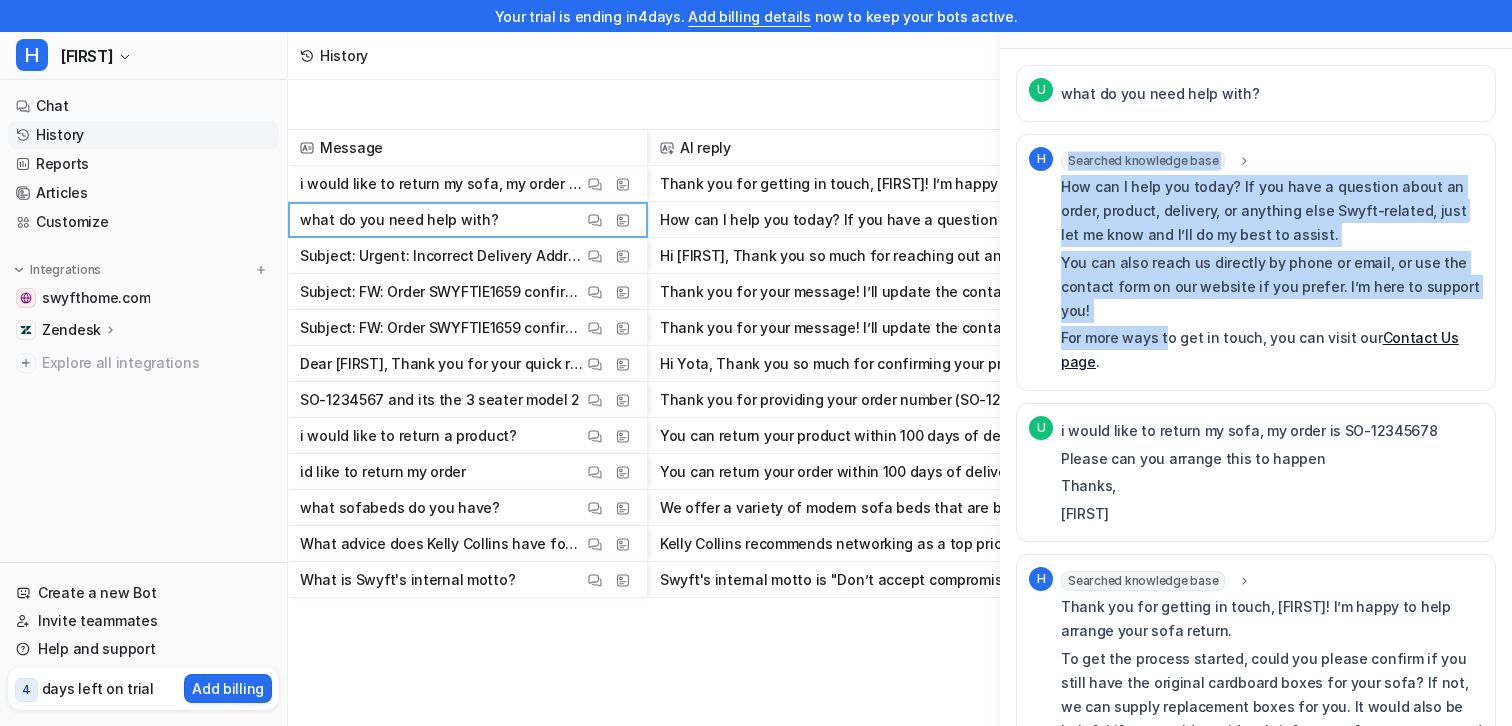 drag, startPoint x: 1060, startPoint y: 186, endPoint x: 1166, endPoint y: 309, distance: 162.37303 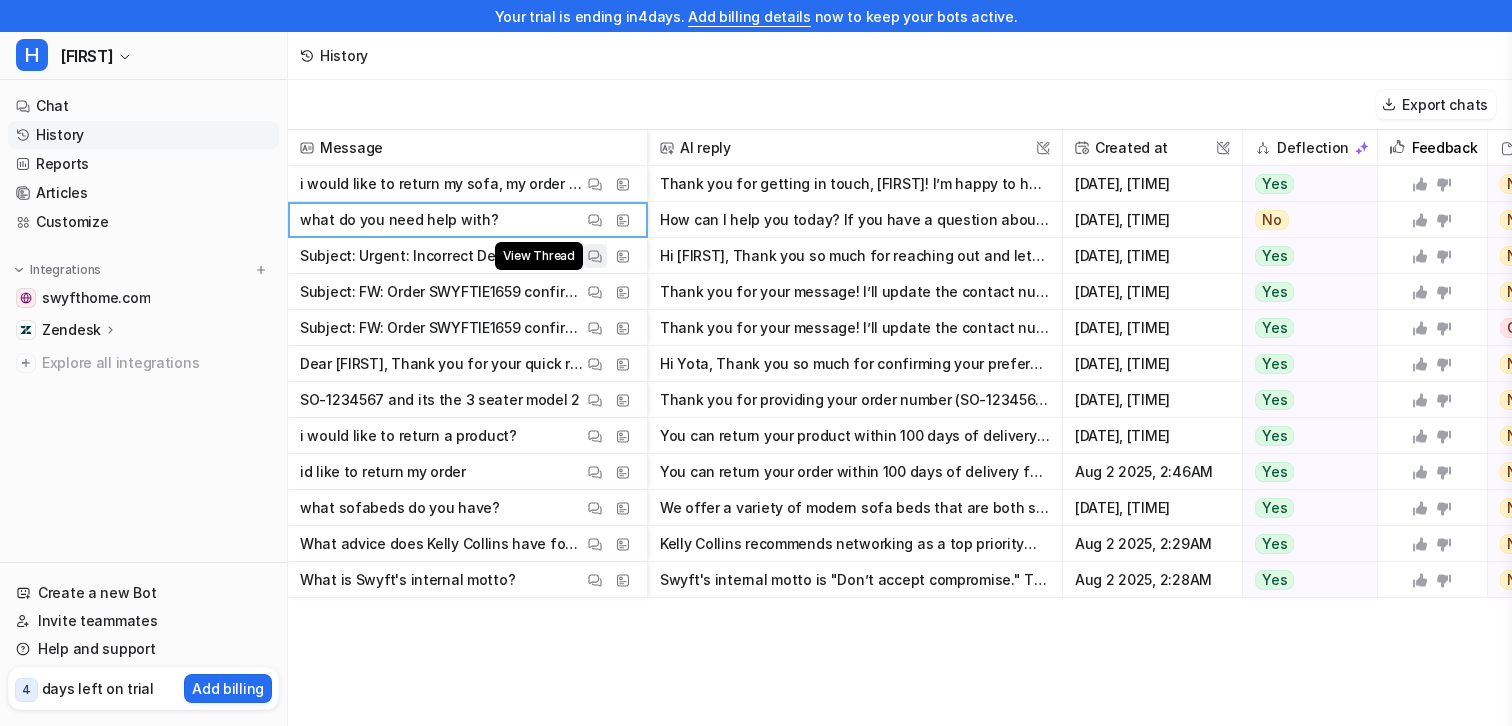 click at bounding box center [595, 256] 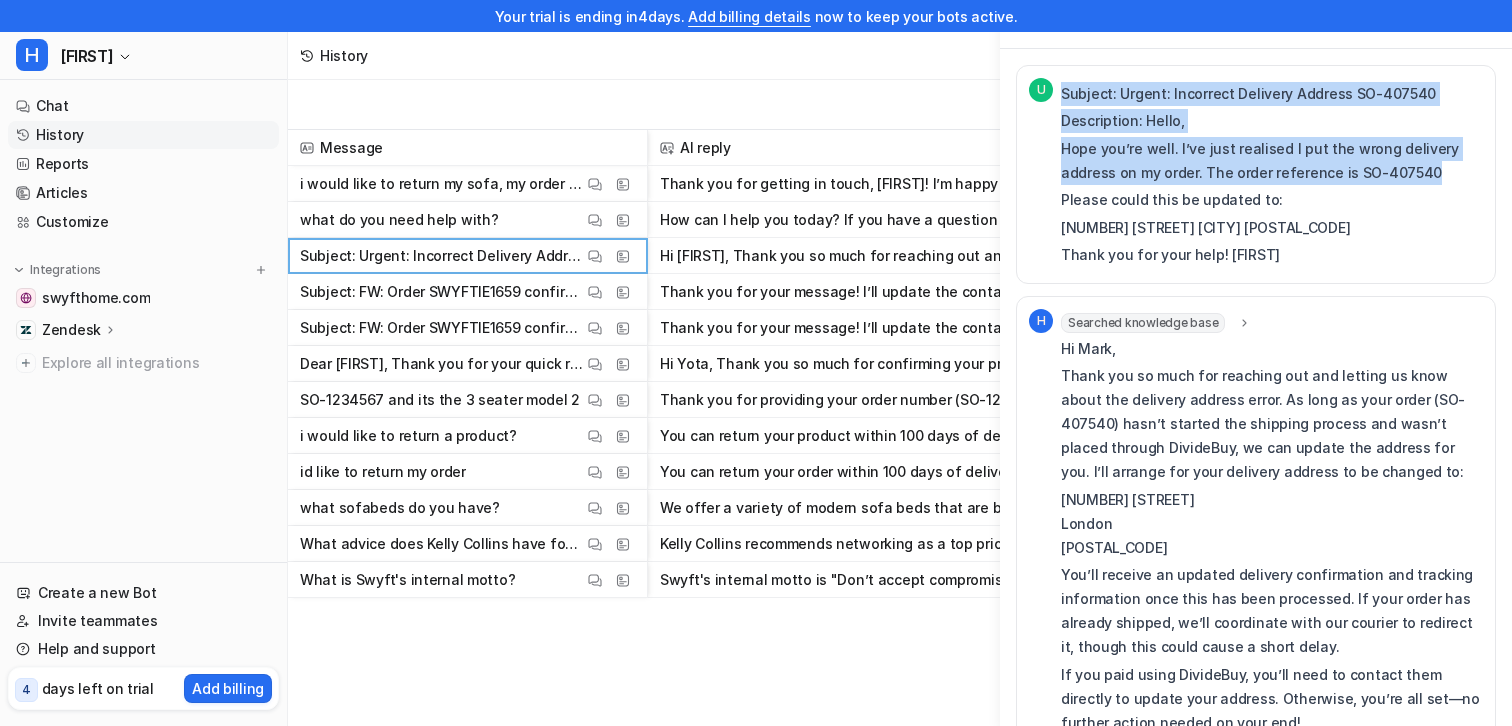 drag, startPoint x: 1058, startPoint y: 145, endPoint x: 1428, endPoint y: 182, distance: 371.8454 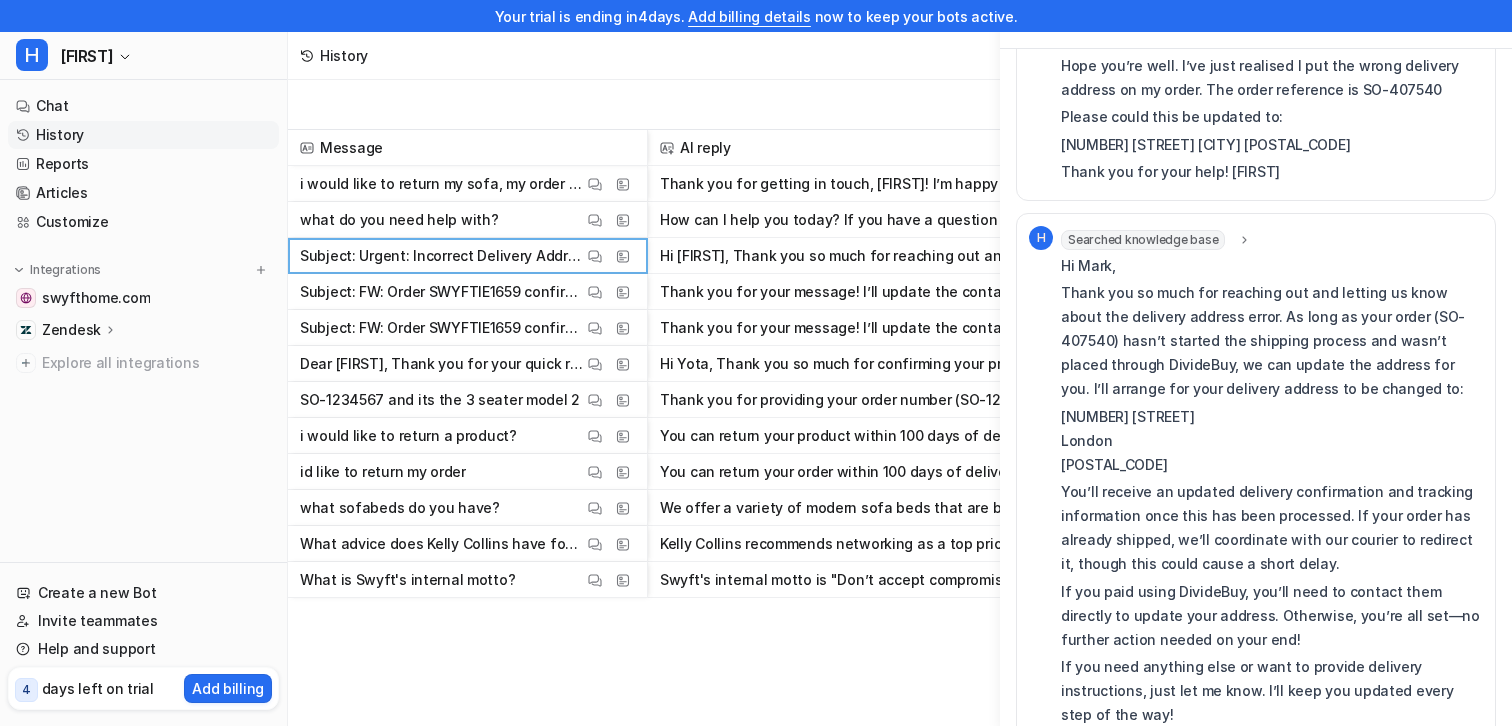 scroll, scrollTop: 106, scrollLeft: 0, axis: vertical 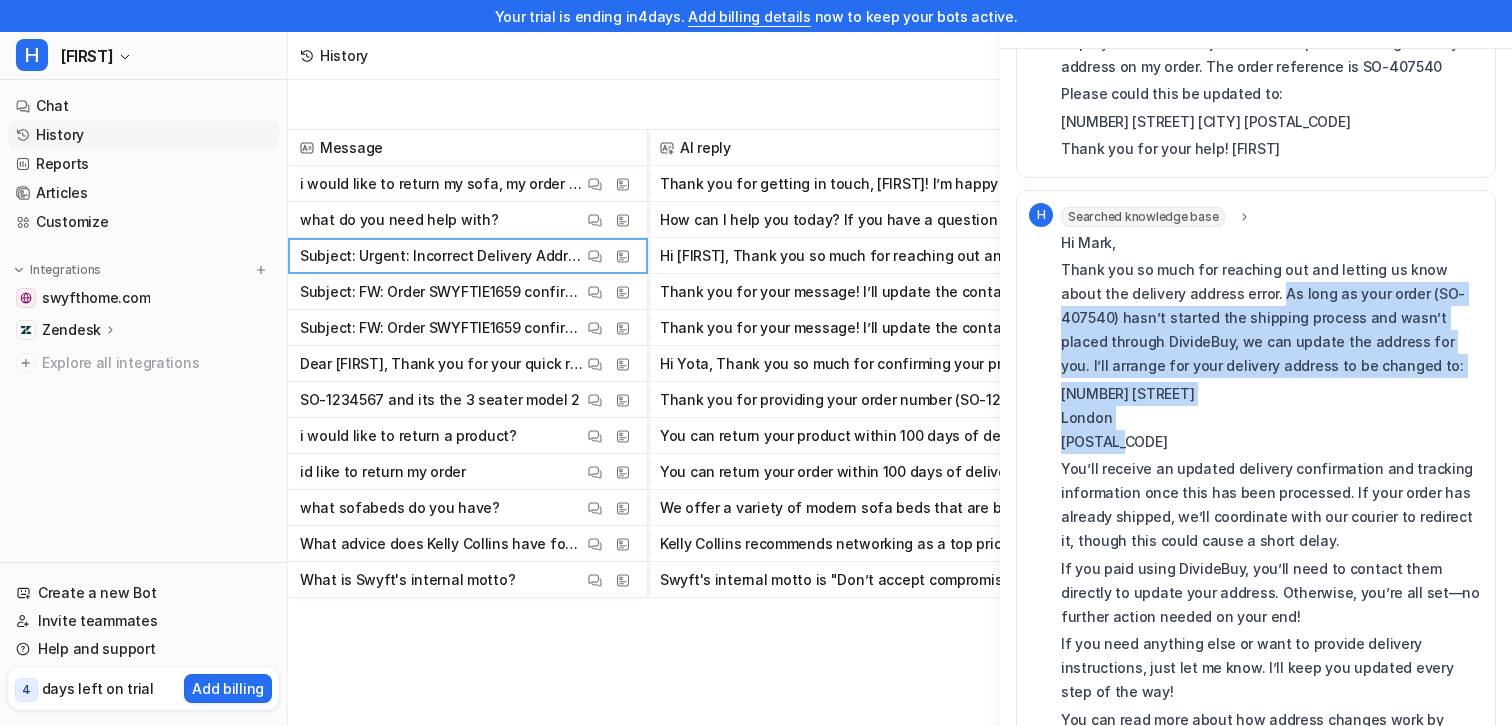 drag, startPoint x: 1232, startPoint y: 297, endPoint x: 1236, endPoint y: 435, distance: 138.05795 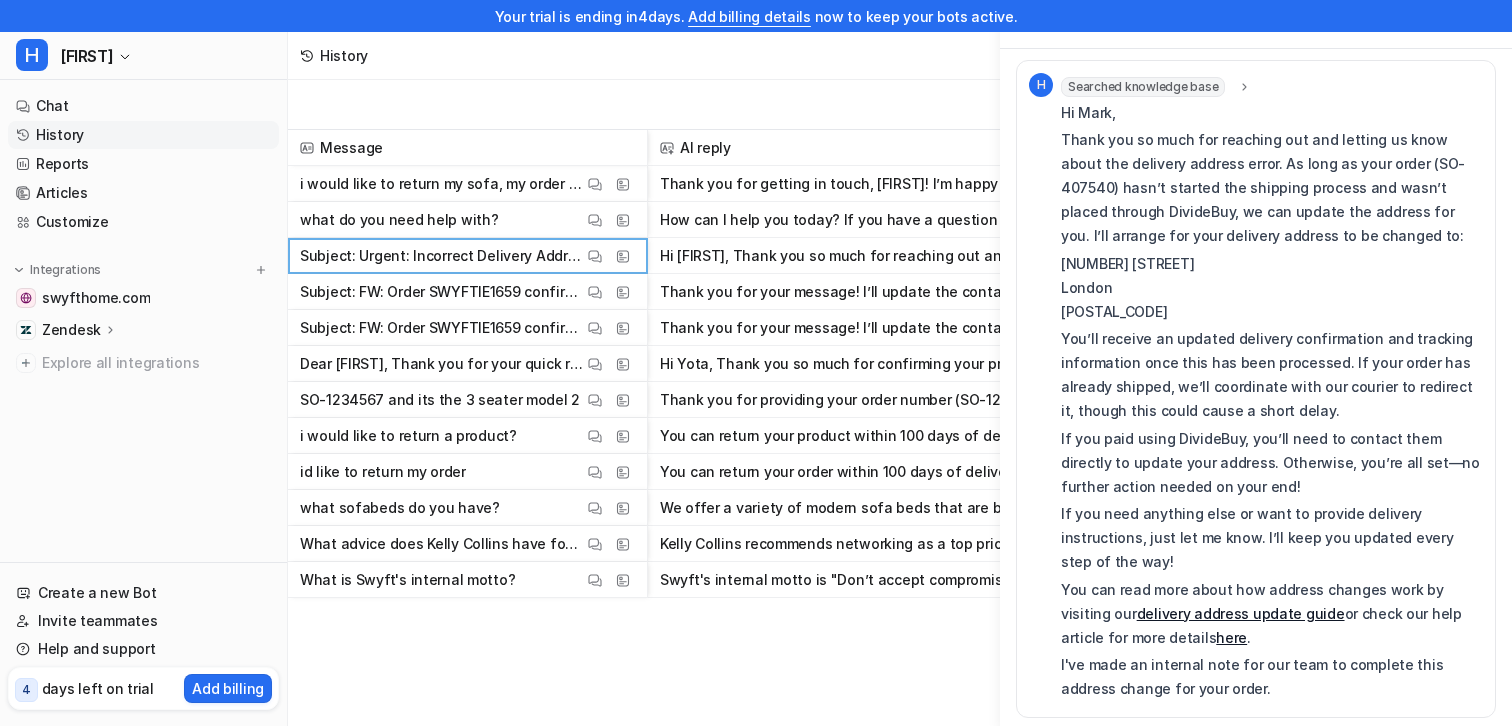 scroll, scrollTop: 250, scrollLeft: 0, axis: vertical 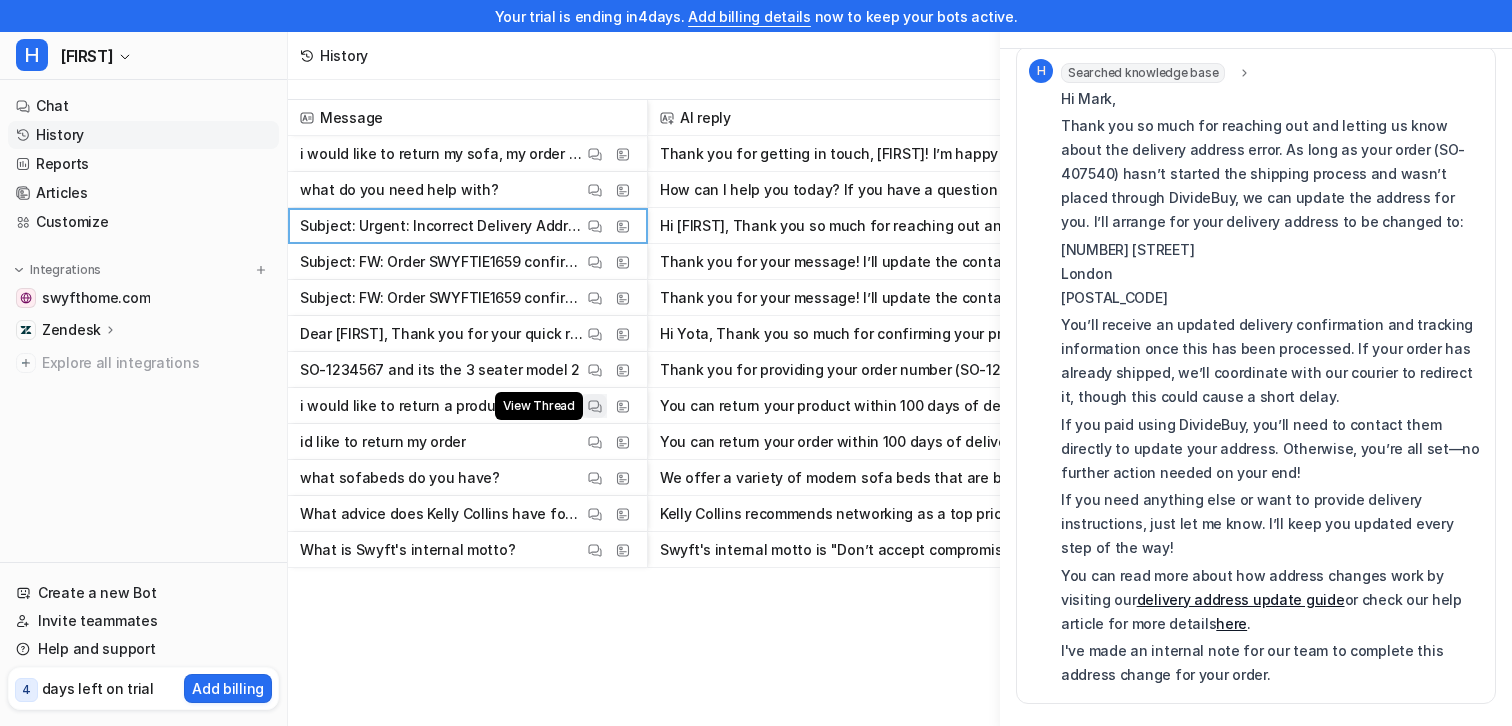 click at bounding box center (595, 406) 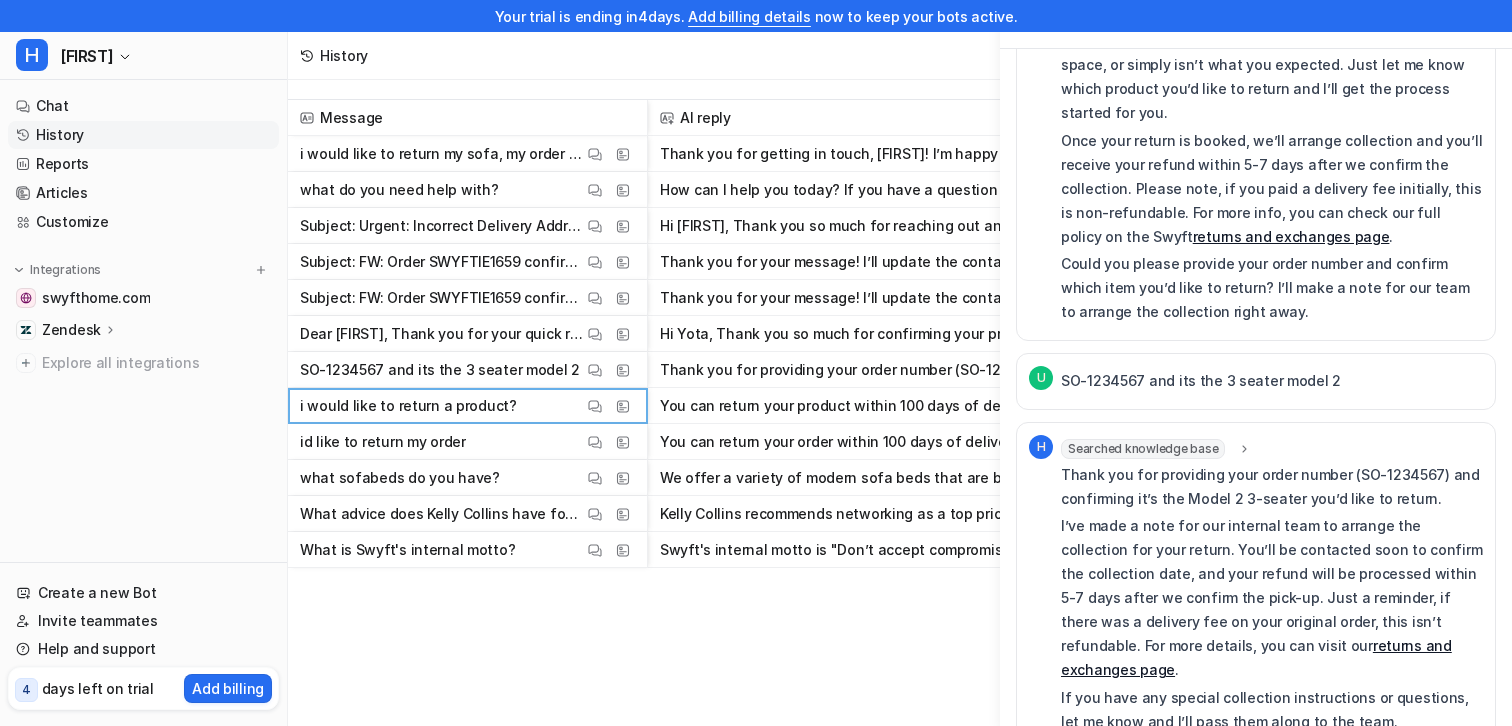 scroll, scrollTop: 193, scrollLeft: 0, axis: vertical 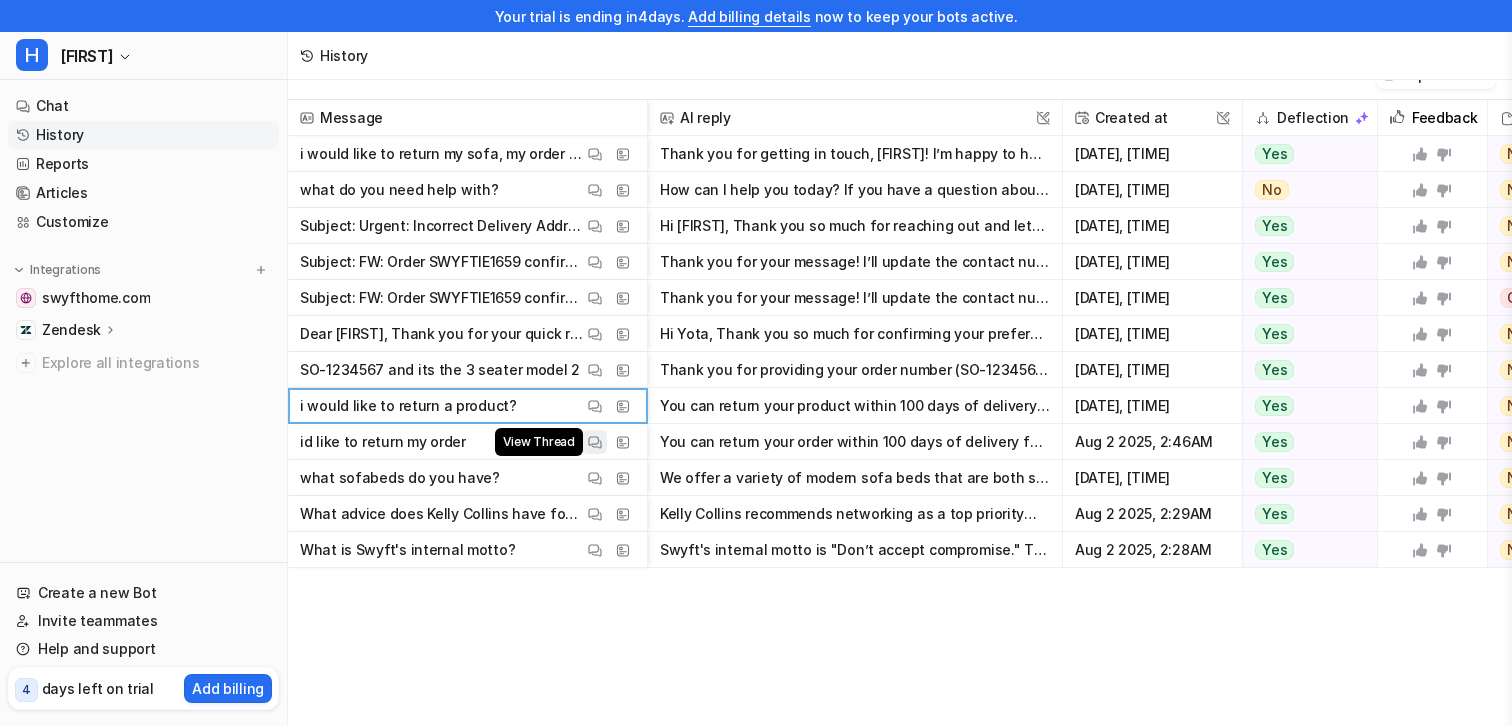 click at bounding box center (595, 442) 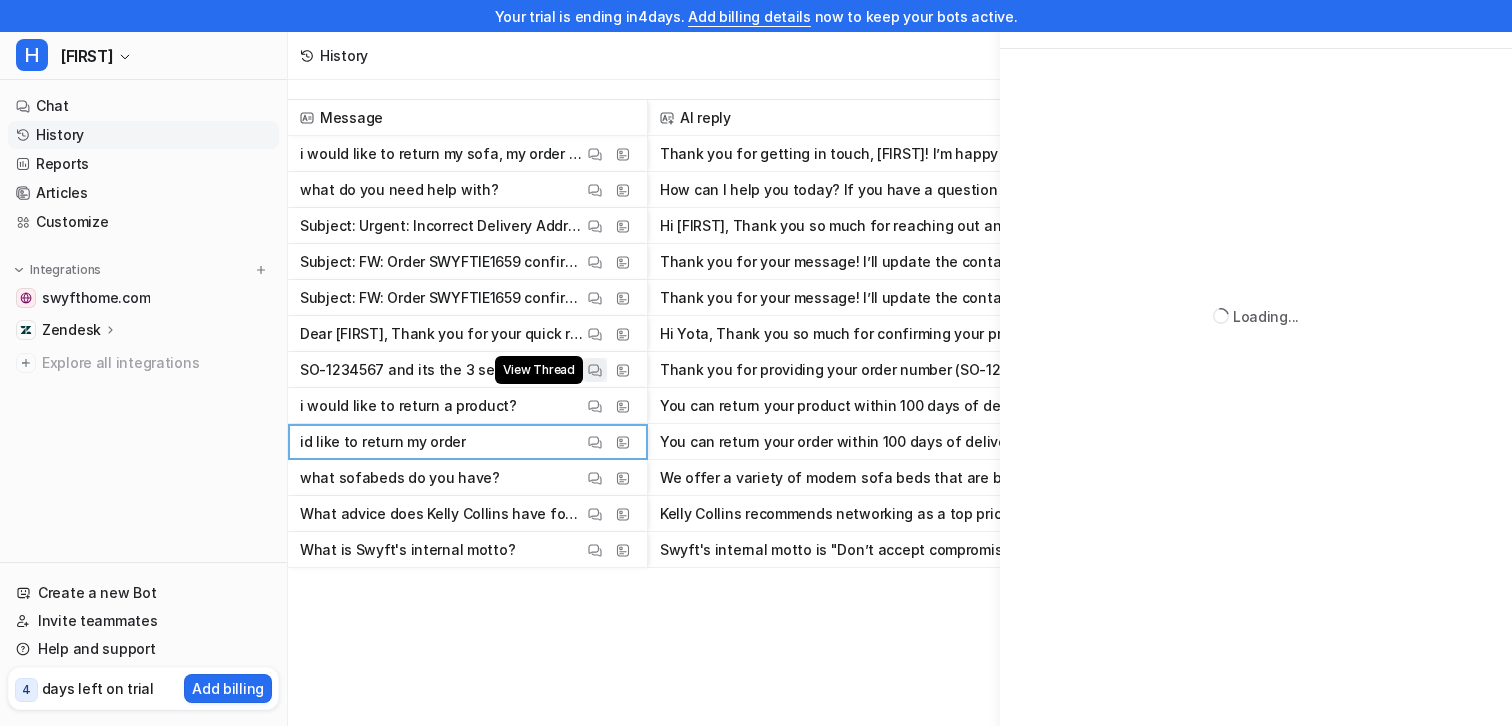 click on "View Thread" at bounding box center (595, 370) 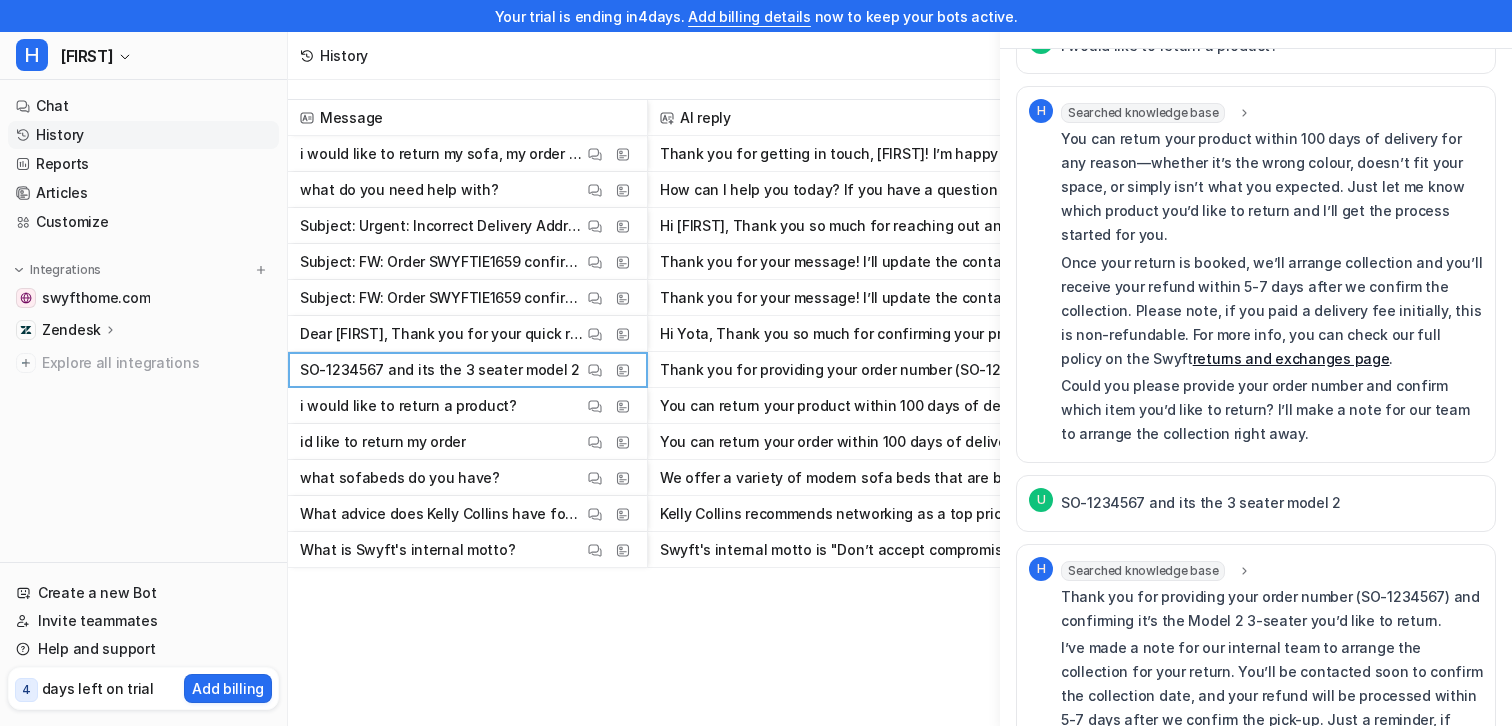 scroll, scrollTop: 193, scrollLeft: 0, axis: vertical 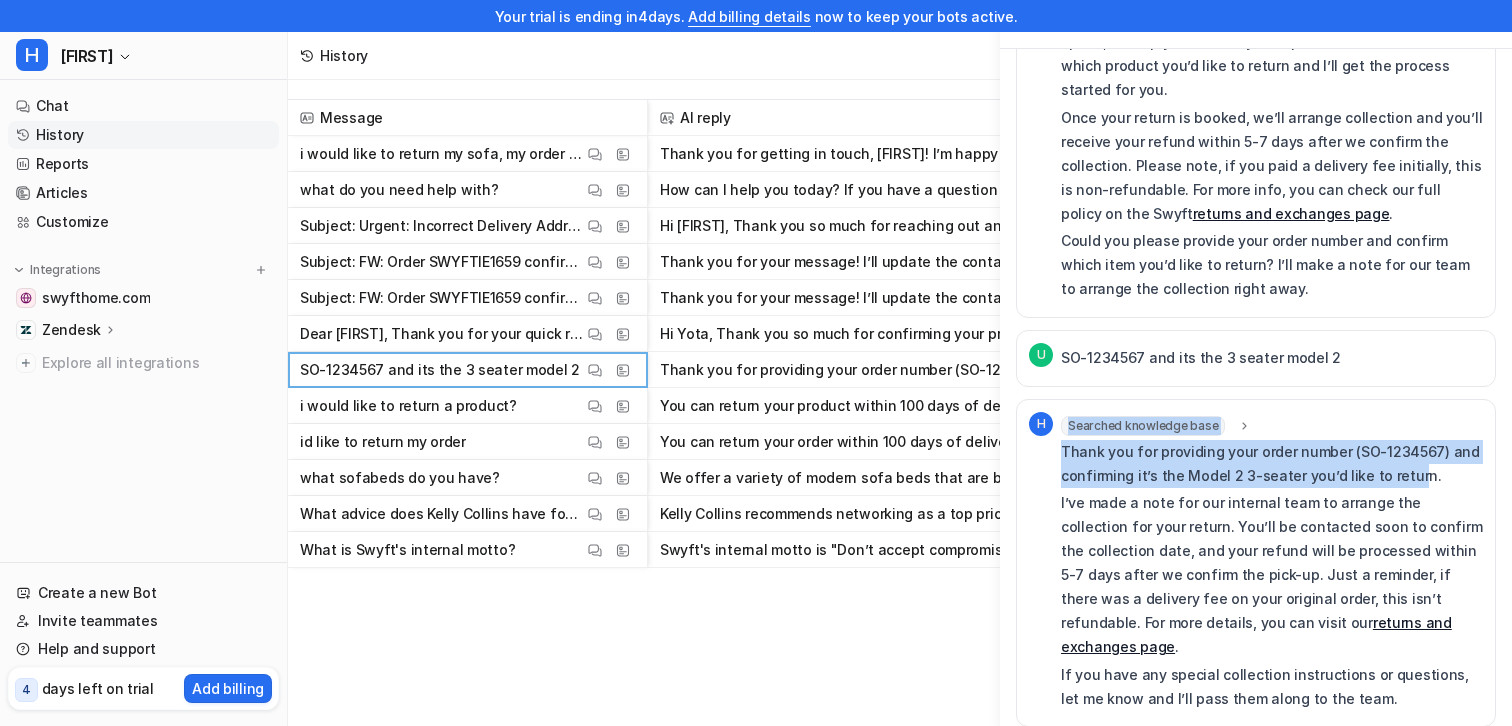 drag, startPoint x: 1057, startPoint y: 431, endPoint x: 1407, endPoint y: 441, distance: 350.14282 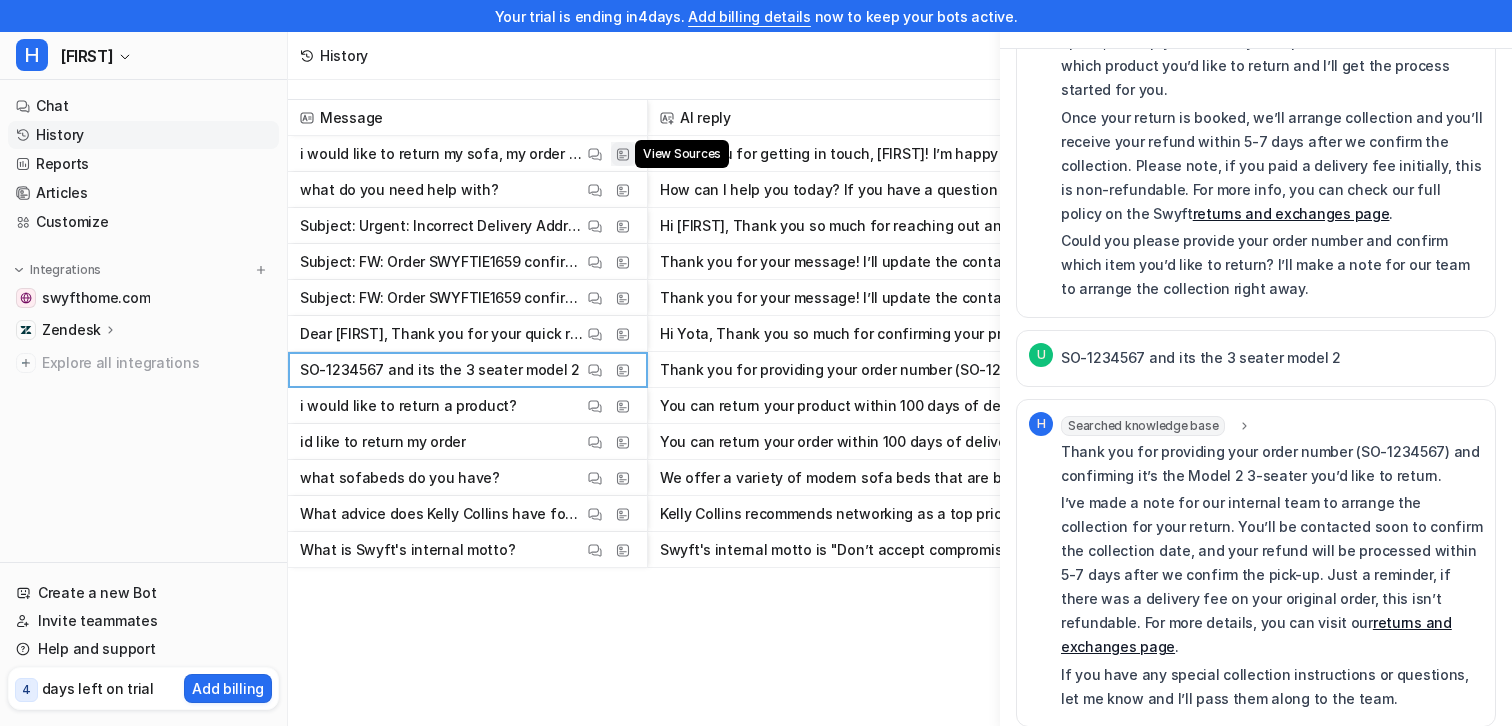 click at bounding box center (623, 154) 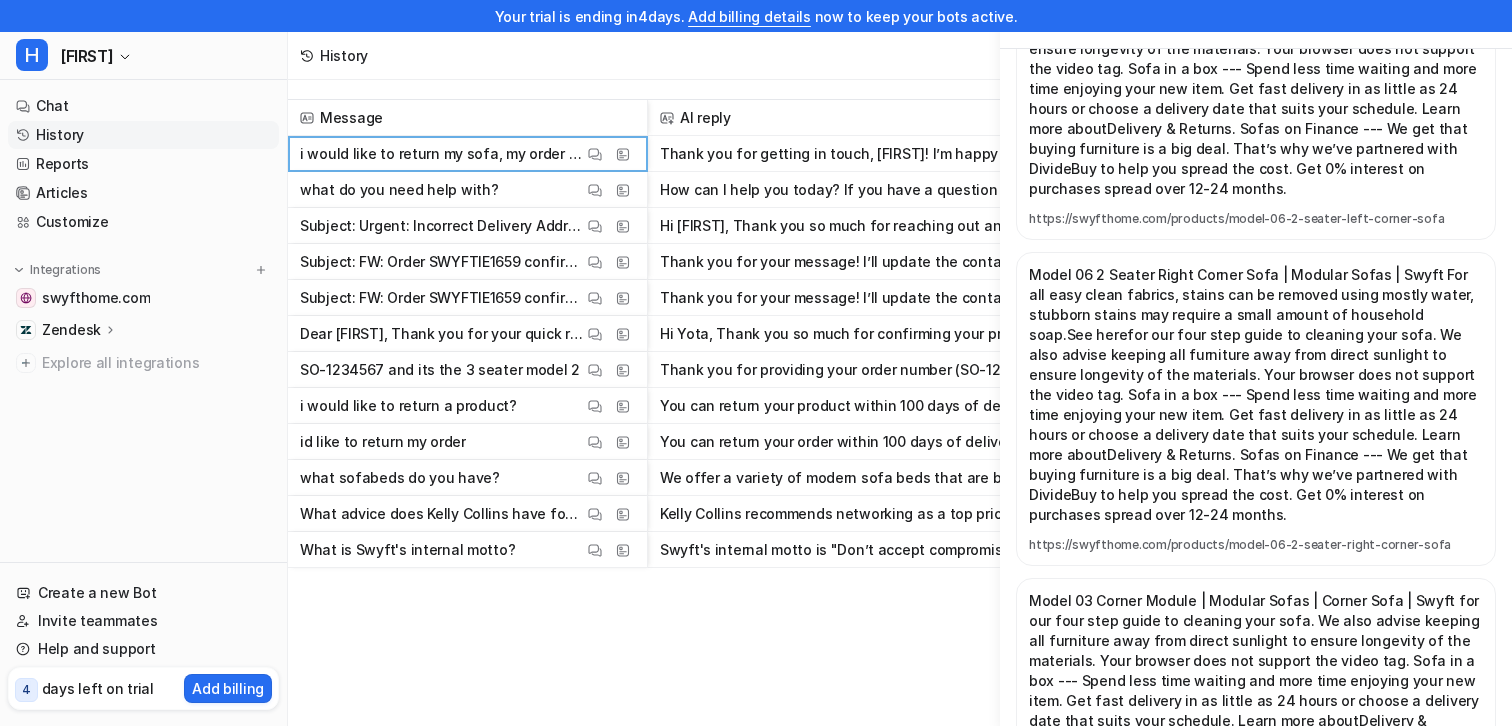 scroll, scrollTop: 1686, scrollLeft: 0, axis: vertical 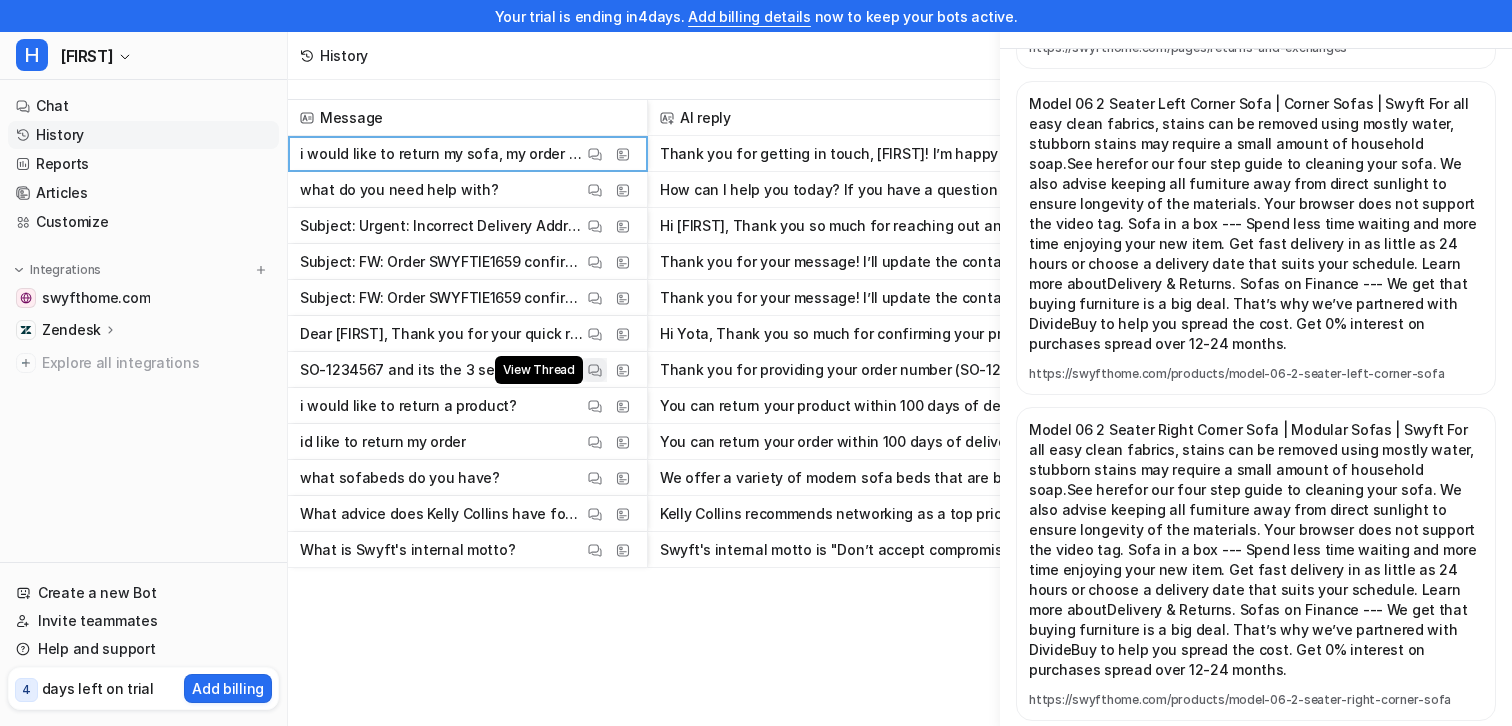 click at bounding box center (595, 370) 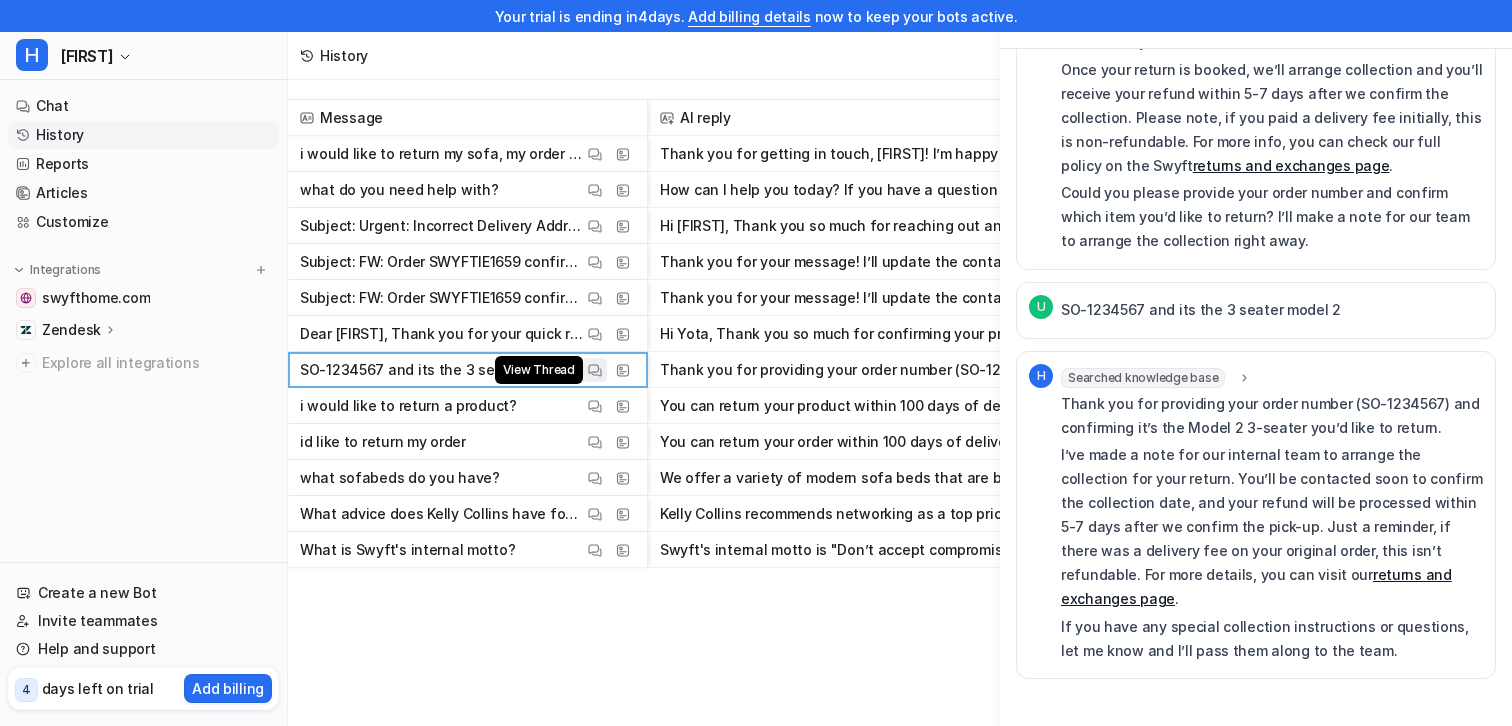 scroll, scrollTop: 193, scrollLeft: 0, axis: vertical 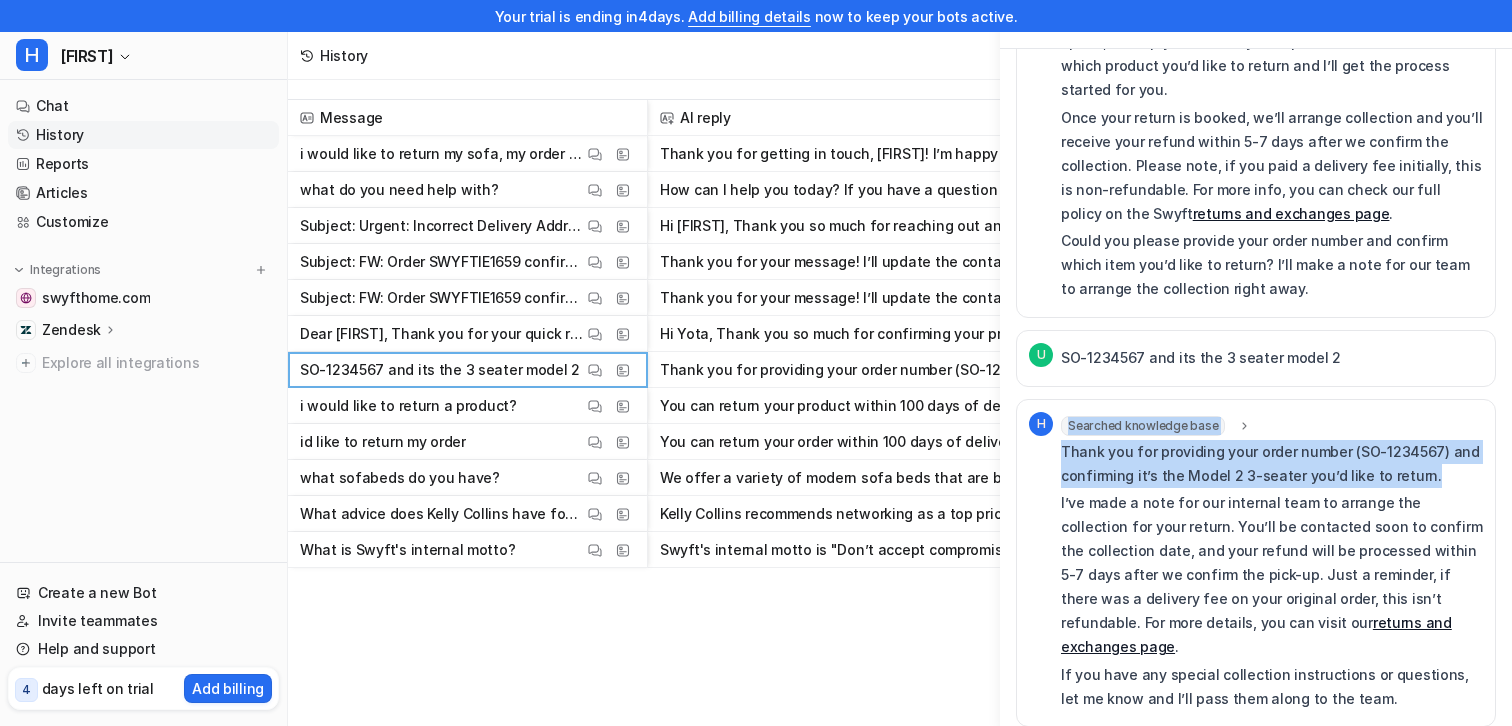 drag, startPoint x: 1060, startPoint y: 428, endPoint x: 1430, endPoint y: 450, distance: 370.65347 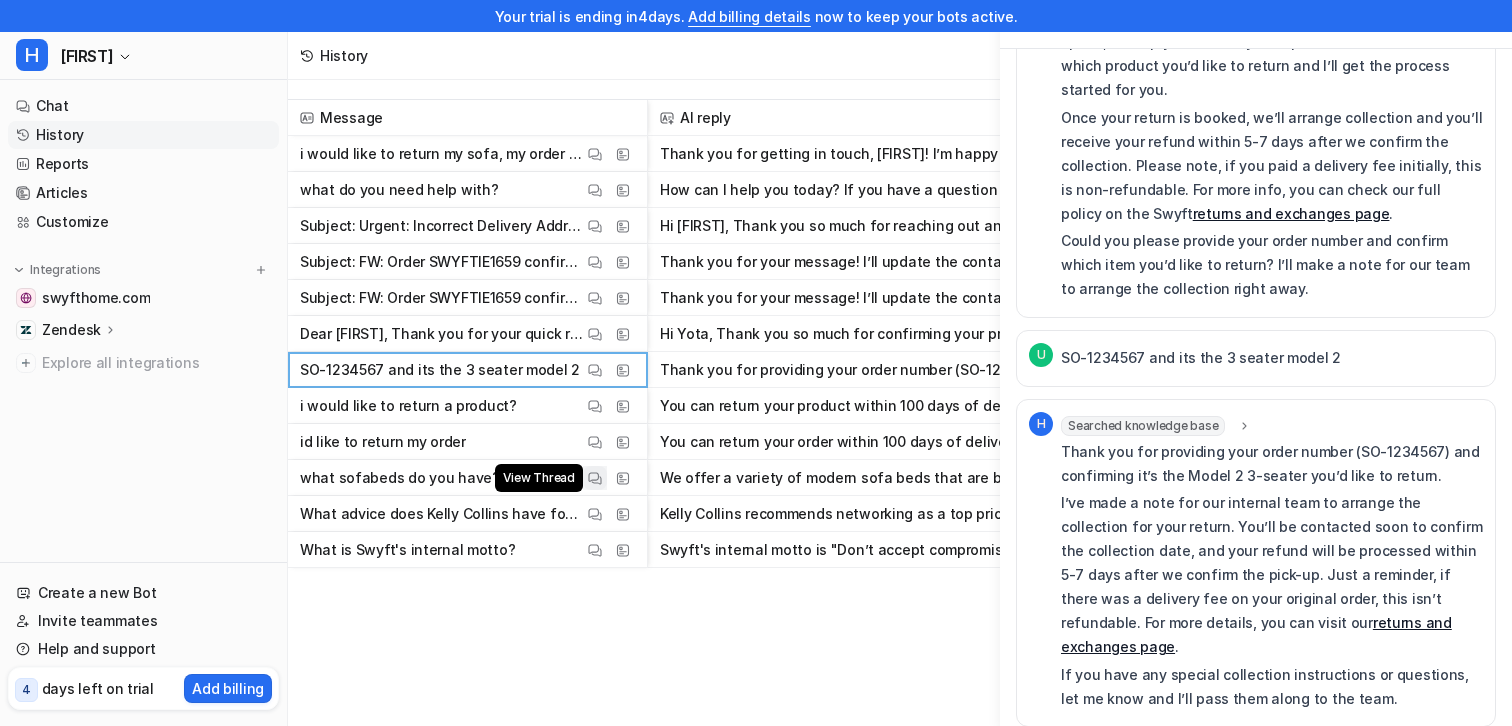 click on "View Thread" at bounding box center [595, 478] 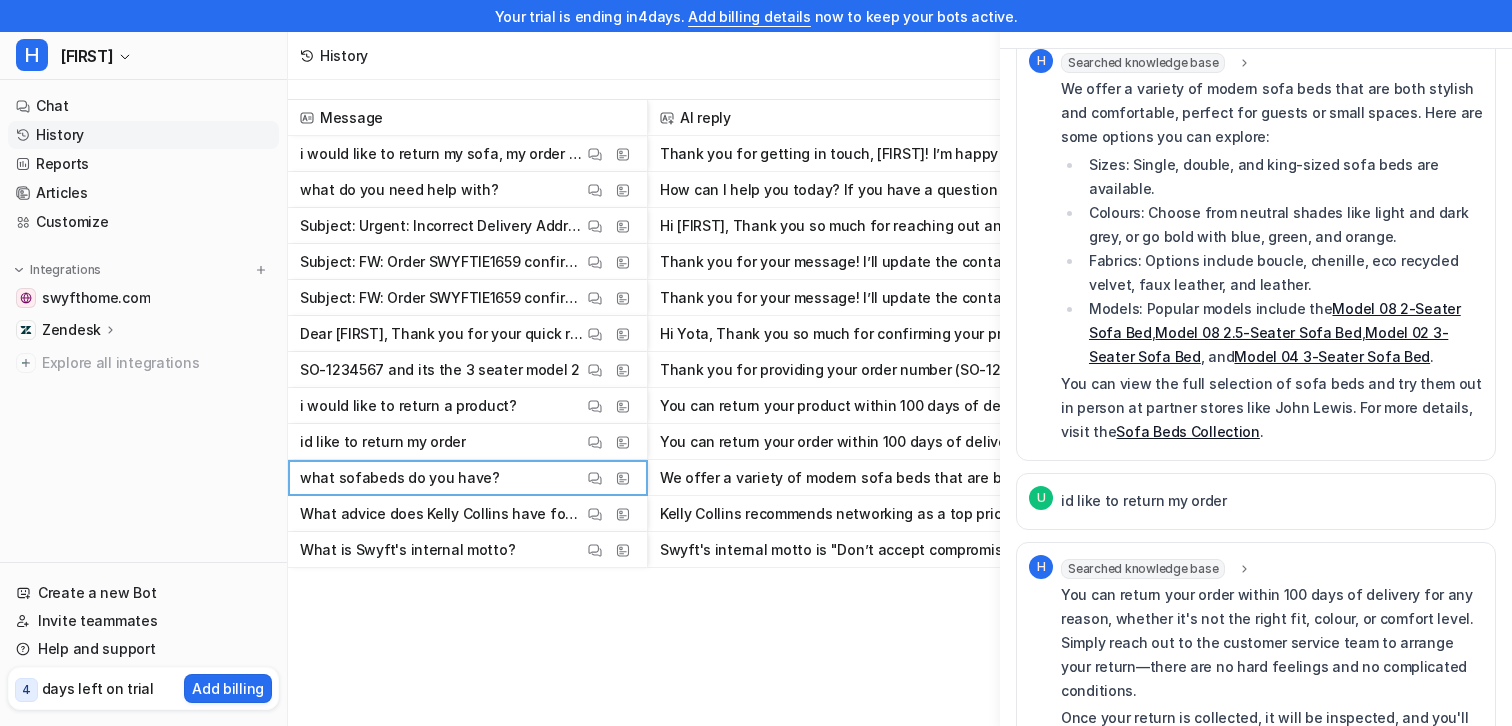 scroll, scrollTop: 0, scrollLeft: 0, axis: both 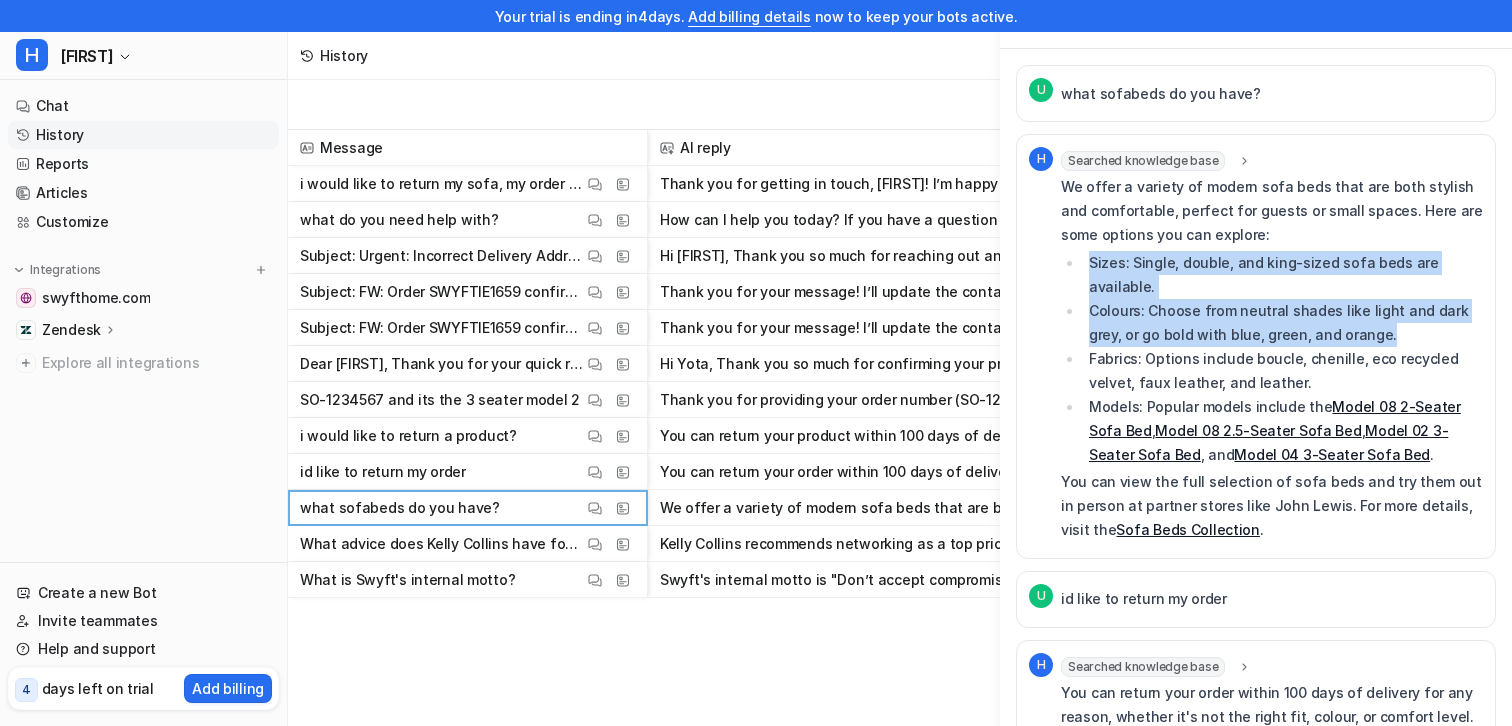 drag, startPoint x: 1087, startPoint y: 261, endPoint x: 1350, endPoint y: 301, distance: 266.02444 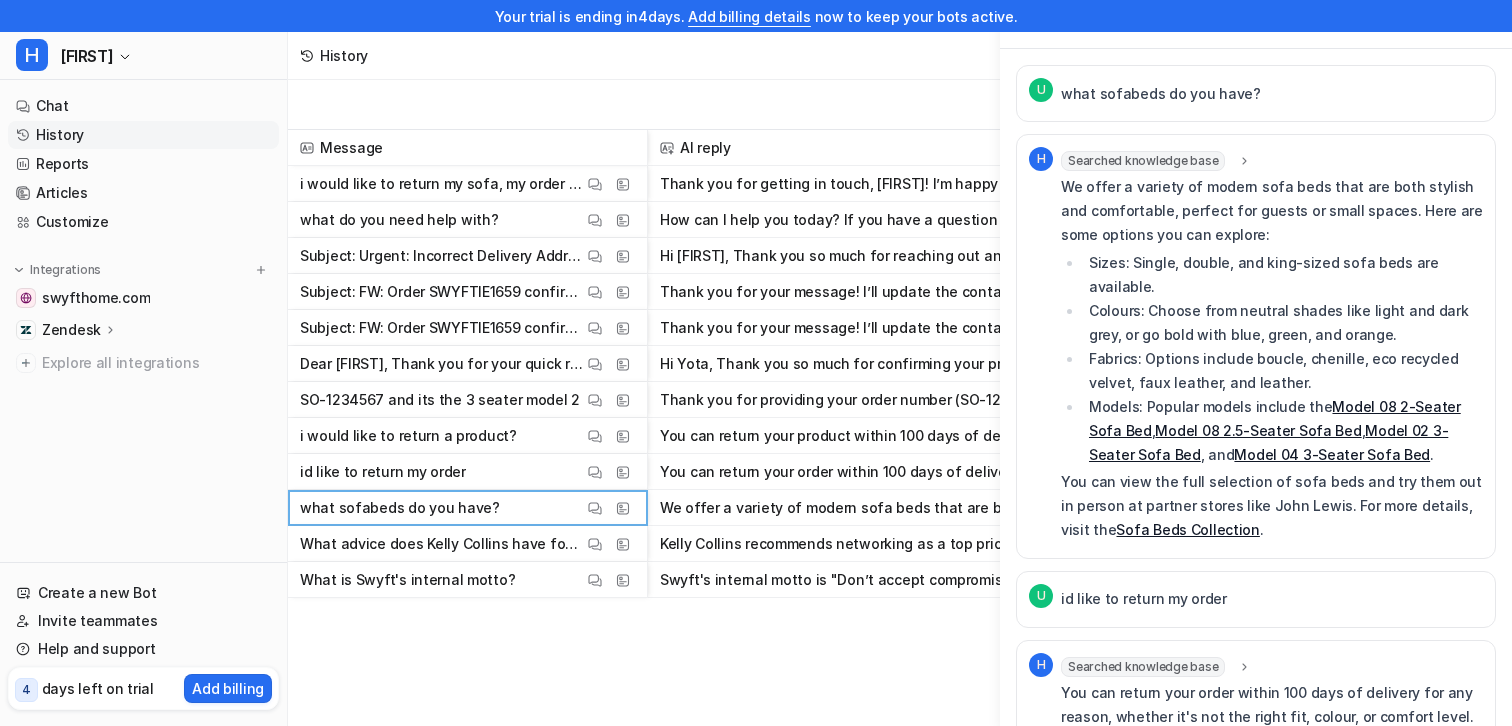 drag, startPoint x: 1062, startPoint y: 578, endPoint x: 1234, endPoint y: 578, distance: 172 